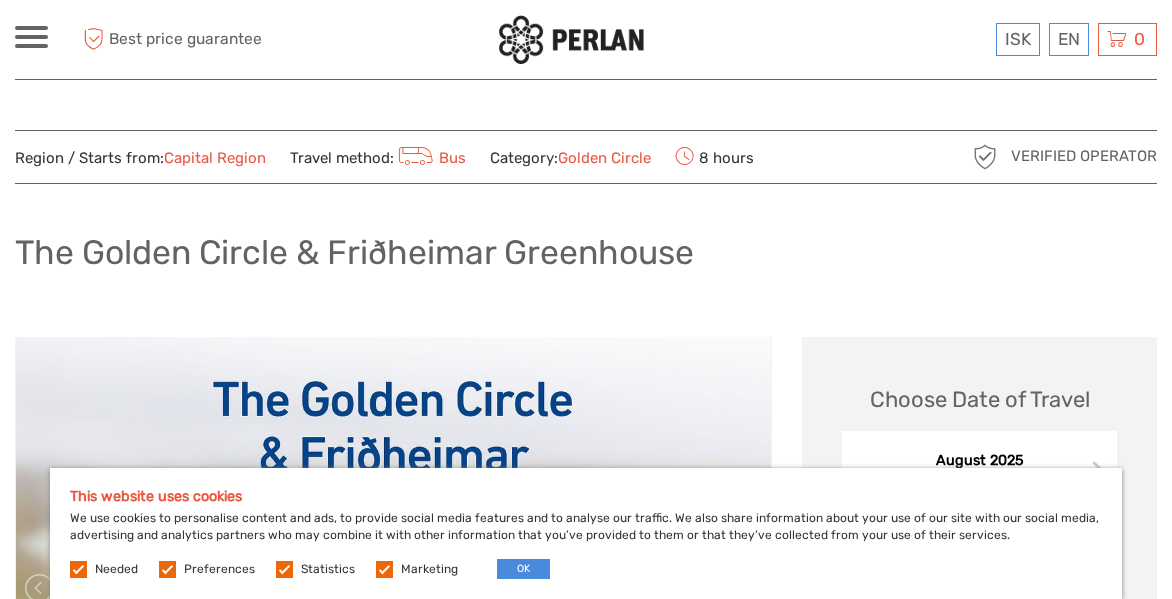 scroll, scrollTop: 0, scrollLeft: 0, axis: both 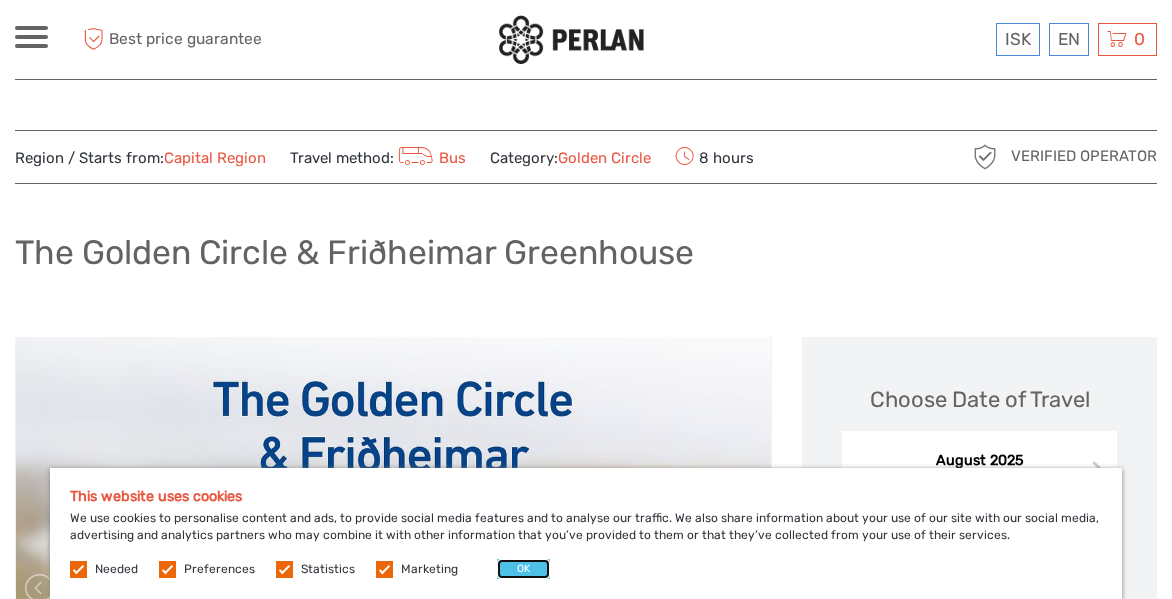 click on "OK" at bounding box center (523, 569) 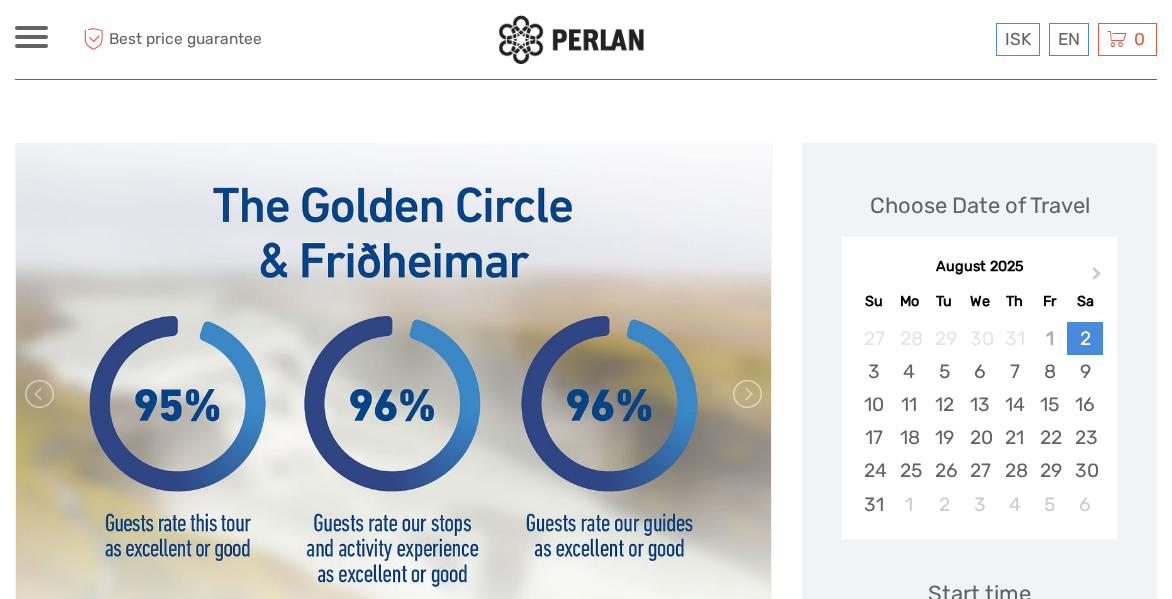 scroll, scrollTop: 280, scrollLeft: 0, axis: vertical 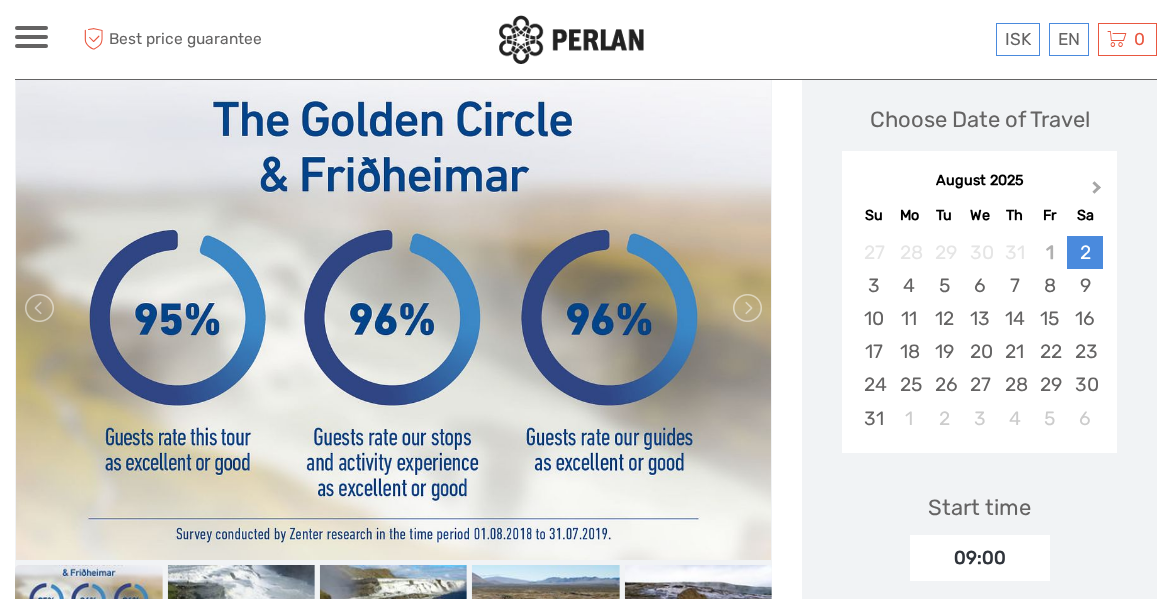 click on "Next Month" at bounding box center [1099, 192] 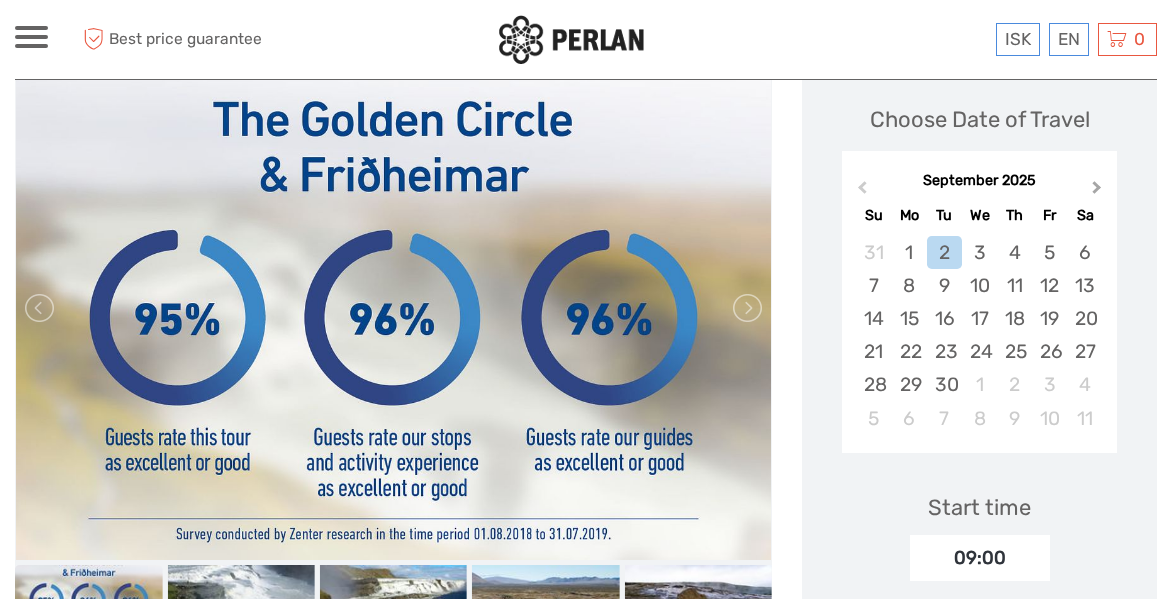 click on "Next Month" at bounding box center (1099, 192) 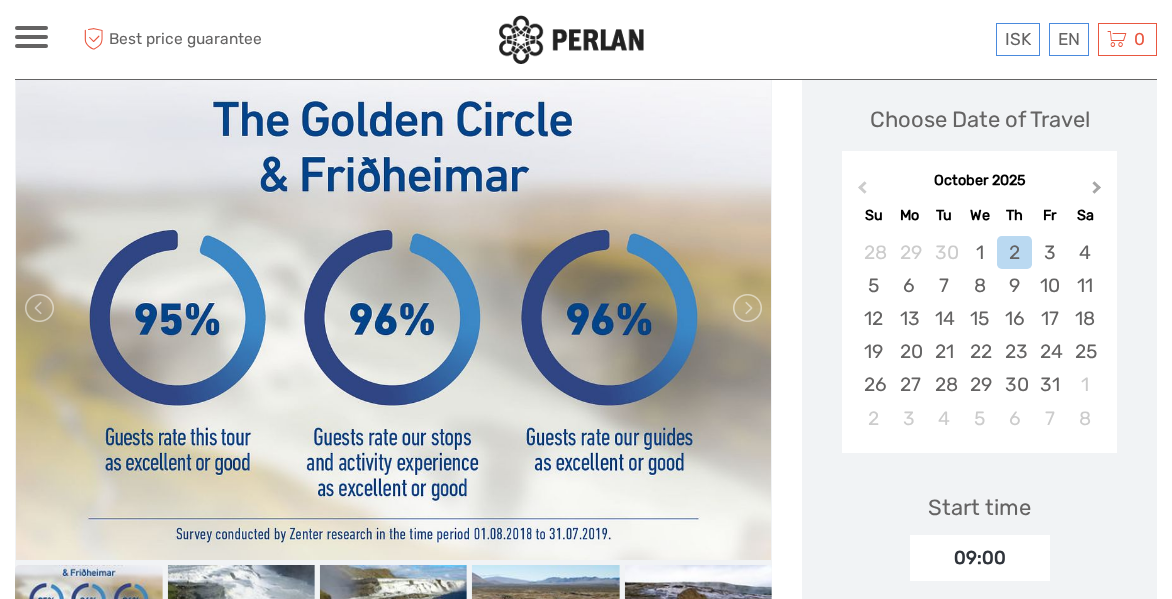 click on "Next Month" at bounding box center [1099, 192] 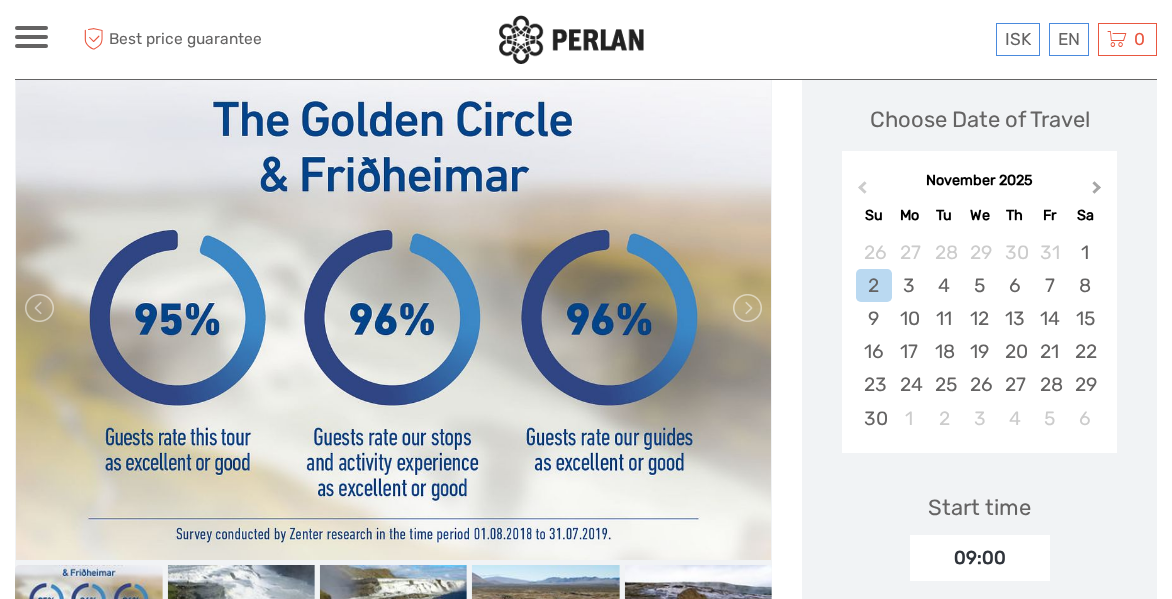 click on "Next Month" at bounding box center (1099, 192) 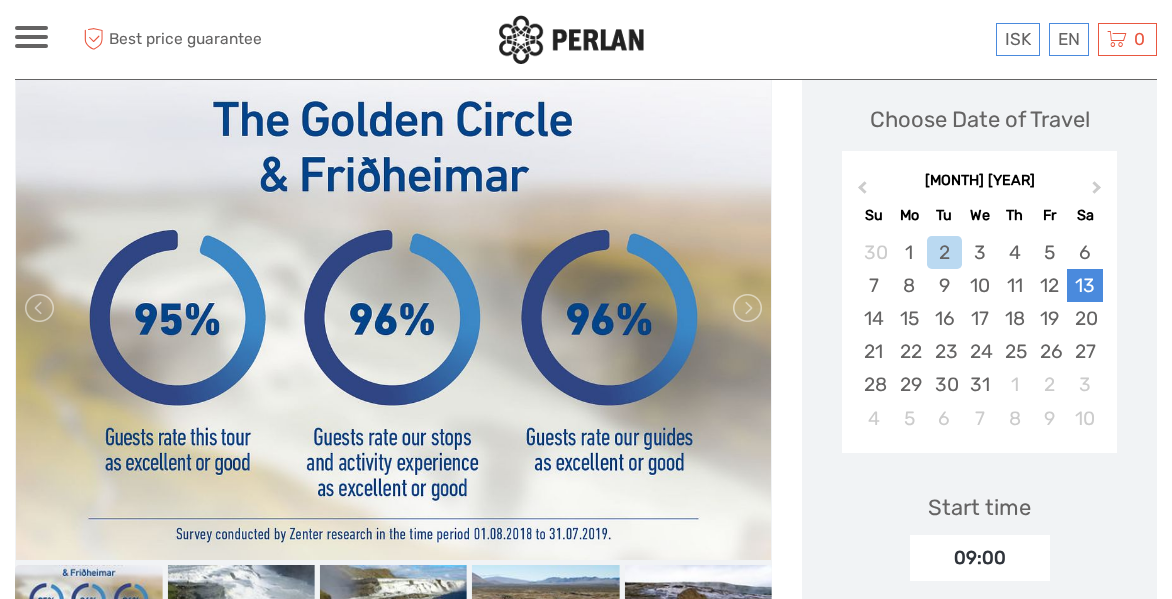 click on "13" at bounding box center (1084, 285) 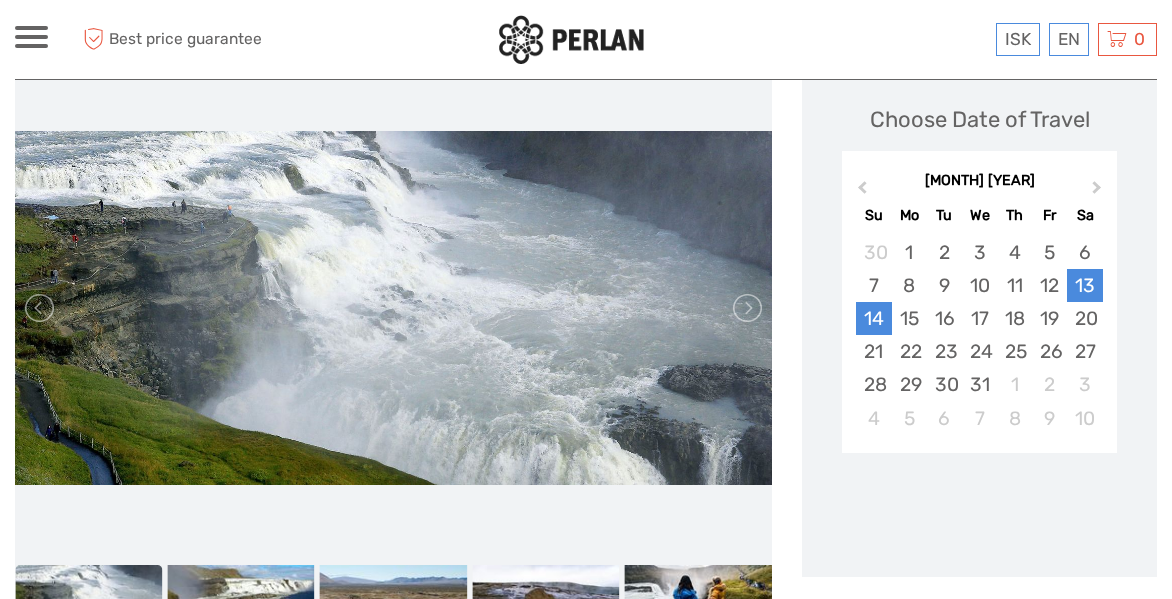 click on "14" at bounding box center [873, 318] 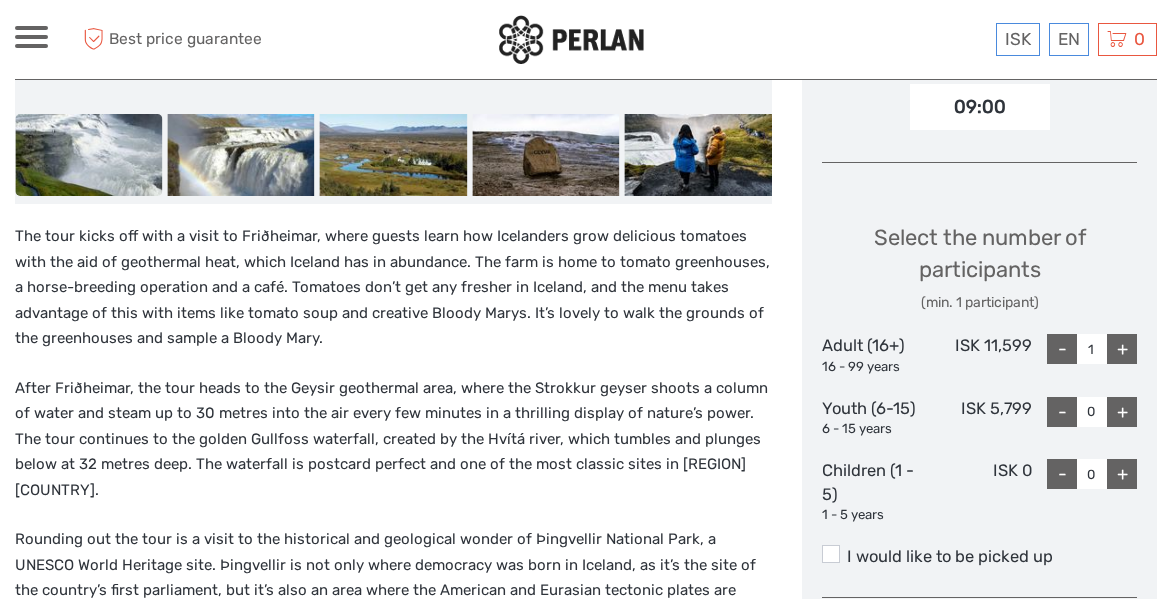 scroll, scrollTop: 808, scrollLeft: 0, axis: vertical 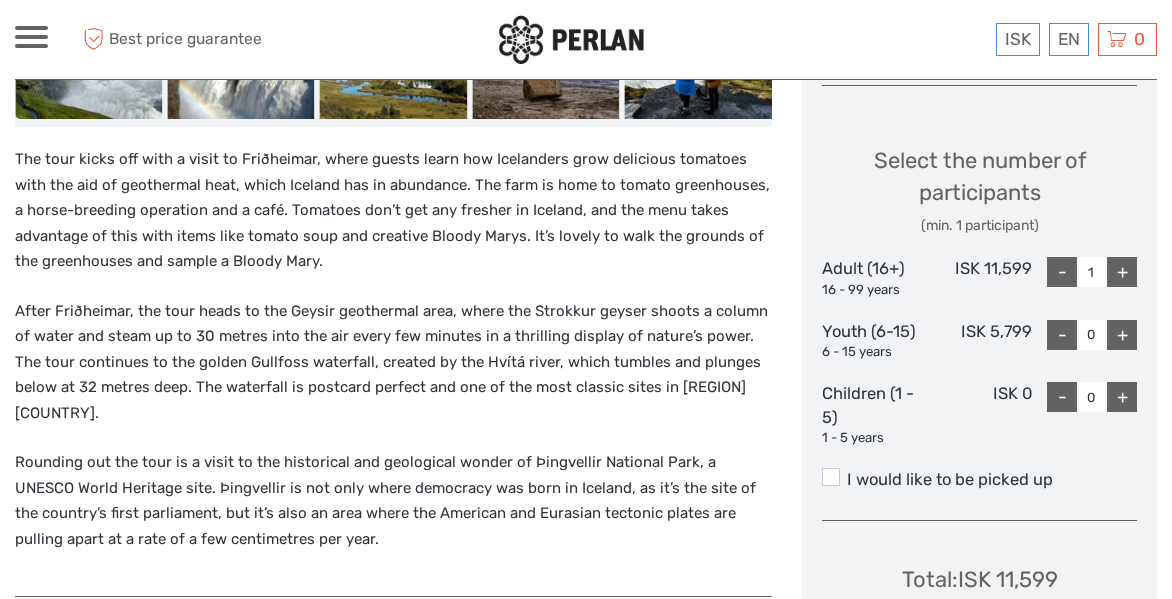 click on "+" at bounding box center [1122, 272] 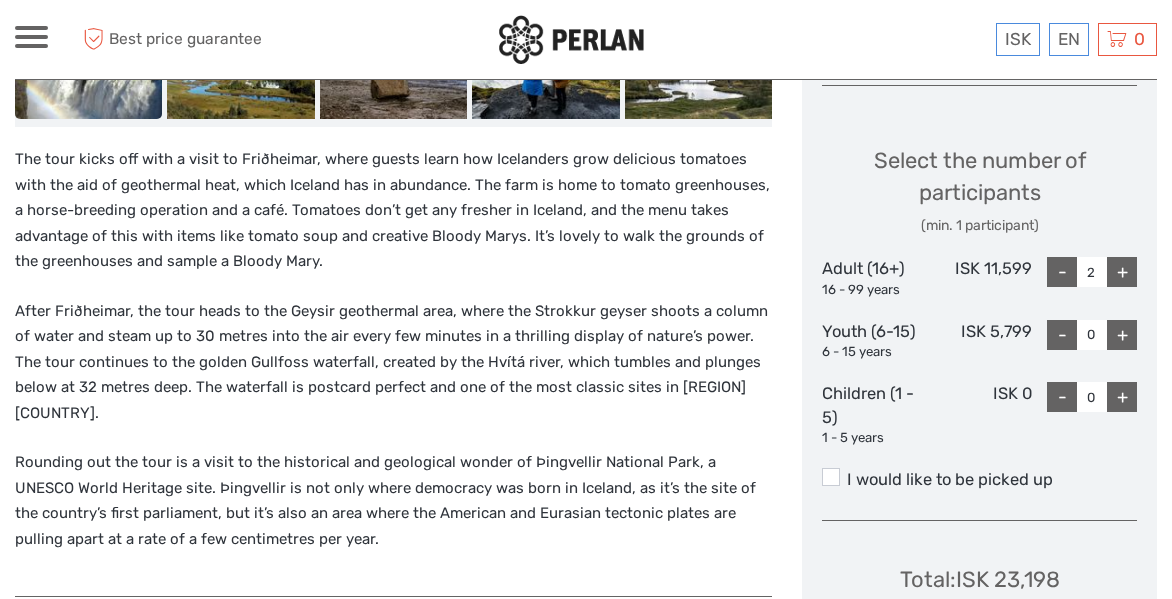 click on "ISK 11,599" at bounding box center [979, 278] 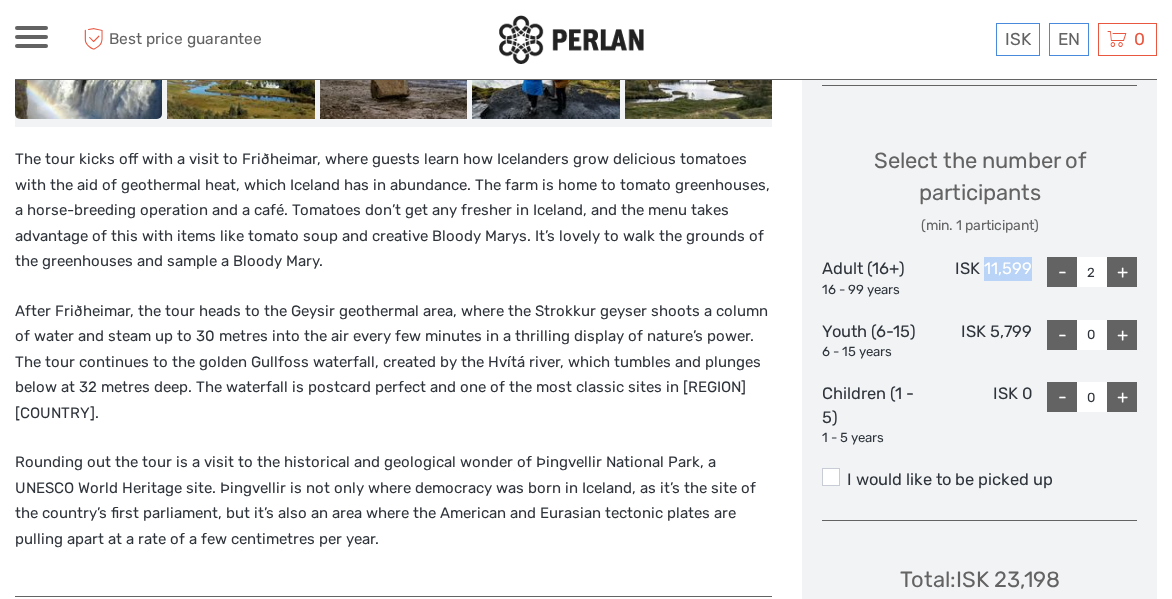 click on "ISK 11,599" at bounding box center (979, 278) 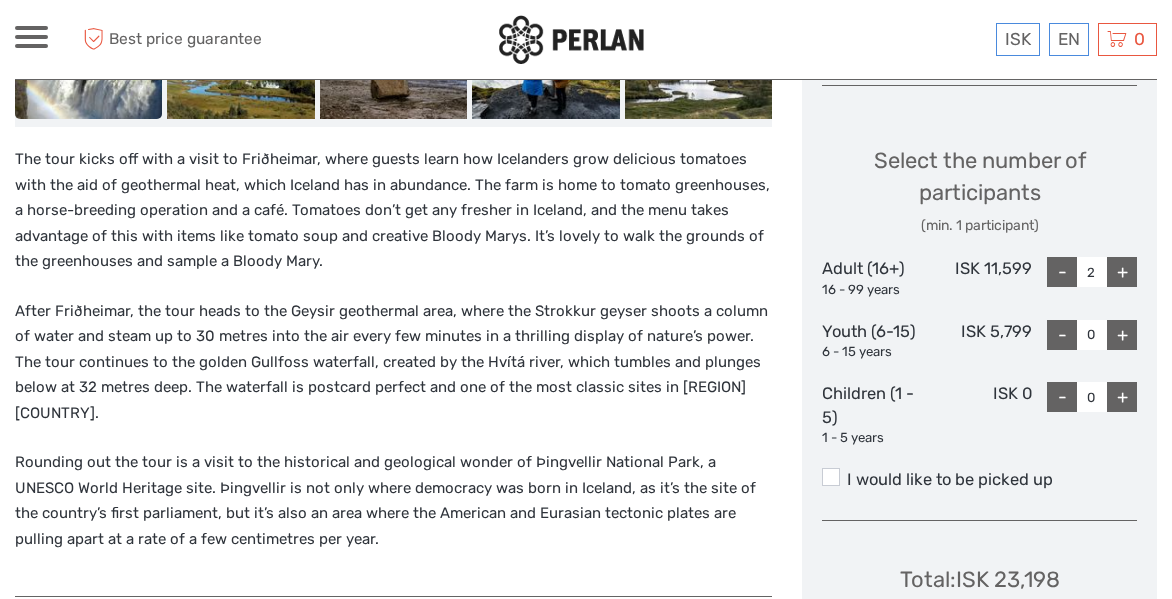 click on "The tour kicks off with a visit to Friðheimar, where guests learn how Icelanders grow delicious tomatoes with the aid of geothermal heat, which Iceland has in abundance. The farm is home to tomato greenhouses, a horse-breeding operation and a café. Tomatoes don’t get any fresher in Iceland, and the menu takes advantage of this with items like tomato soup and creative Bloody Marys. It’s lovely to walk the grounds of the greenhouses and sample a Bloody Mary." at bounding box center [393, 211] 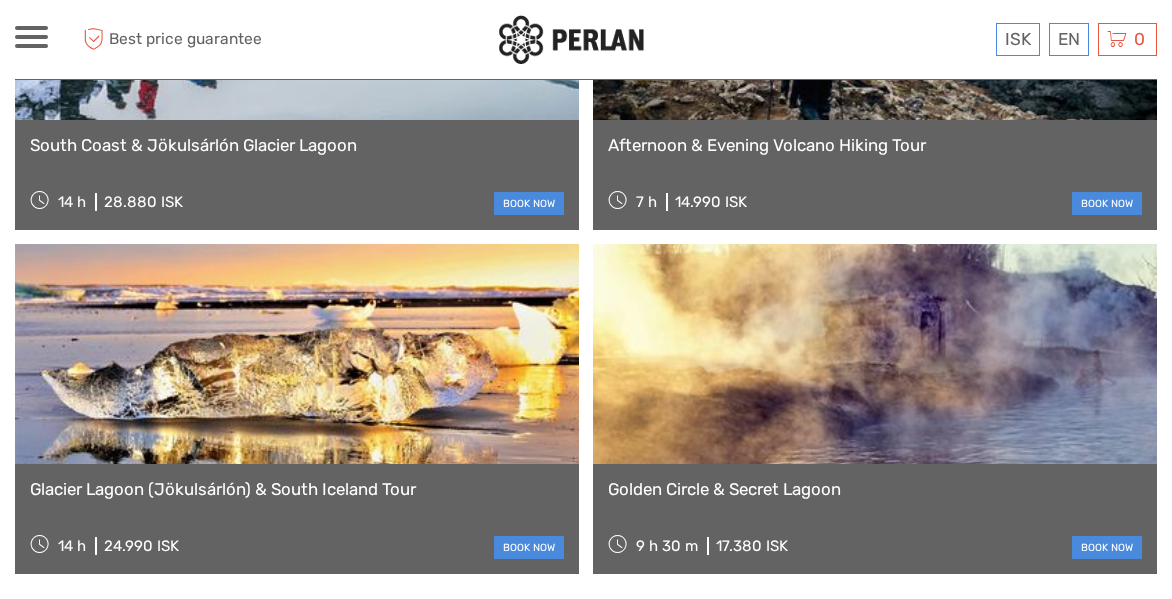 scroll, scrollTop: 2528, scrollLeft: 0, axis: vertical 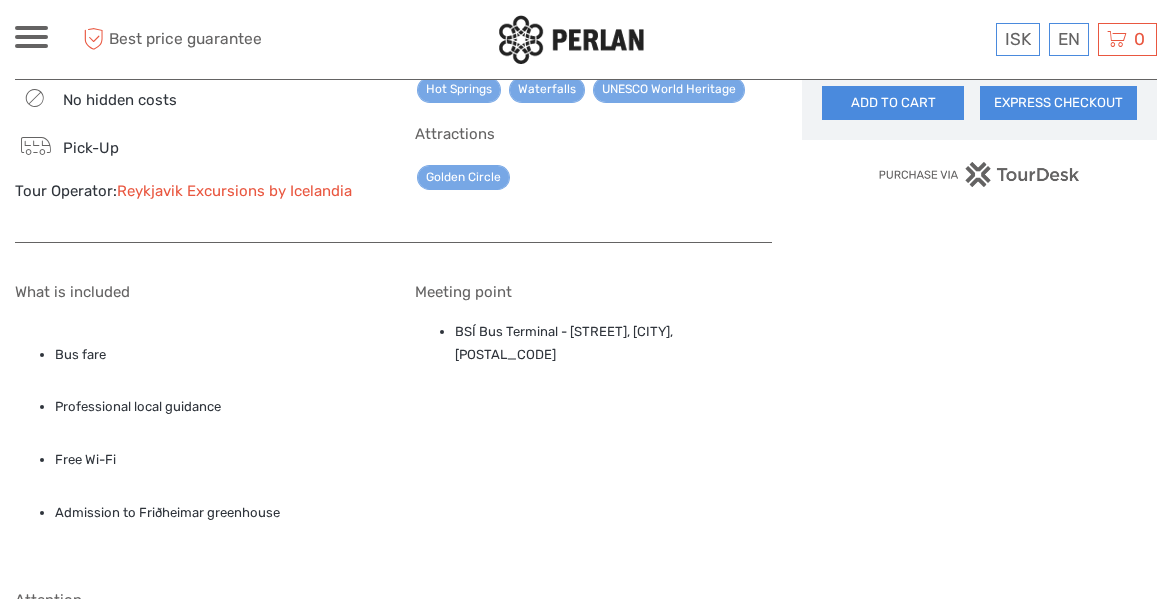 drag, startPoint x: 571, startPoint y: 300, endPoint x: 576, endPoint y: 327, distance: 27.45906 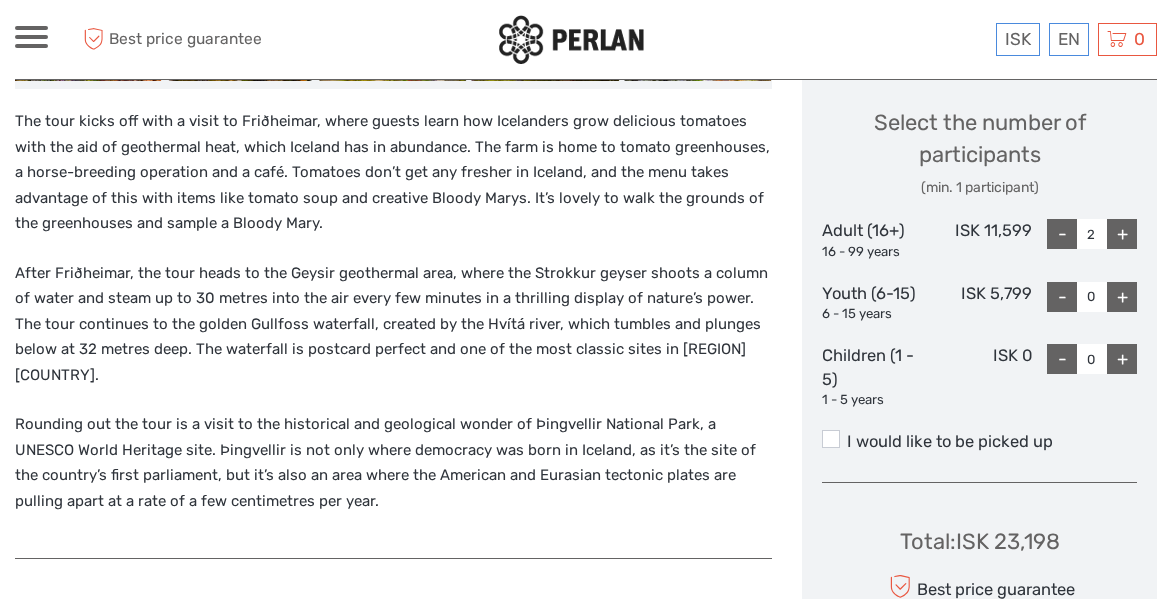 scroll, scrollTop: 848, scrollLeft: 0, axis: vertical 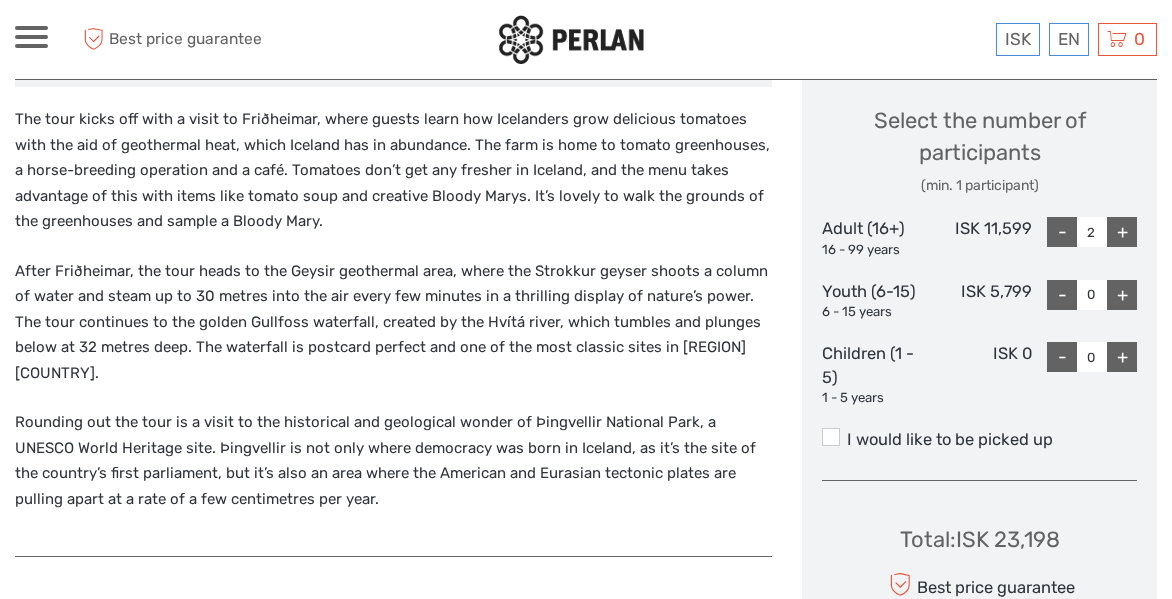 click on "Select the number of participants (min. 1 participant) Adult (16+) 16 - 99 years ISK 11,599 - 2 + Youth (6-15) 6 - 15 years ISK 5,799 - 0 + Children (1 - 5) 1 - 5 years ISK 0 - 0 +" at bounding box center (979, 248) 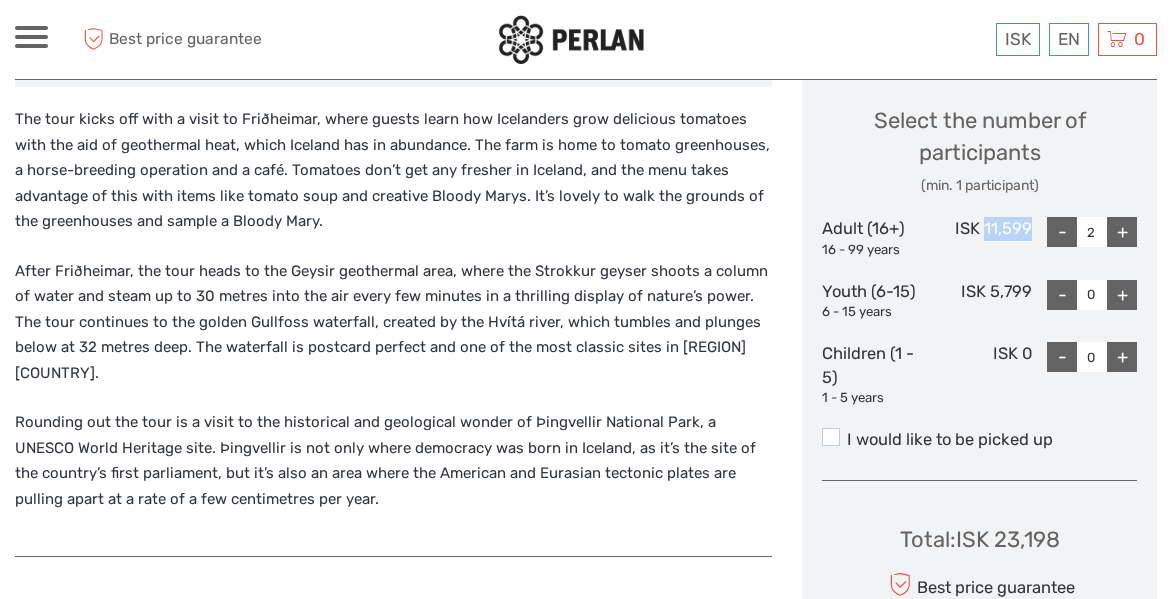 click on "ISK 11,599" at bounding box center [979, 238] 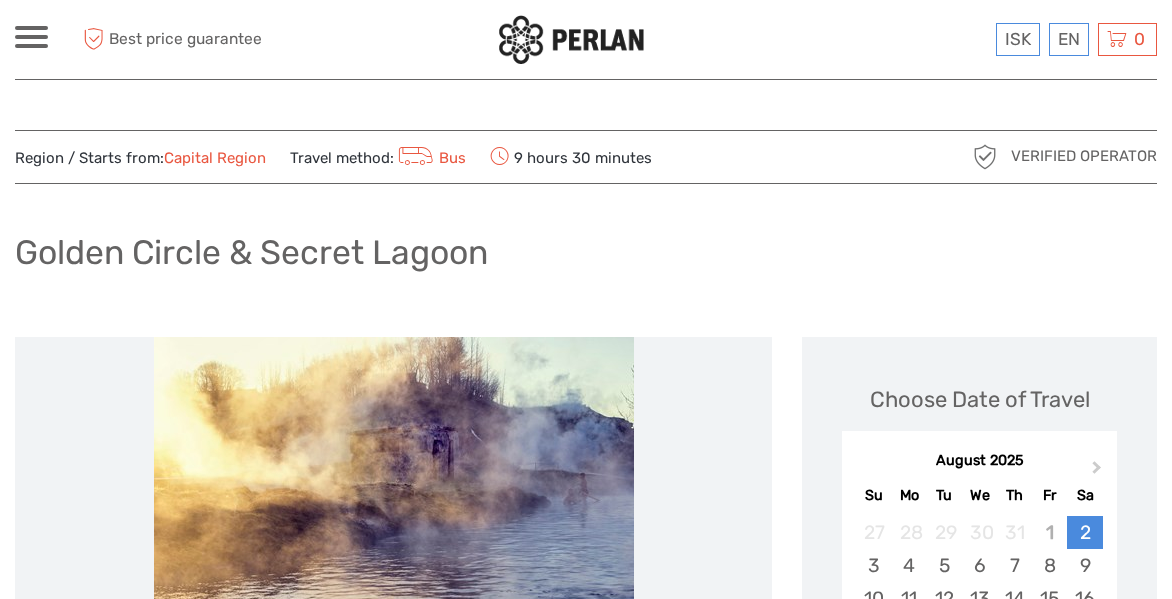 scroll, scrollTop: 0, scrollLeft: 0, axis: both 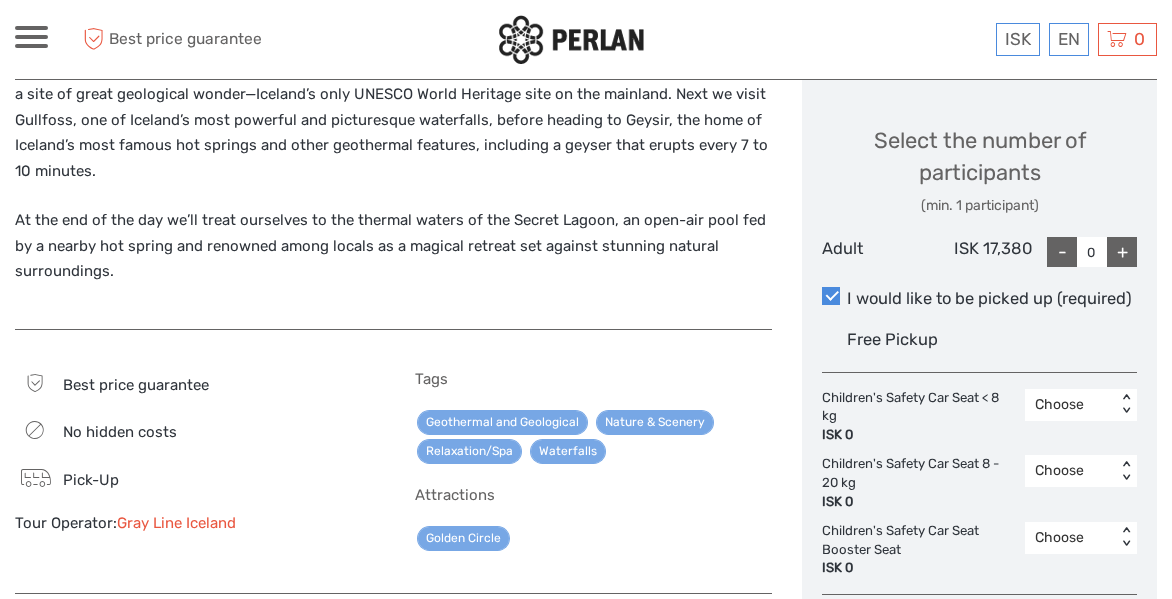 click on "+" at bounding box center [1122, 252] 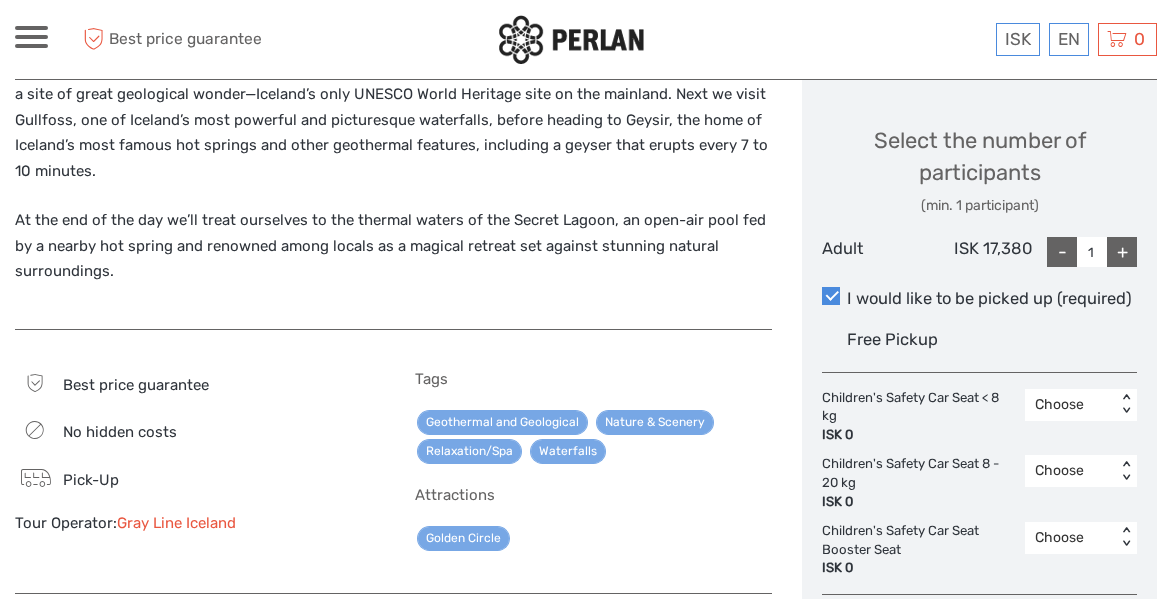 click on "+" at bounding box center (1122, 252) 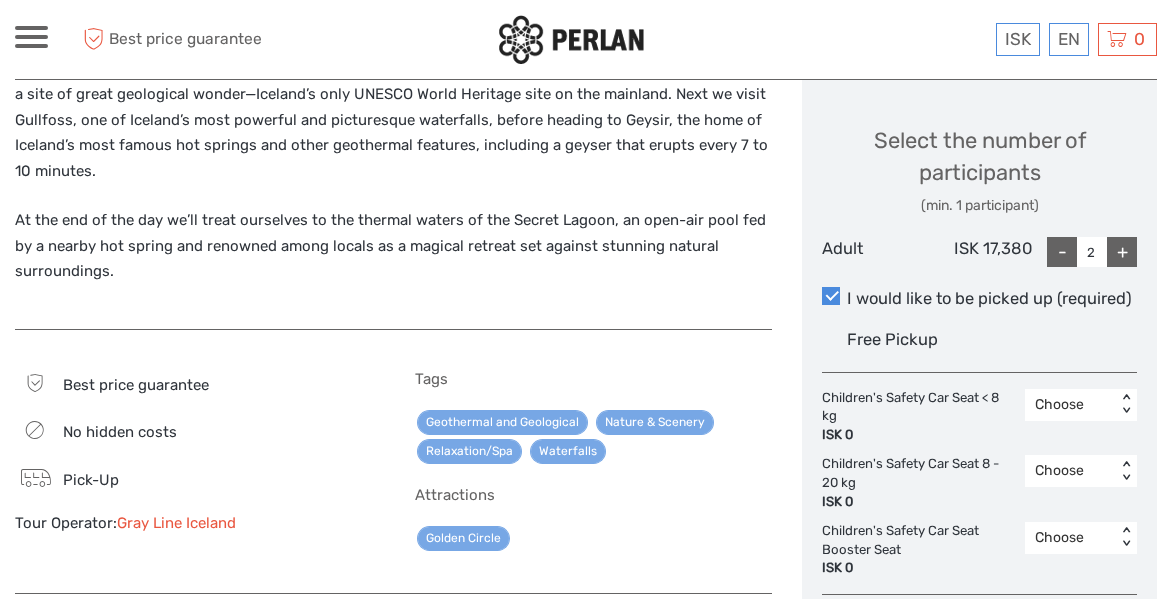 click on "ISK 17,380" at bounding box center [979, 252] 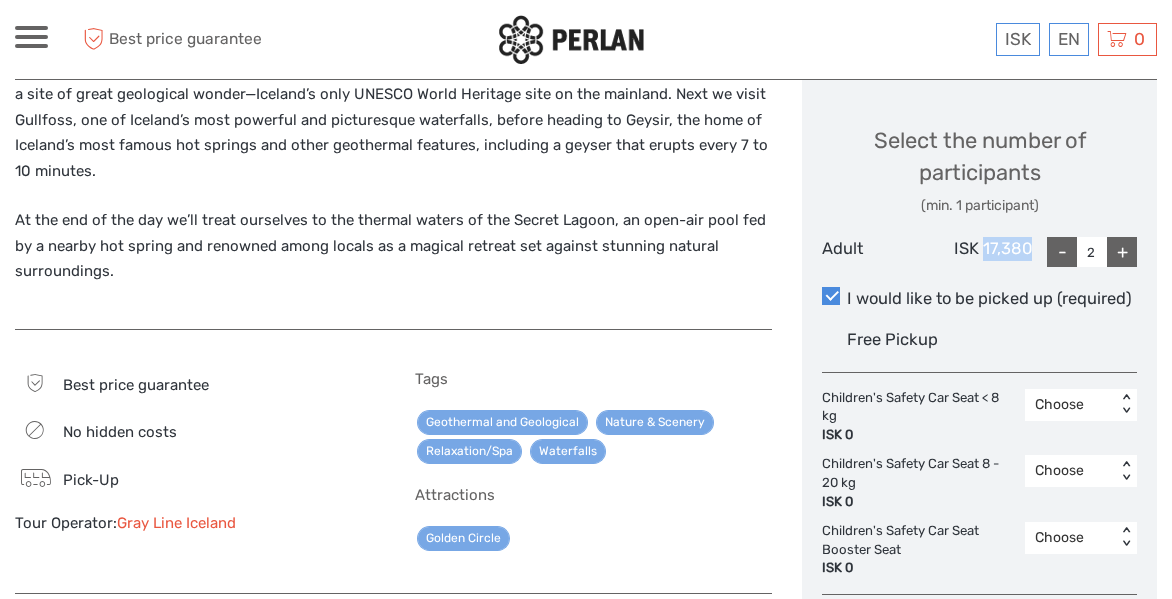 click on "ISK 17,380" at bounding box center [979, 252] 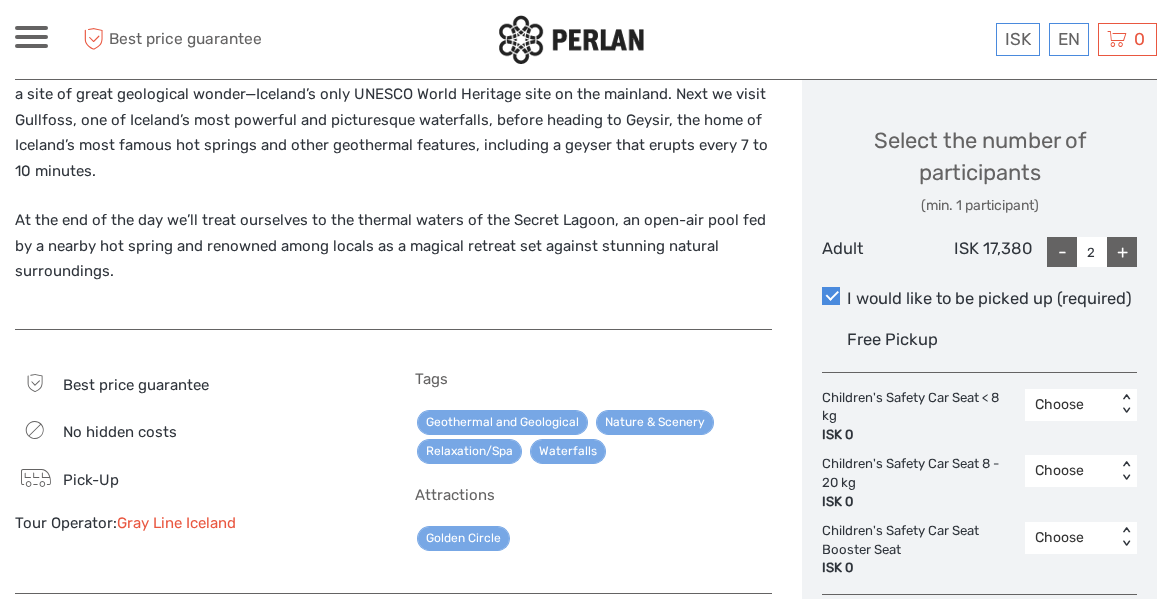 click on "At the end of the day we’ll treat ourselves to the thermal waters of the Secret Lagoon, an open-air pool fed by a nearby hot spring and renowned among locals as a magical retreat set against stunning natural surroundings." at bounding box center (393, 246) 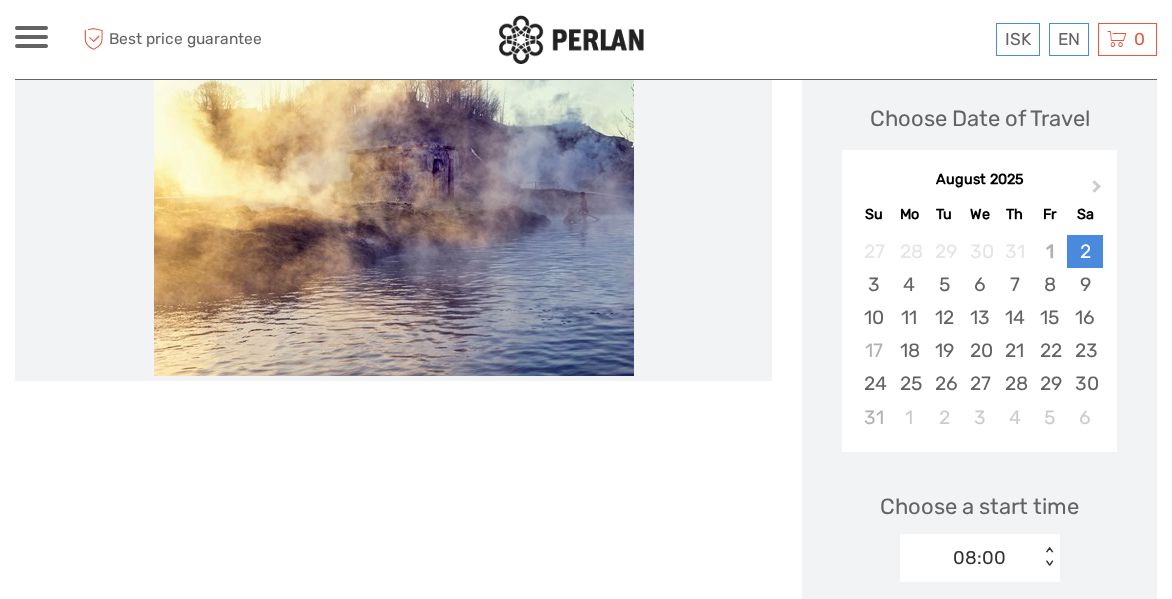 scroll, scrollTop: 270, scrollLeft: 0, axis: vertical 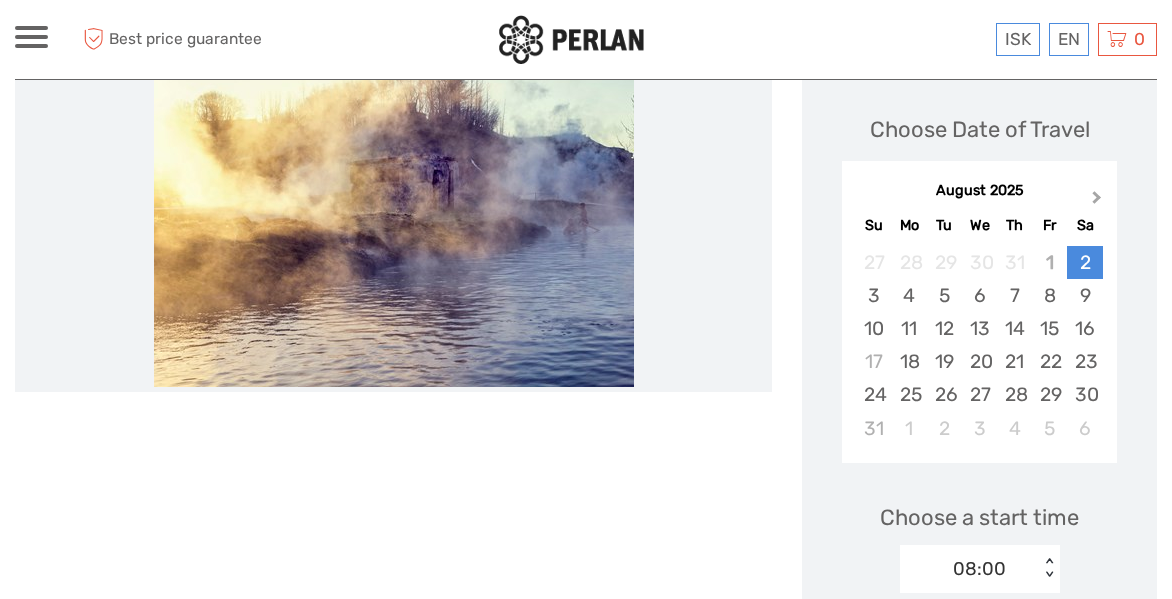 click on "Next Month" at bounding box center (1099, 202) 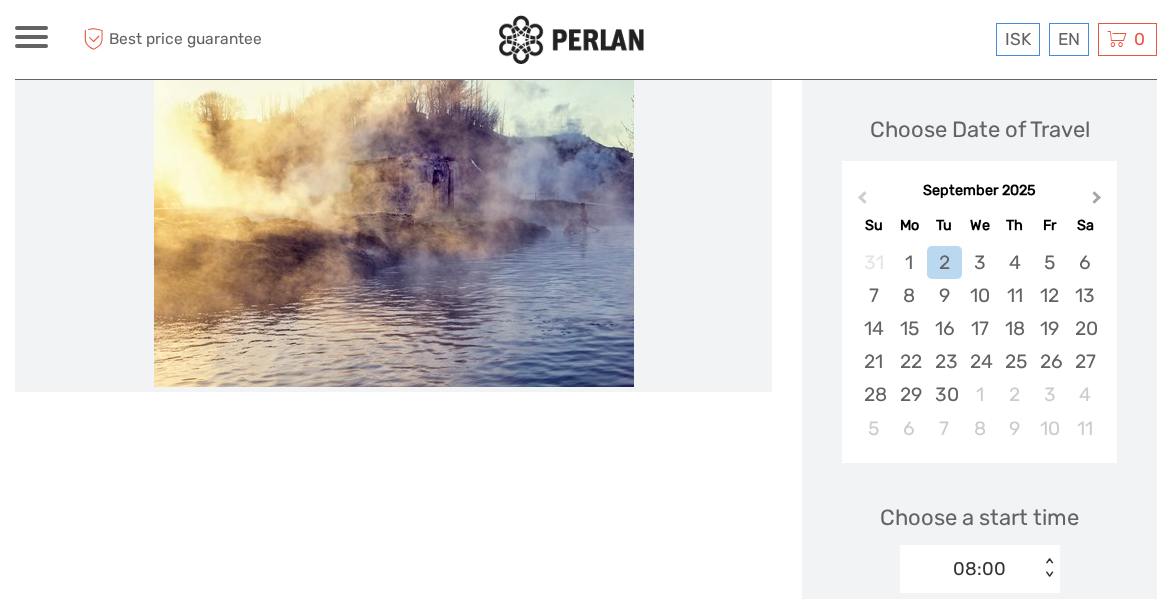 click on "Next Month" at bounding box center [1099, 202] 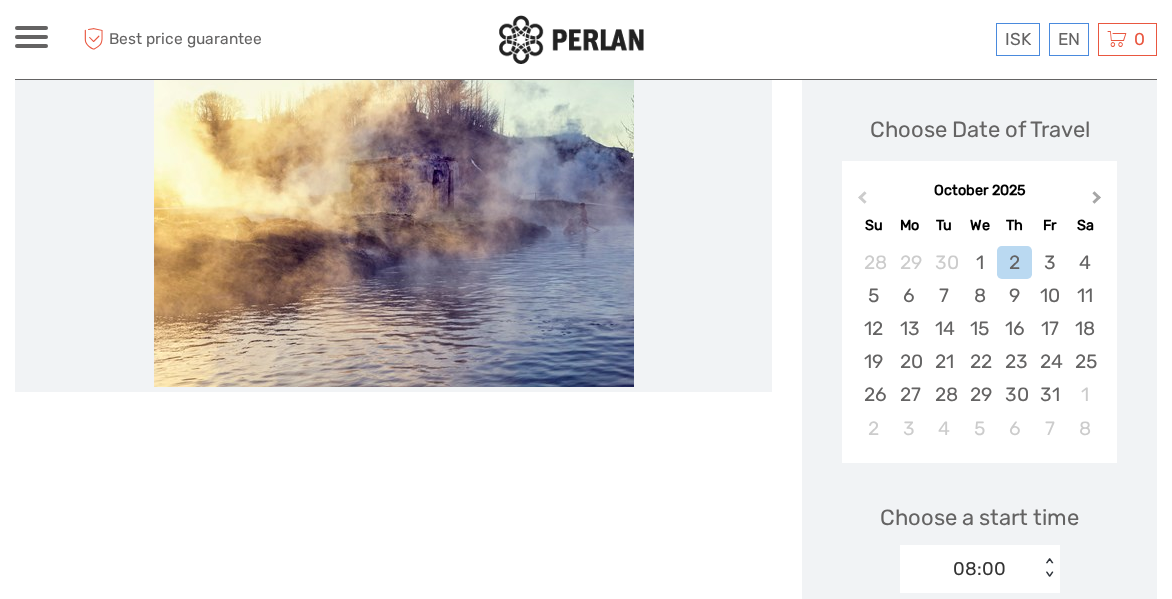 click on "Next Month" at bounding box center [1099, 202] 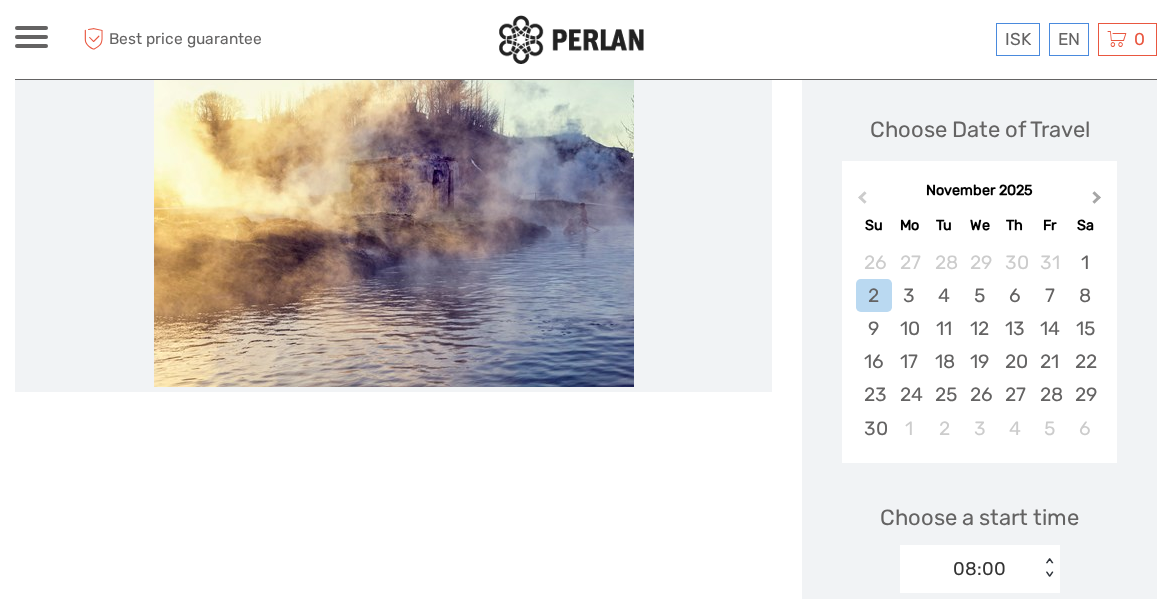 click on "Next Month" at bounding box center [1099, 202] 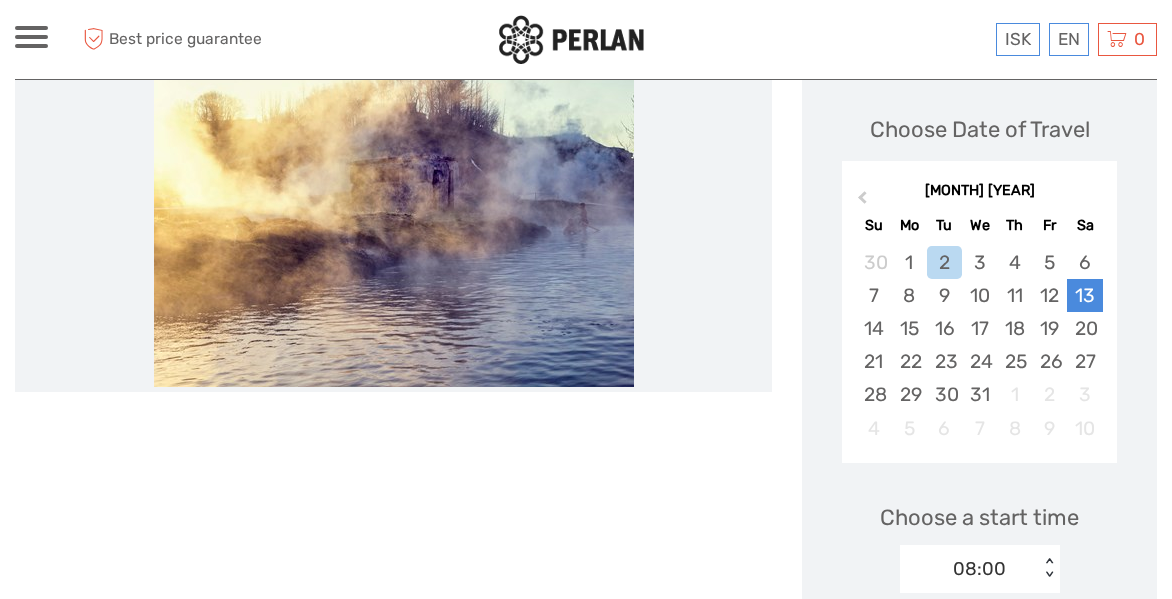 click on "13" at bounding box center (1084, 295) 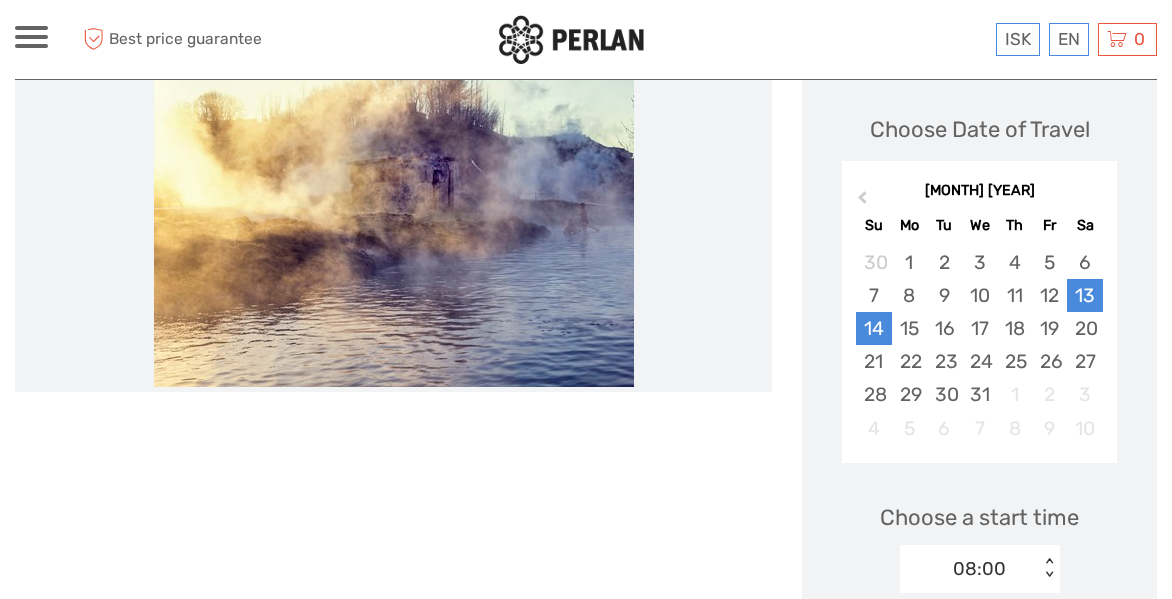drag, startPoint x: 867, startPoint y: 321, endPoint x: 882, endPoint y: 326, distance: 15.811388 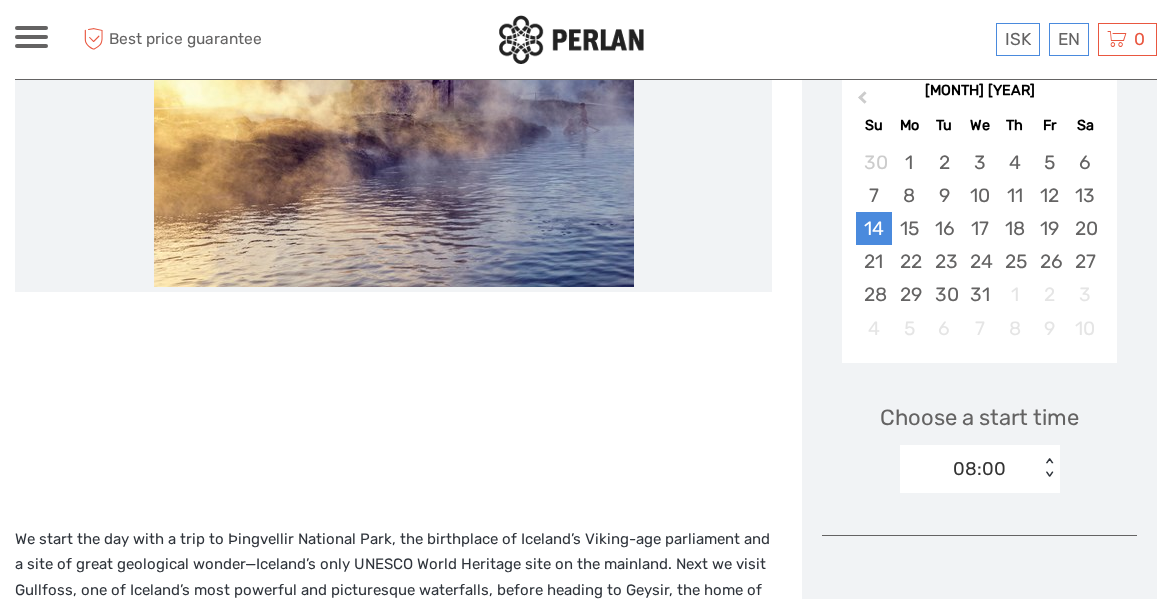 scroll, scrollTop: 355, scrollLeft: 0, axis: vertical 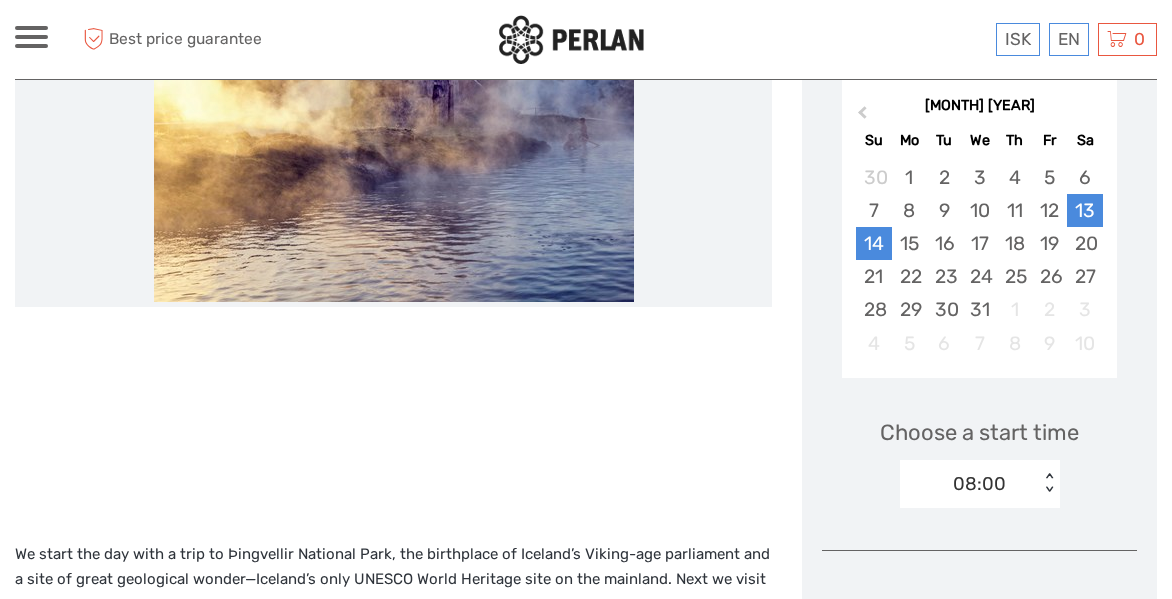 click on "13" at bounding box center [1084, 210] 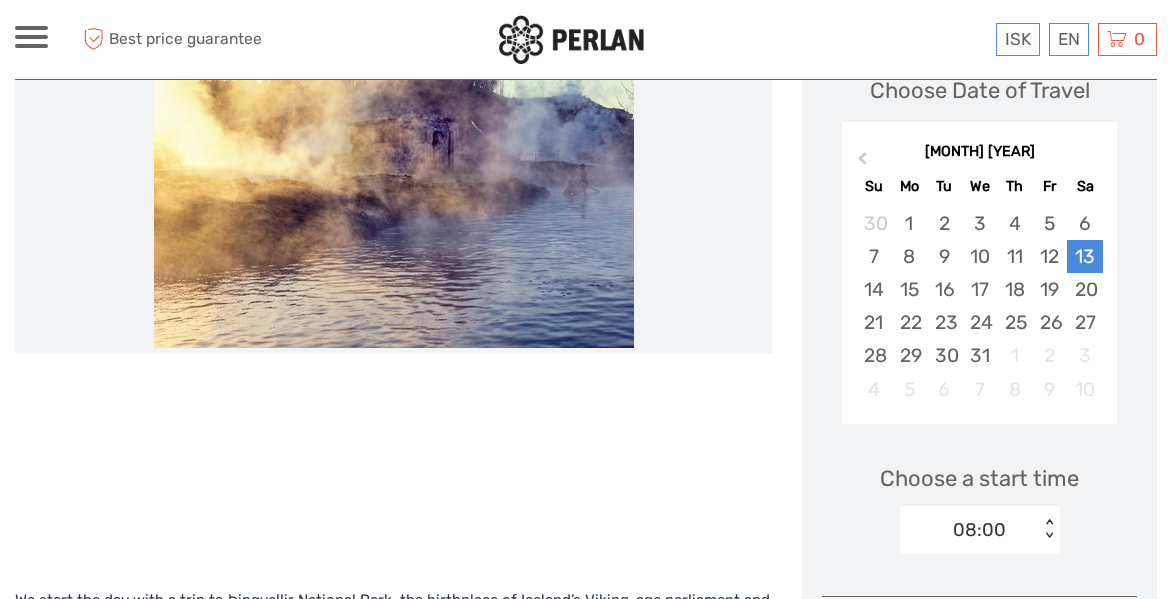 scroll, scrollTop: 298, scrollLeft: 0, axis: vertical 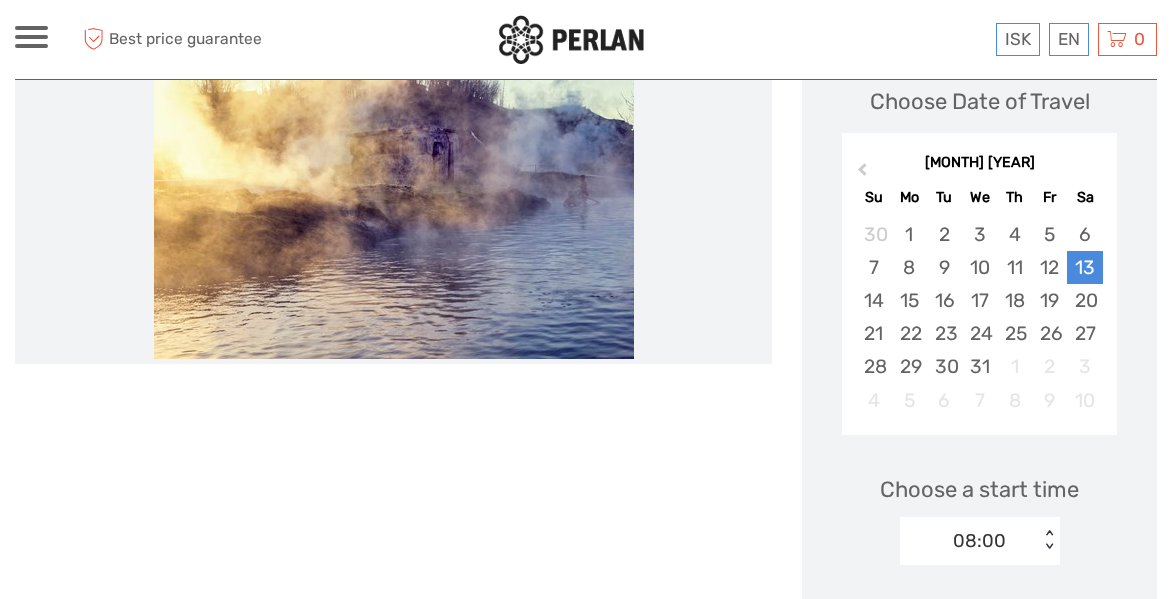 click on "15" at bounding box center (909, 300) 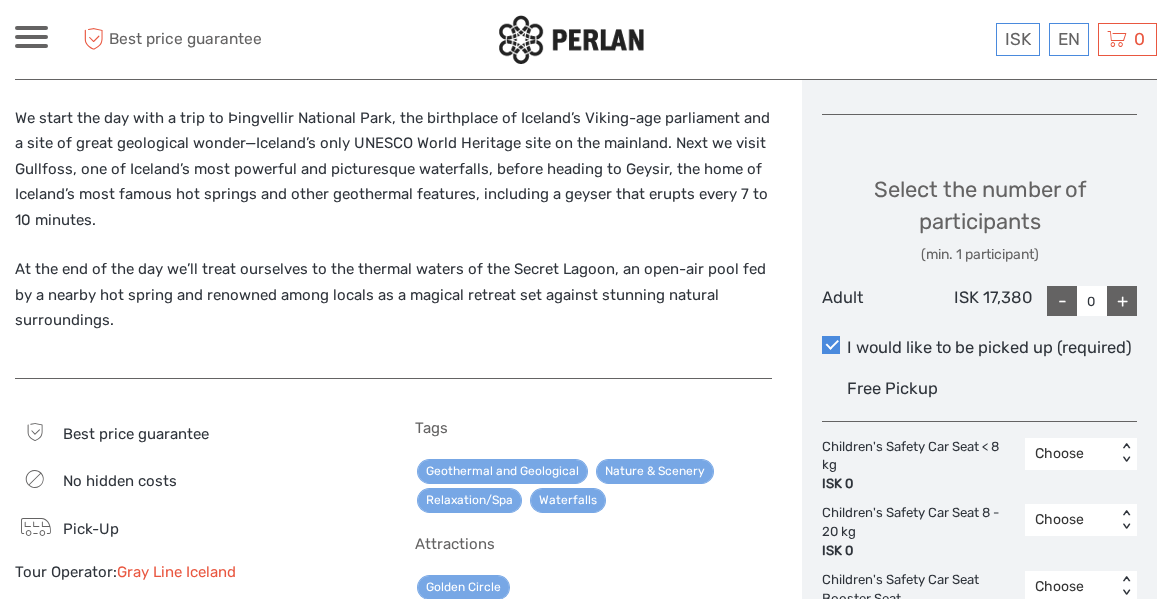 scroll, scrollTop: 794, scrollLeft: 0, axis: vertical 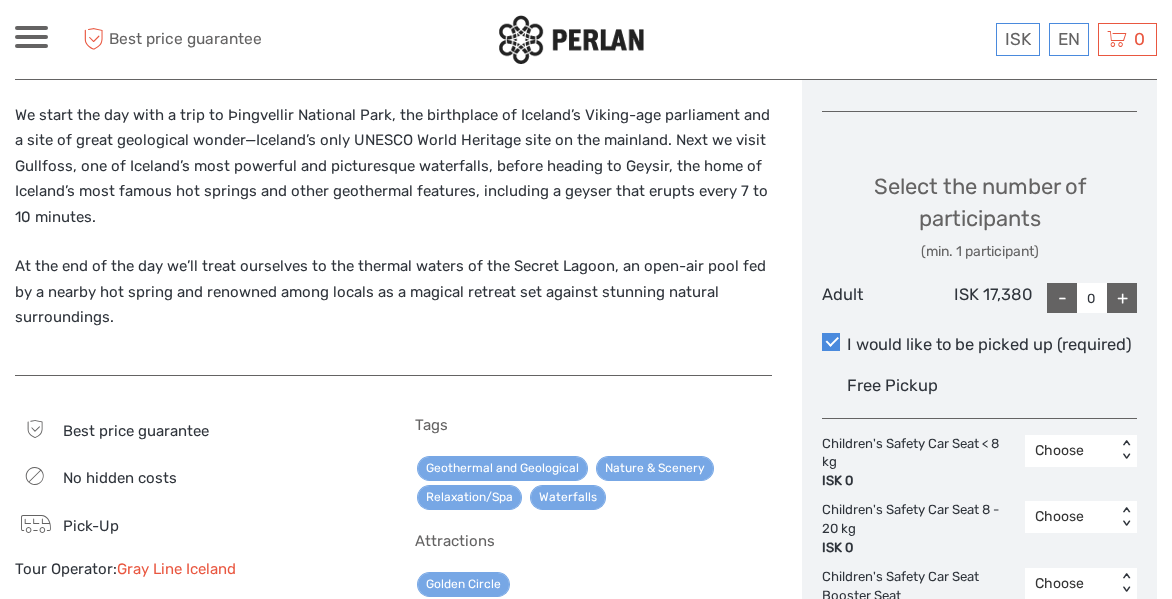 click on "We start the day with a trip to Þingvellir National Park, the birthplace of Iceland’s Viking-age parliament and a site of great geological wonder—Iceland’s only UNESCO World Heritage site on the mainland. Next we visit Gullfoss, one of Iceland’s most powerful and picturesque waterfalls, before heading to Geysir, the home of Iceland’s most famous hot springs and other geothermal features, including a geyser that erupts every 7 to 10 minutes.
At the end of the day we’ll treat ourselves to the thermal waters of the Secret Lagoon, an open-air pool fed by a nearby hot spring and renowned among locals as a magical retreat set against stunning natural surroundings." at bounding box center (393, 229) 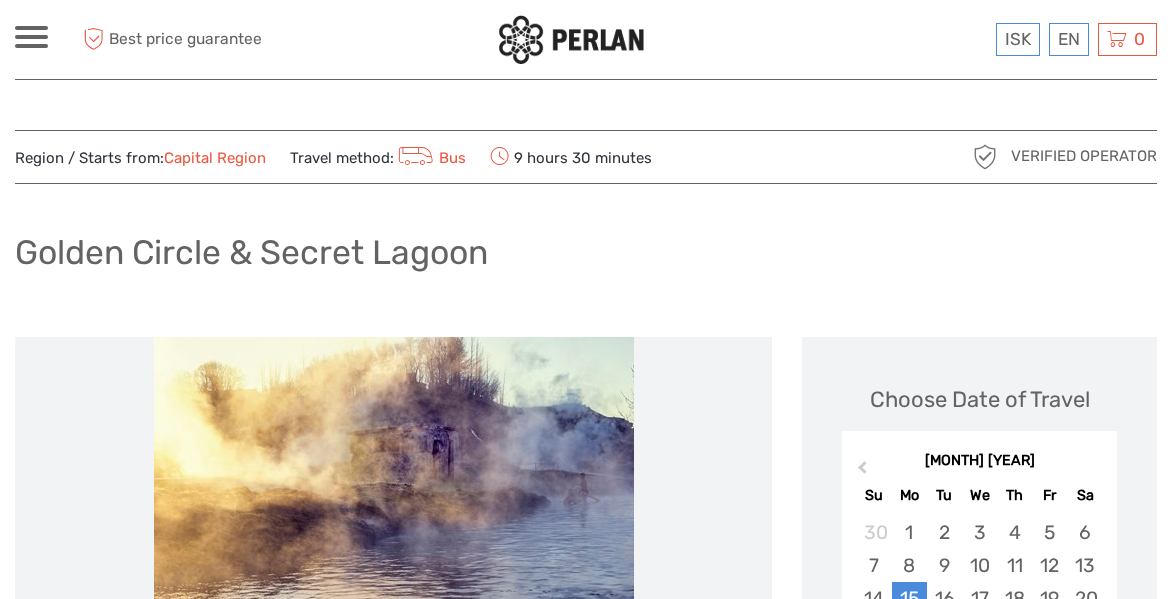 scroll, scrollTop: 40, scrollLeft: 0, axis: vertical 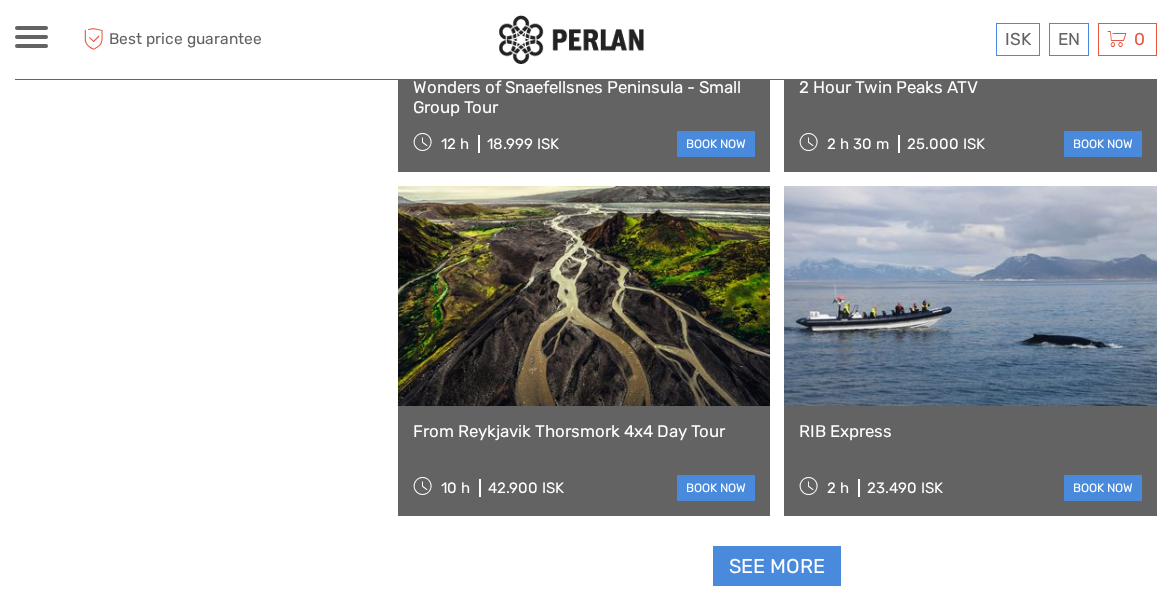 click on "Capital Region
Capital Region
North
Reykjanes / Keflavík
South
Southeast
West
Capital Region
North
Reykjanes / Keflavík
South
Southeast
West
Capital Region
x
Reykjavík Whales & Puffins
6 h
20.250 ISK
book now
Private Horseback Riding Tour
1 h
29.900 ISK
book now
Snorkeling between Continents in Silfra - Free Underwater Photos
3 h" at bounding box center [777, -1034] 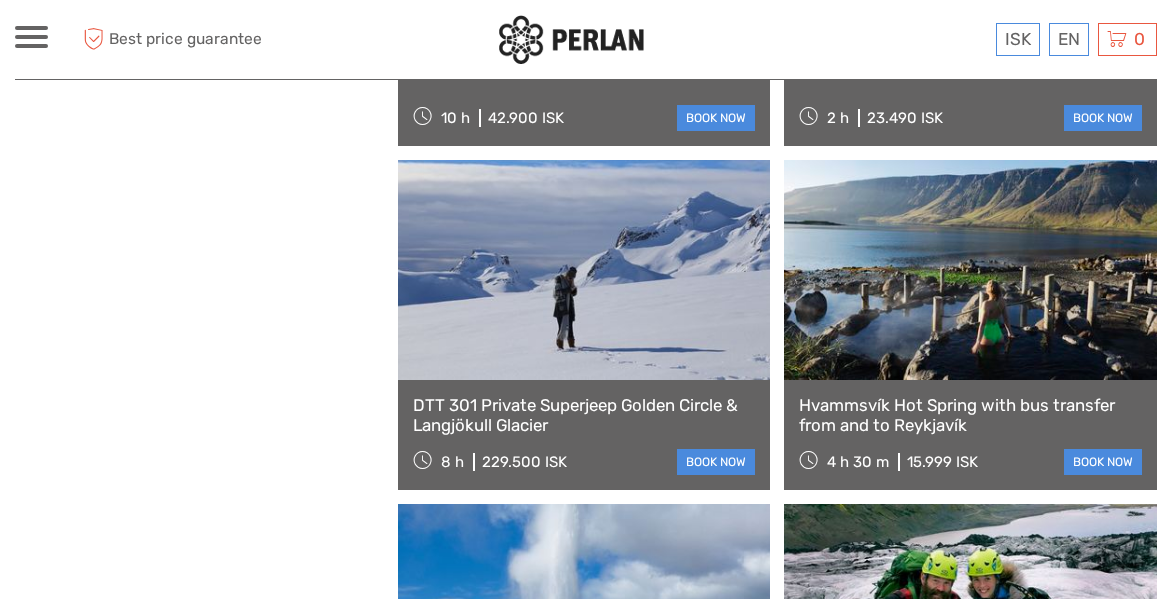 scroll, scrollTop: 3256, scrollLeft: 0, axis: vertical 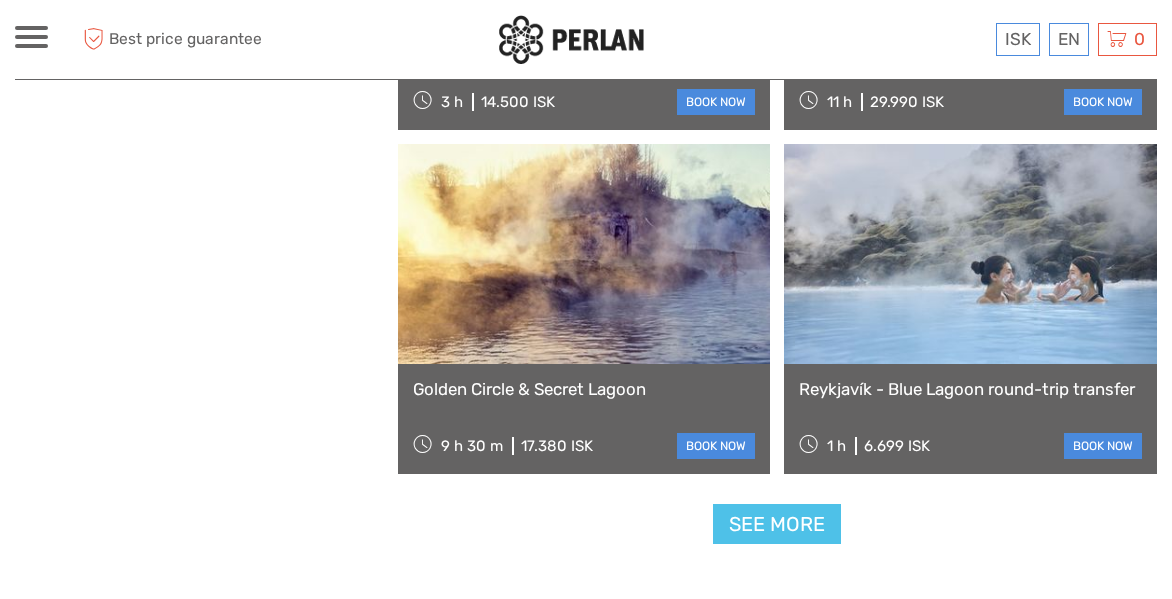 click on "See more" at bounding box center [777, 524] 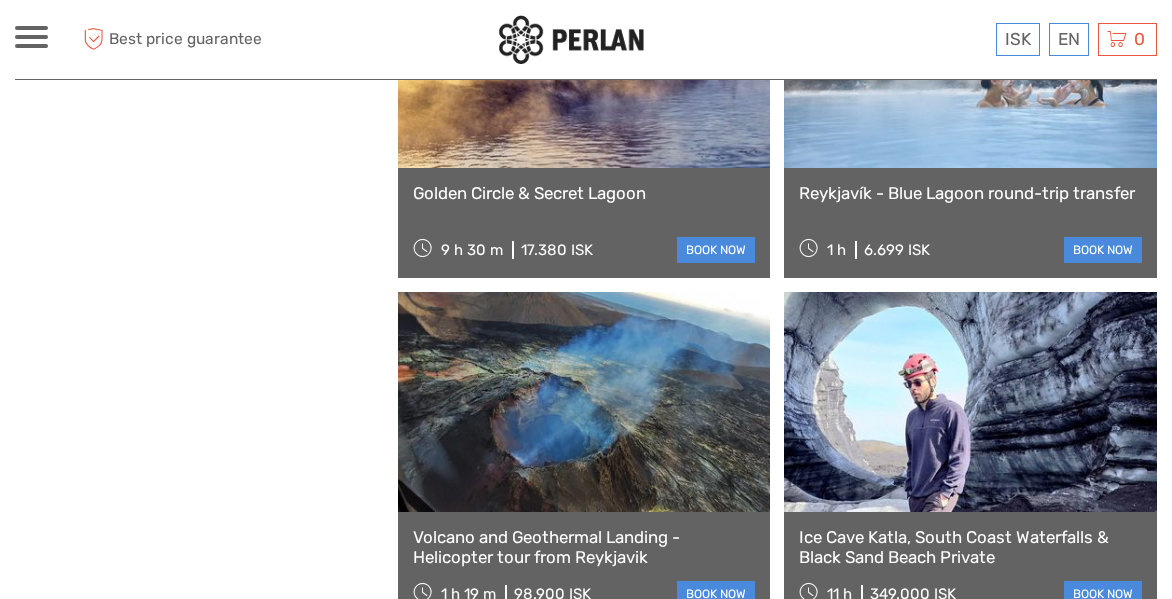 scroll, scrollTop: 6376, scrollLeft: 0, axis: vertical 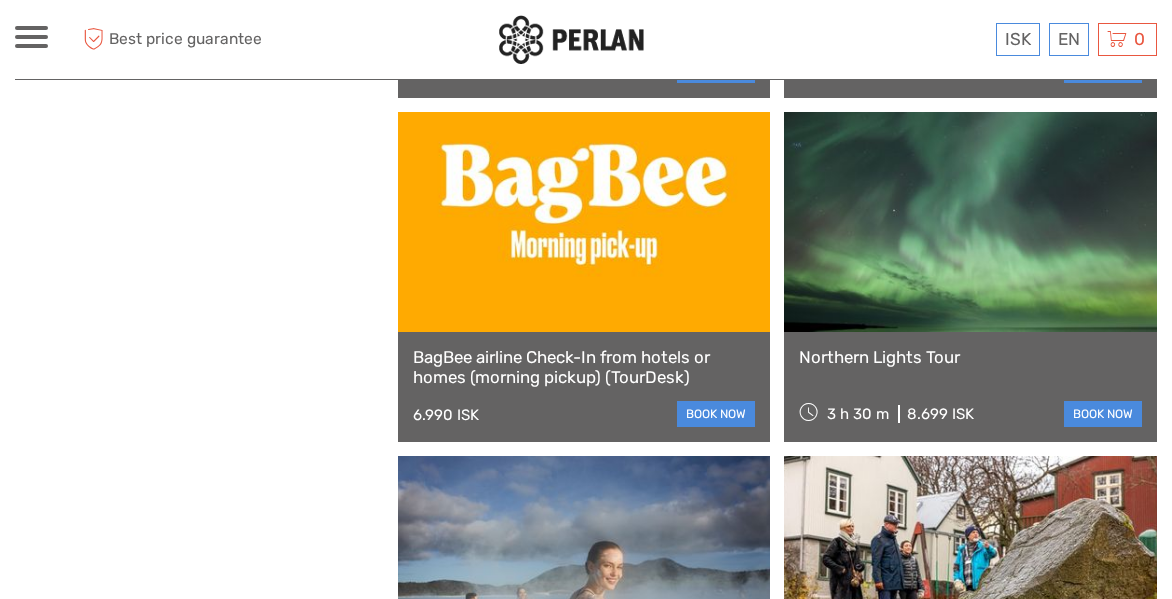 drag, startPoint x: 898, startPoint y: 359, endPoint x: 892, endPoint y: 371, distance: 13.416408 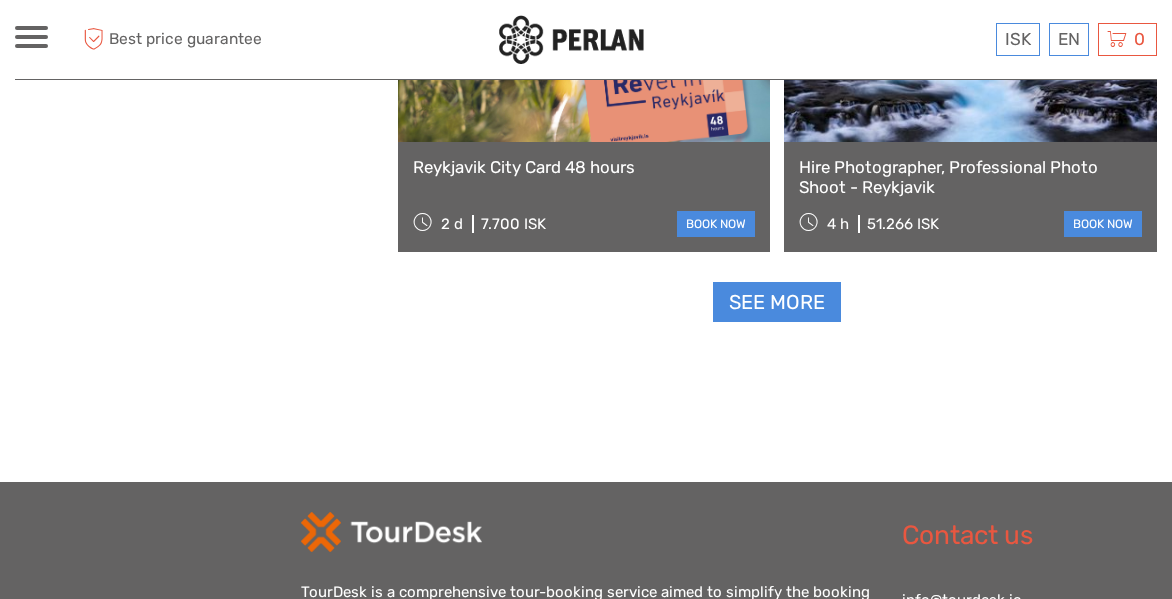 scroll, scrollTop: 9336, scrollLeft: 0, axis: vertical 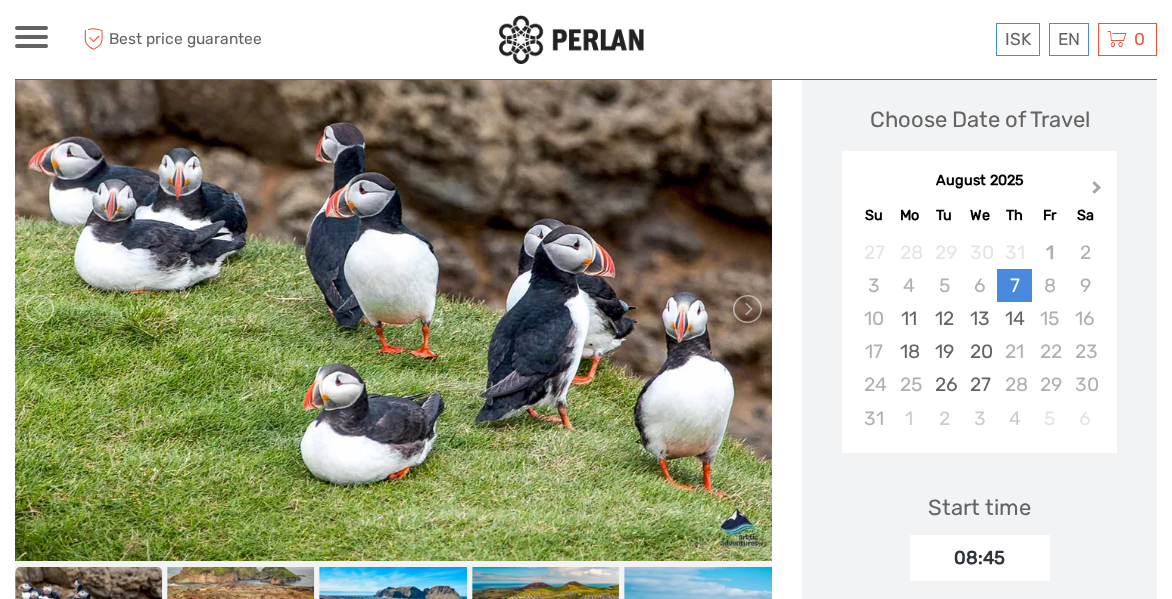 click on "Next Month" at bounding box center [1097, 191] 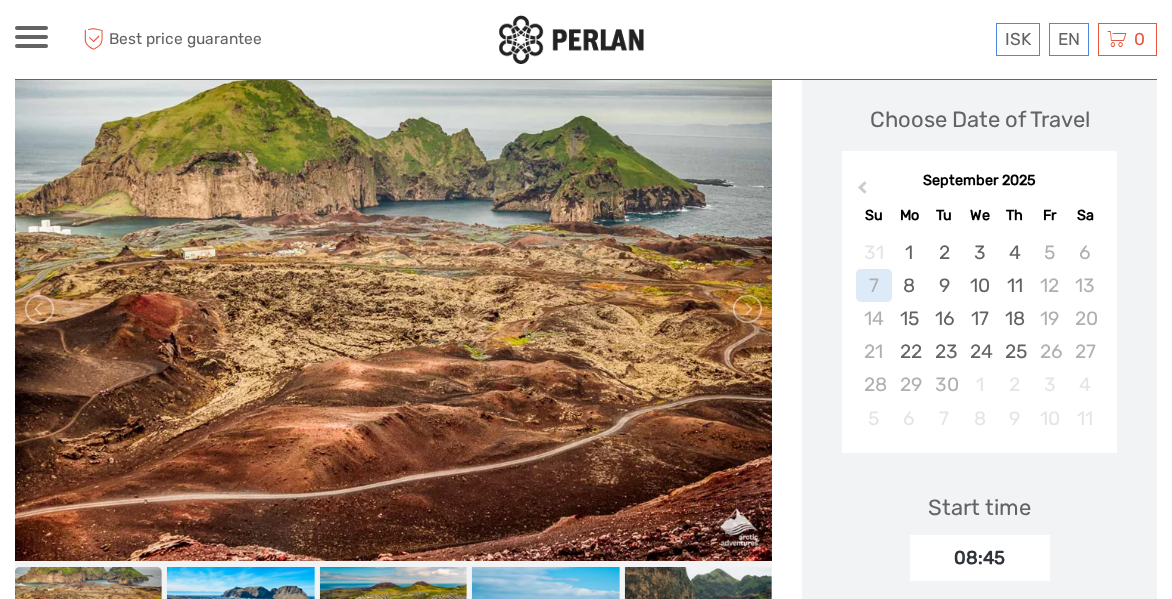click on "September 2025" at bounding box center [979, 181] 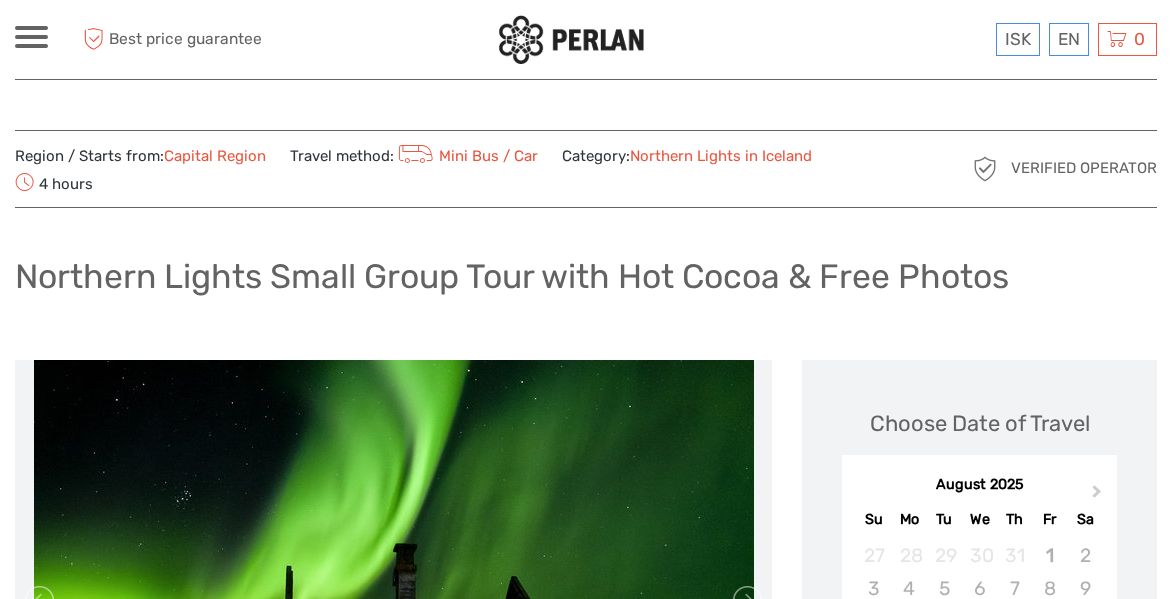 scroll, scrollTop: 0, scrollLeft: 0, axis: both 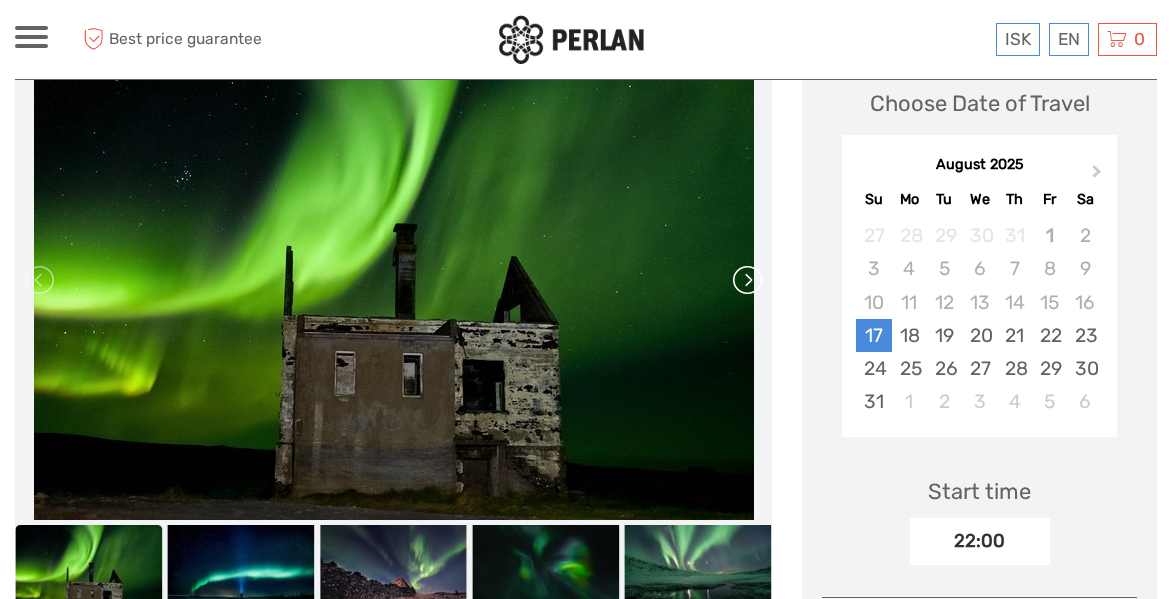 click at bounding box center (746, 280) 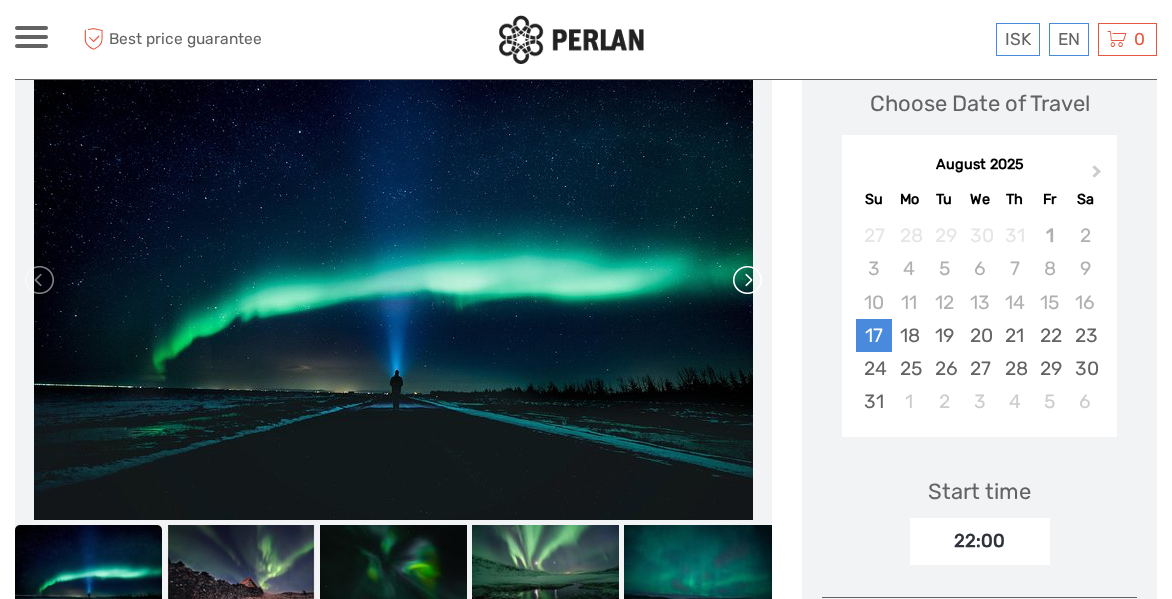 click at bounding box center (746, 280) 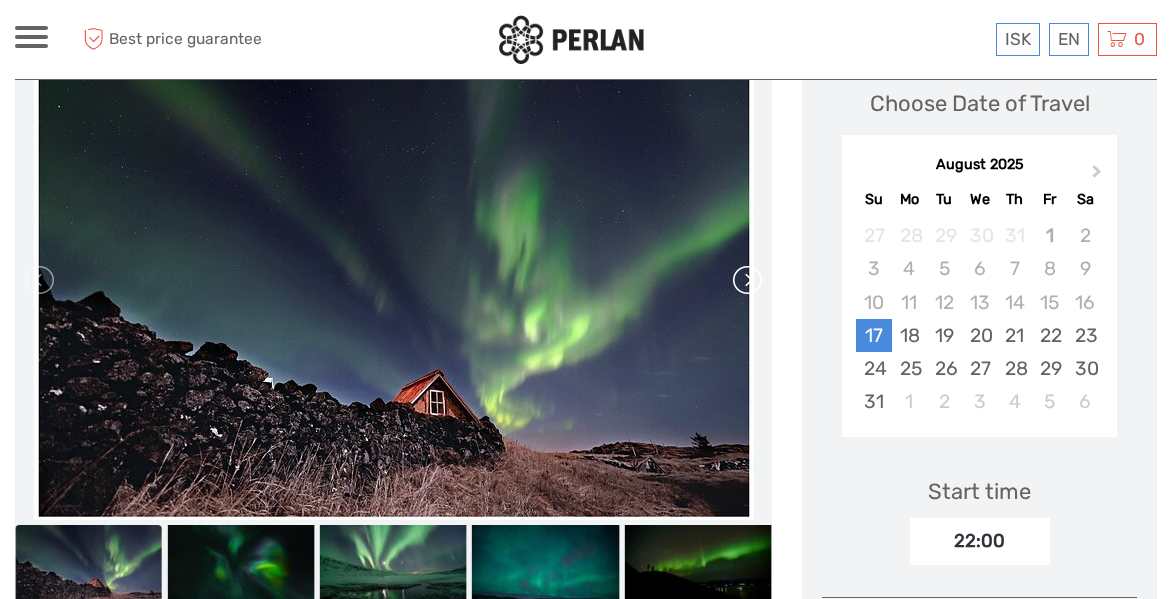 click at bounding box center [746, 280] 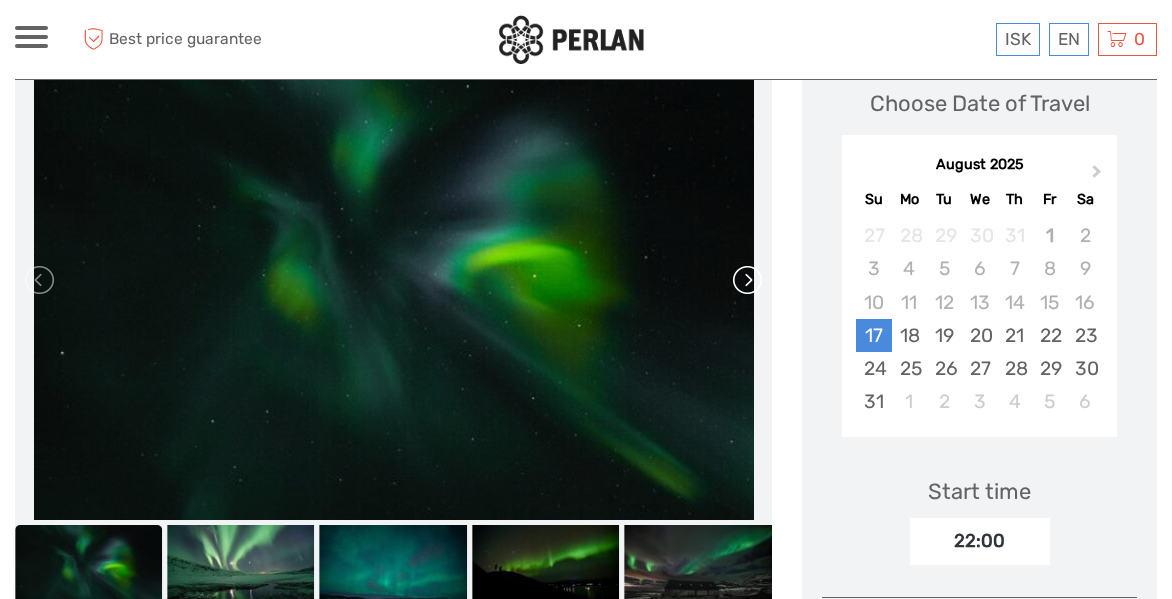 click at bounding box center [746, 280] 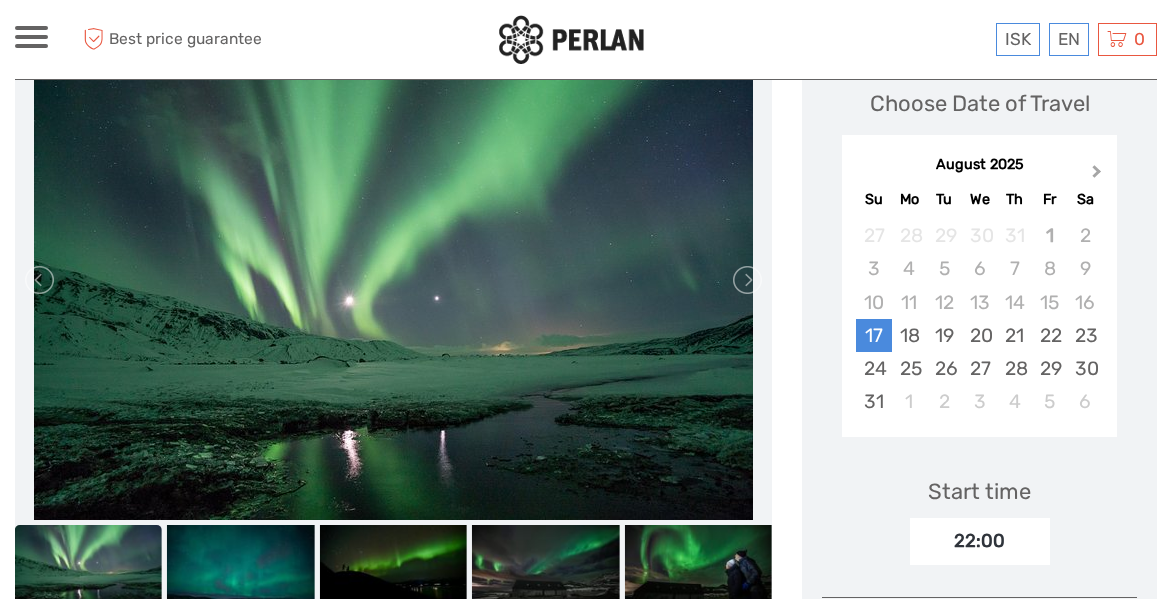 click on "Next Month" at bounding box center (1097, 175) 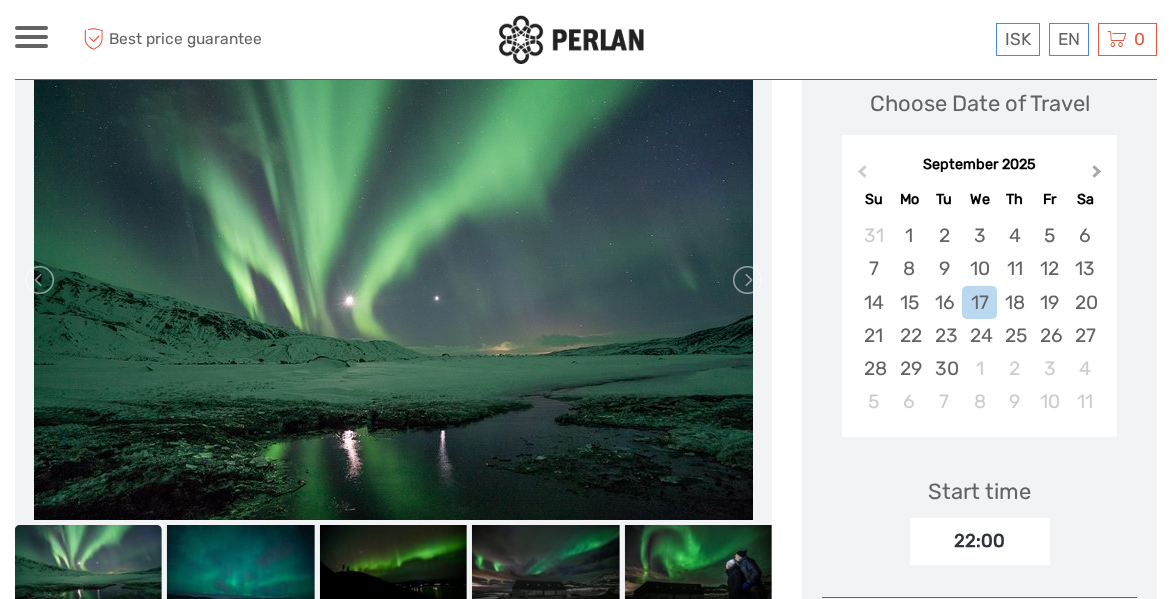 click on "Next Month" at bounding box center (1097, 175) 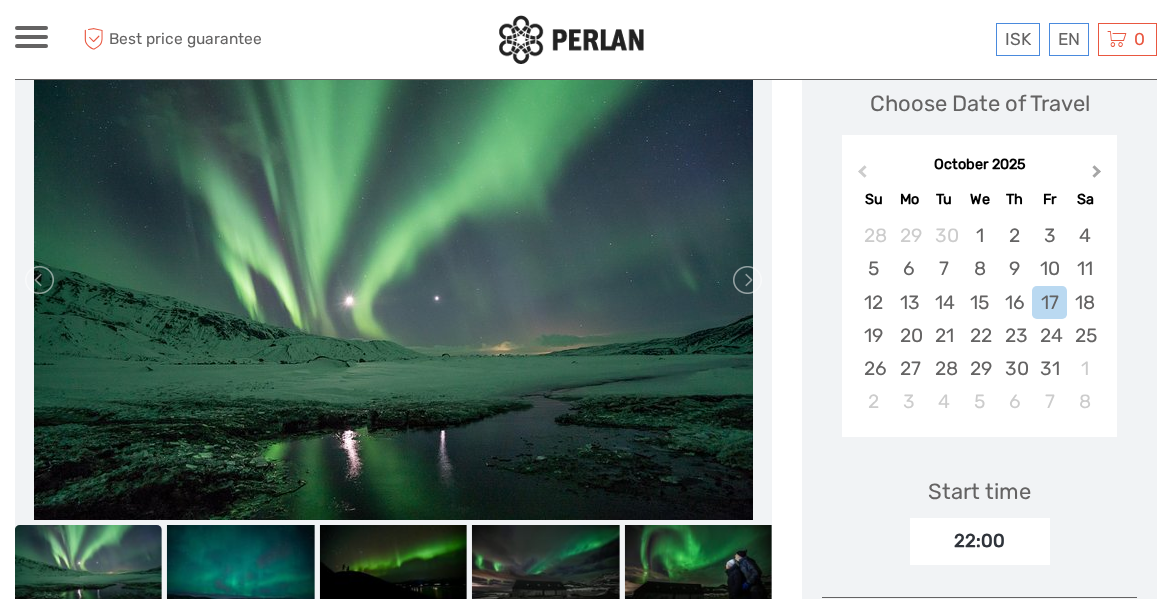 click on "Next Month" at bounding box center [1097, 175] 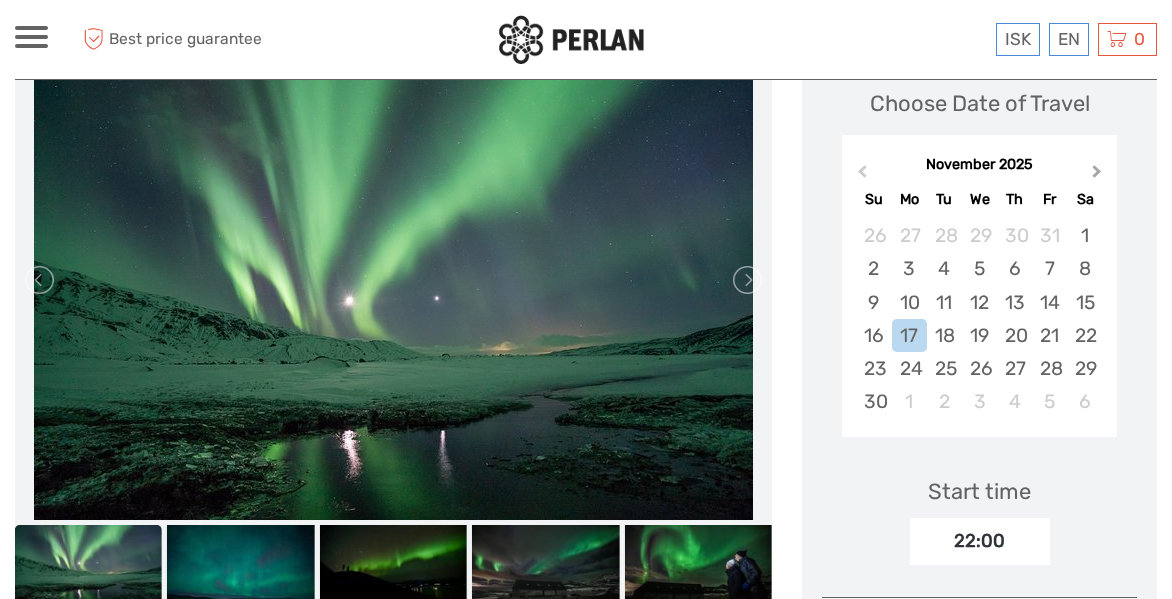 click on "Next Month" at bounding box center [1097, 175] 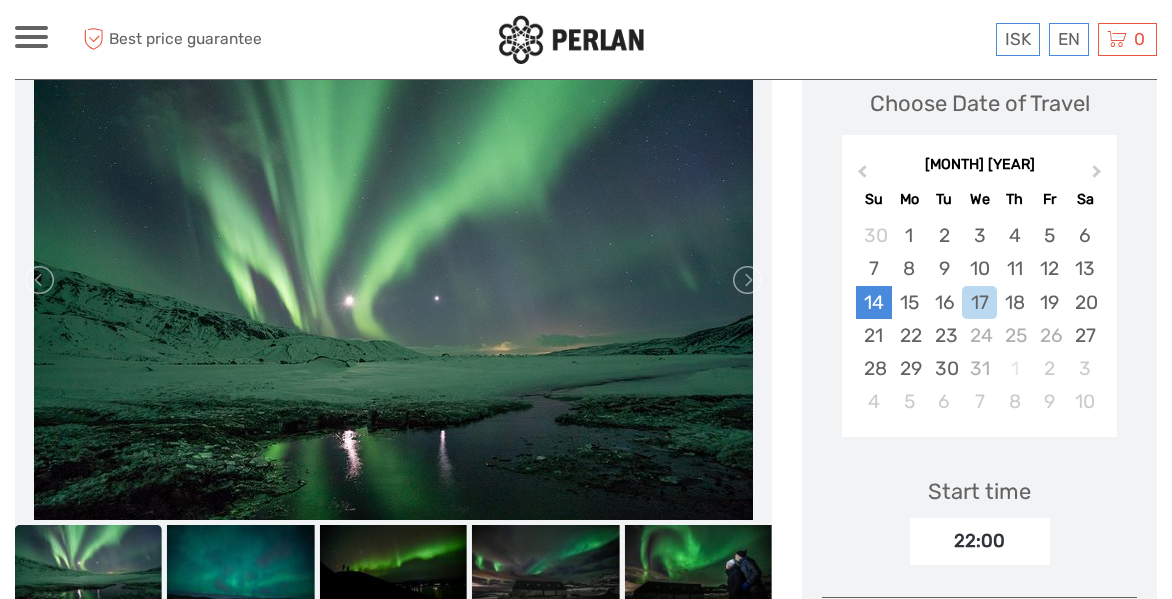 click on "14" at bounding box center [873, 302] 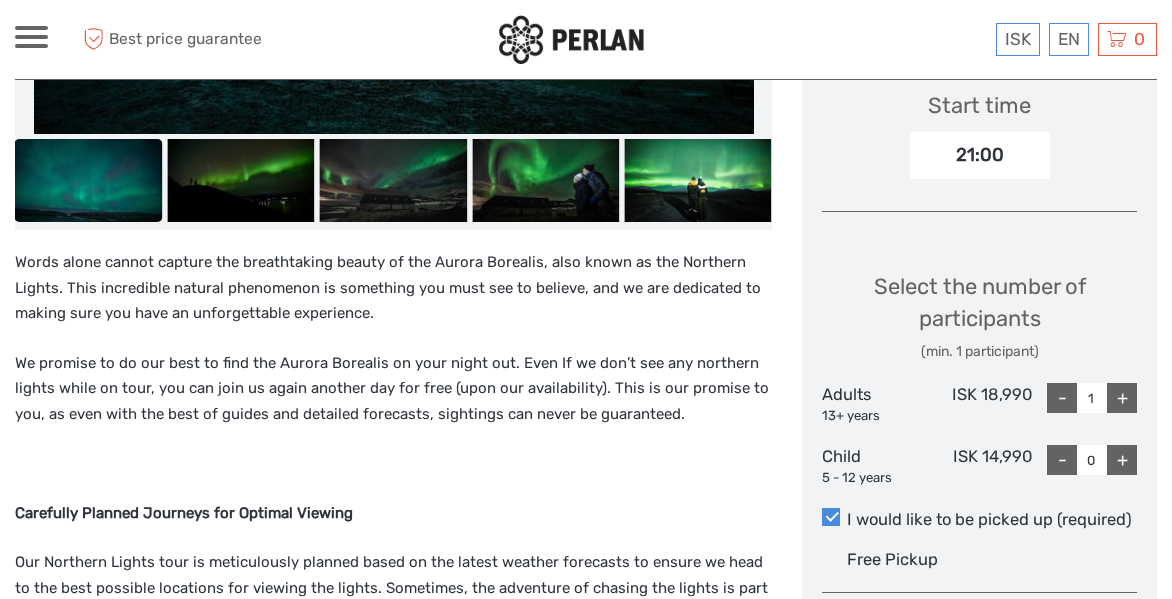 scroll, scrollTop: 695, scrollLeft: 0, axis: vertical 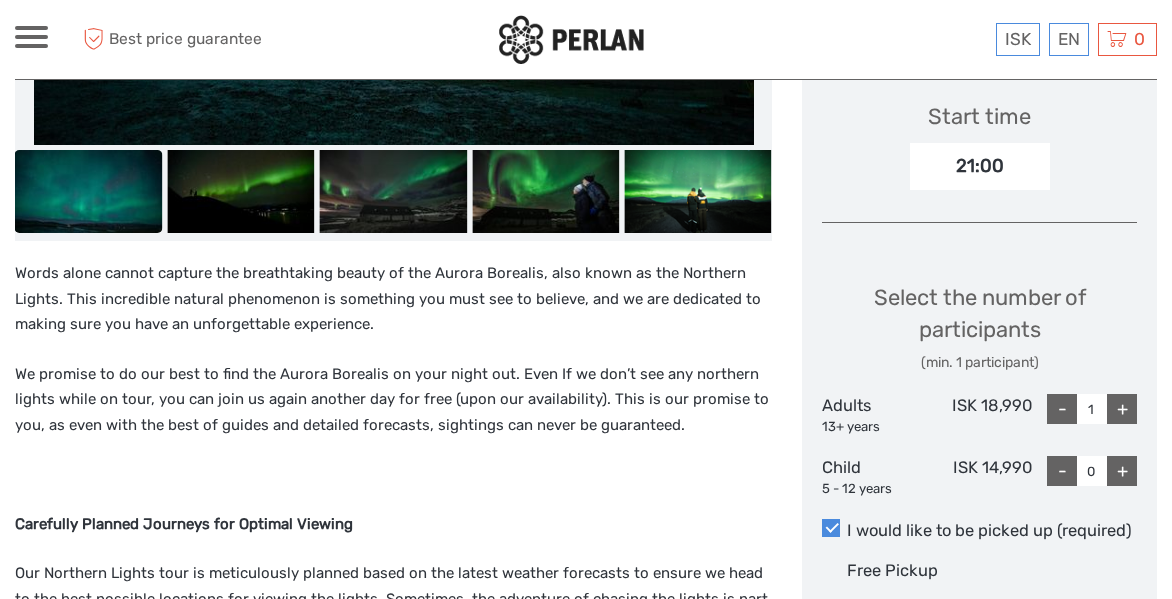 click on "ISK 18,990" at bounding box center (979, 415) 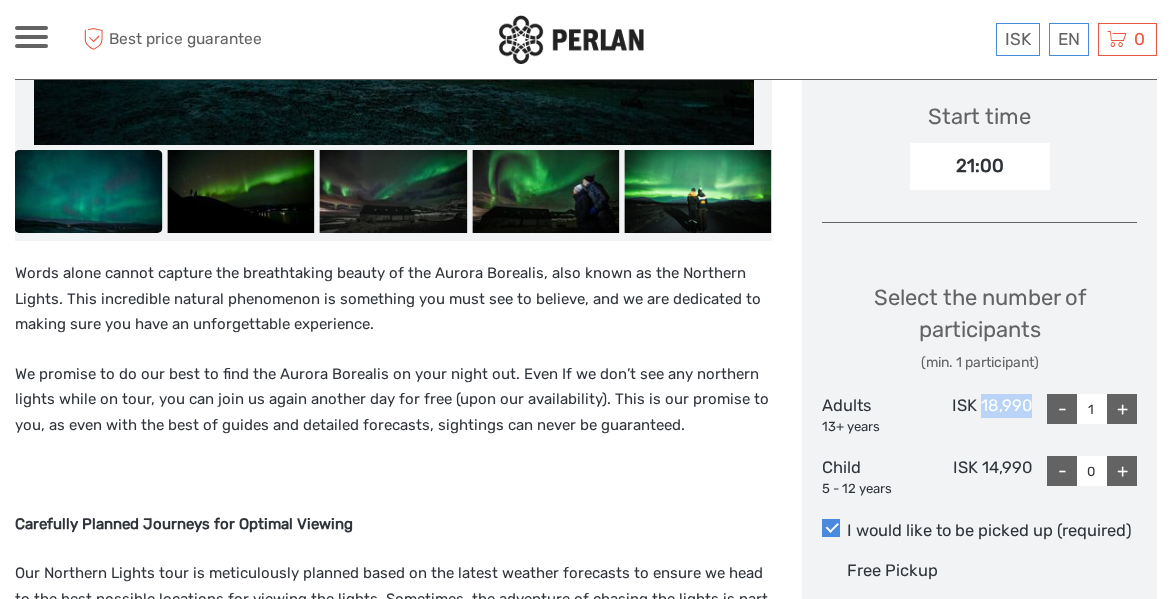 click on "ISK 18,990" at bounding box center (979, 415) 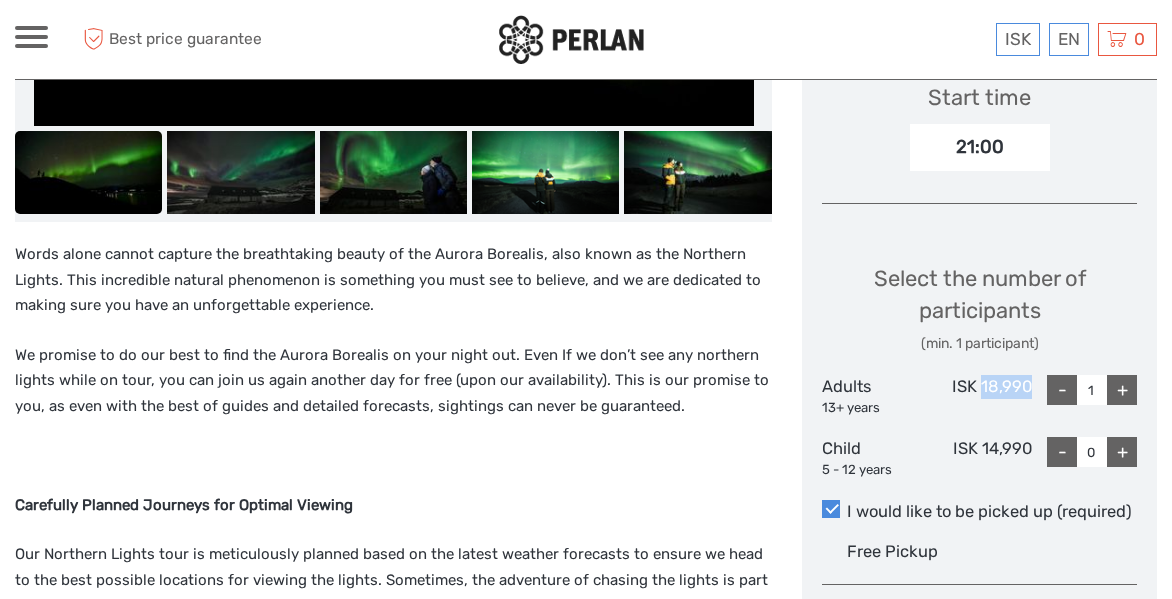 scroll, scrollTop: 731, scrollLeft: 0, axis: vertical 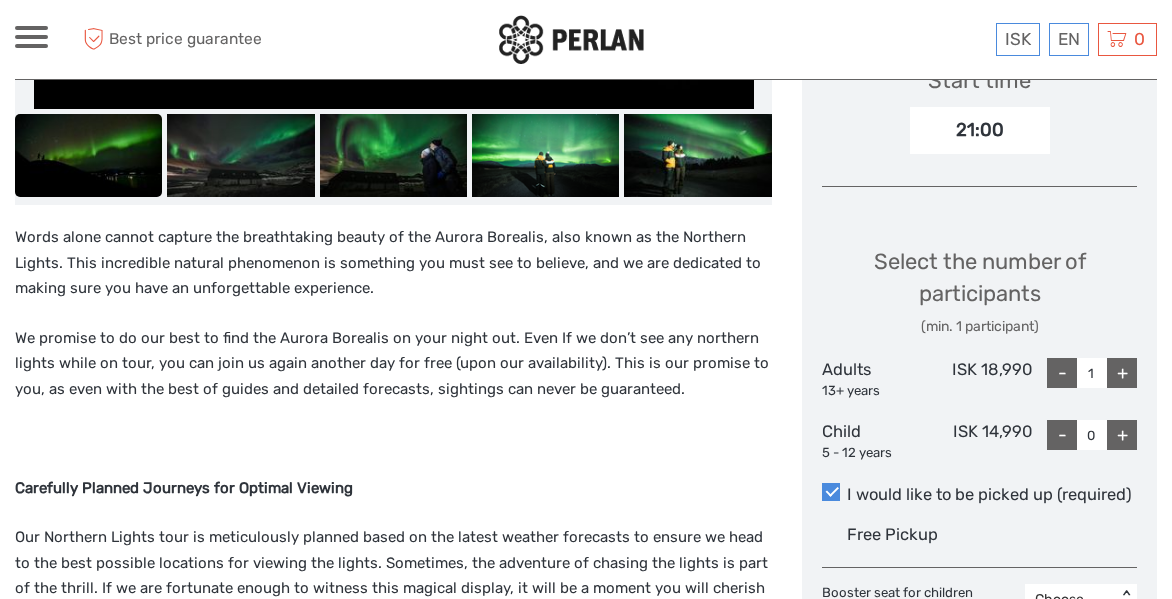 click on "Words alone cannot capture the breathtaking beauty of the Aurora Borealis, also known as the Northern Lights. This incredible natural phenomenon is something you must see to believe, and we are dedicated to making sure you have an unforgettable experience. We promise to do our best to find the Aurora Borealis on your night out. Even If we don’t see any northern lights while on tour, you can join us again another day for free (upon our availability). This is our promise to you, as even with the best of guides and detailed forecasts, sightings can never be guaranteed. Carefully Planned Journeys for Optimal Viewing Comfort and Warmth on Your Journey Travel in comfort on our cozy minibuses, equipped with free WiFi and USB charging ports, and enjoy complimentary Icelandic wool blankets, hot chocolate, and traditional pastries. With a maximum of 19 guests, our tours offer a personal, crowd-free experience close to Iceland’s untouched landscapes. Intimate and Exclusive Experience Please note:" at bounding box center (393, 872) 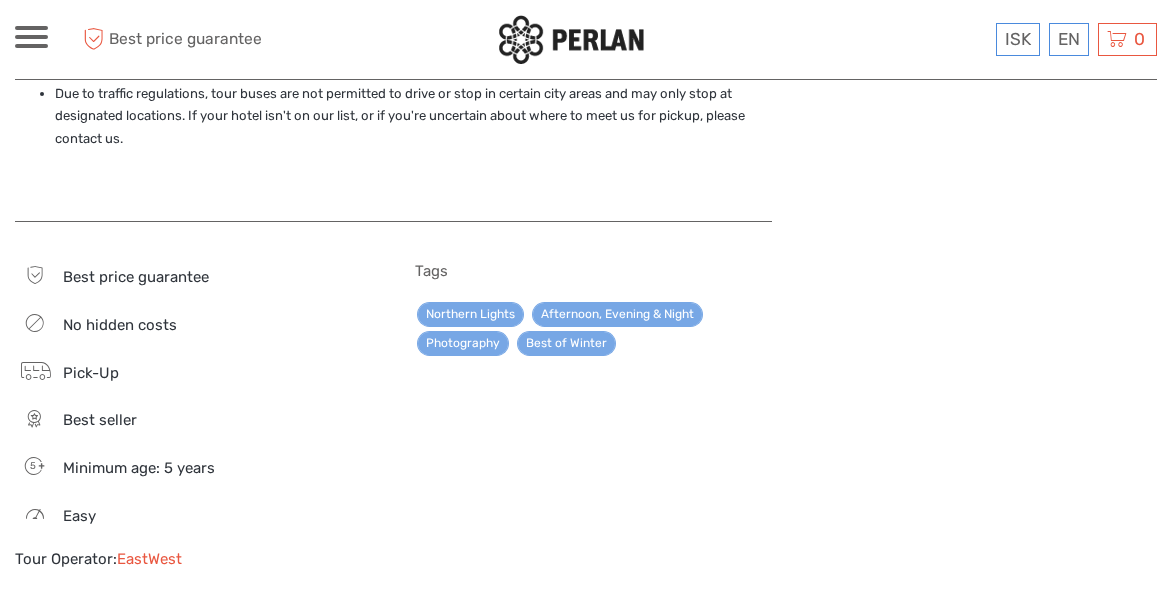 scroll, scrollTop: 2051, scrollLeft: 0, axis: vertical 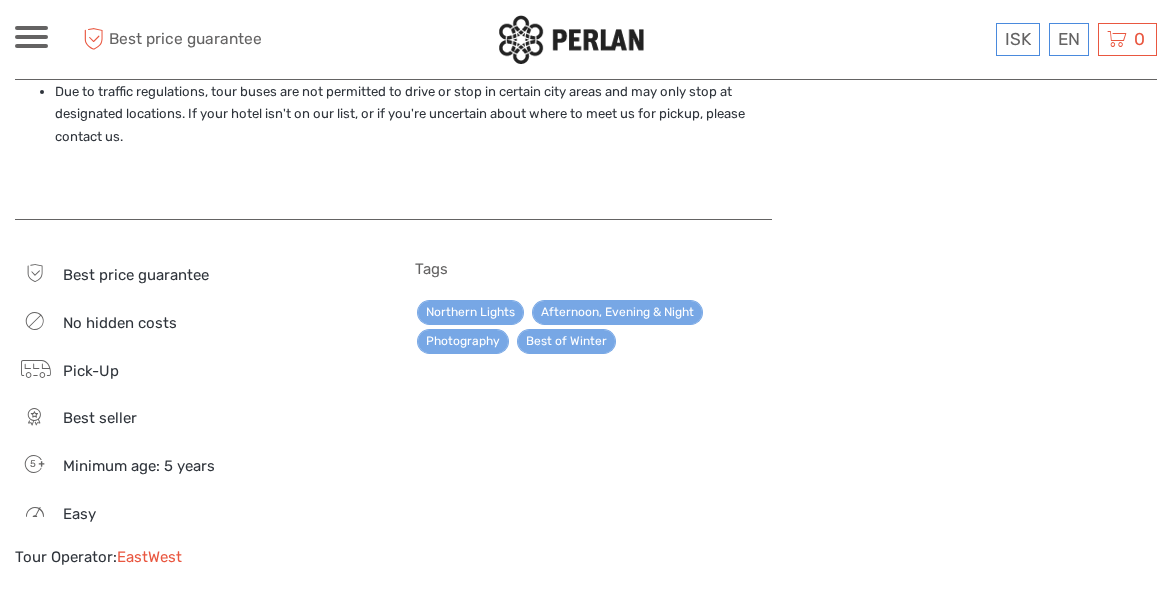 click on "Choose Date of Travel December 2025 Previous Month Next Month December 2025 Su Mo Tu We Th Fr Sa 30 1 2 3 4 5 6 7 8 9 10 11 12 13 14 15 16 17 18 19 20 21 22 23 24 25 26 27 28 29 30 31 1 2 3 4 5 6 7 8 9 10 Start time 21:00 Select the number of participants (min. 1 participant) Adults  13+ years ISK 18,990 - 1 + Child 5 - 12 years ISK 14,990 - 0 + I would like to be picked up (required) Free Pickup Booster seat for children ISK 0 Choose < > Total :  ISK 18,990 Best price guarantee ADD TO CART EXPRESS CHECKOUT" at bounding box center [979, -27] 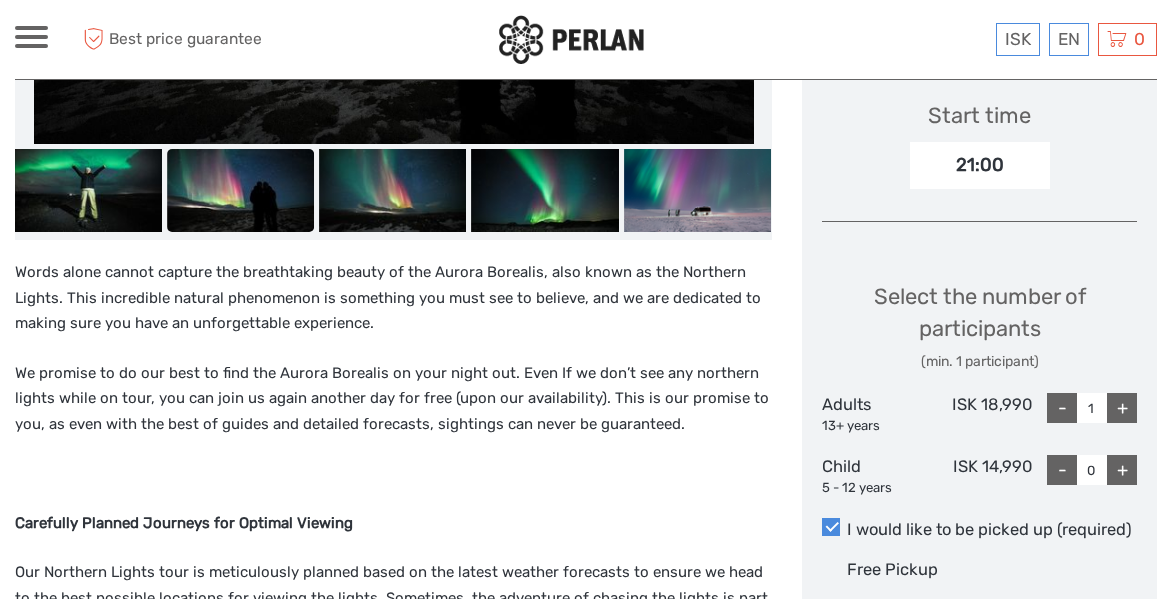 scroll, scrollTop: 691, scrollLeft: 0, axis: vertical 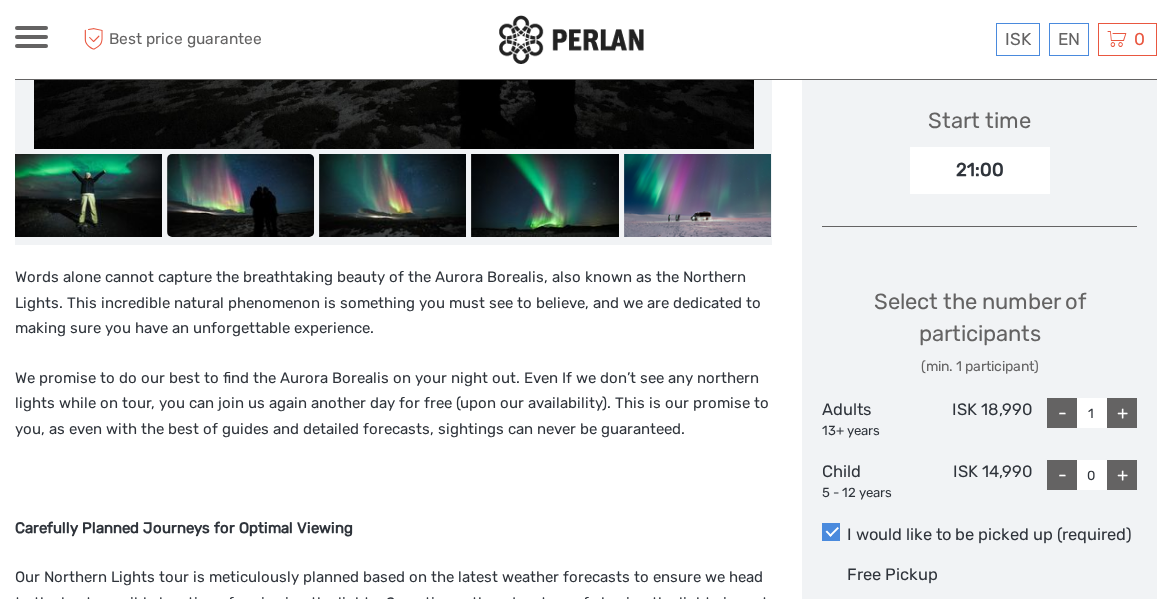 click on "+" at bounding box center [1122, 413] 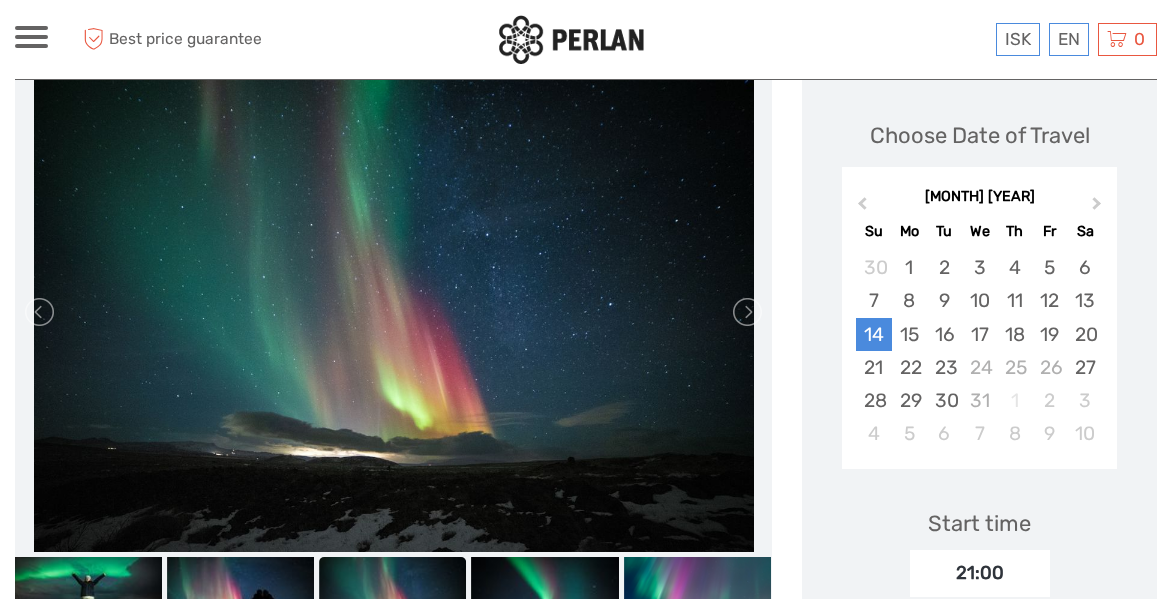 scroll, scrollTop: 282, scrollLeft: 0, axis: vertical 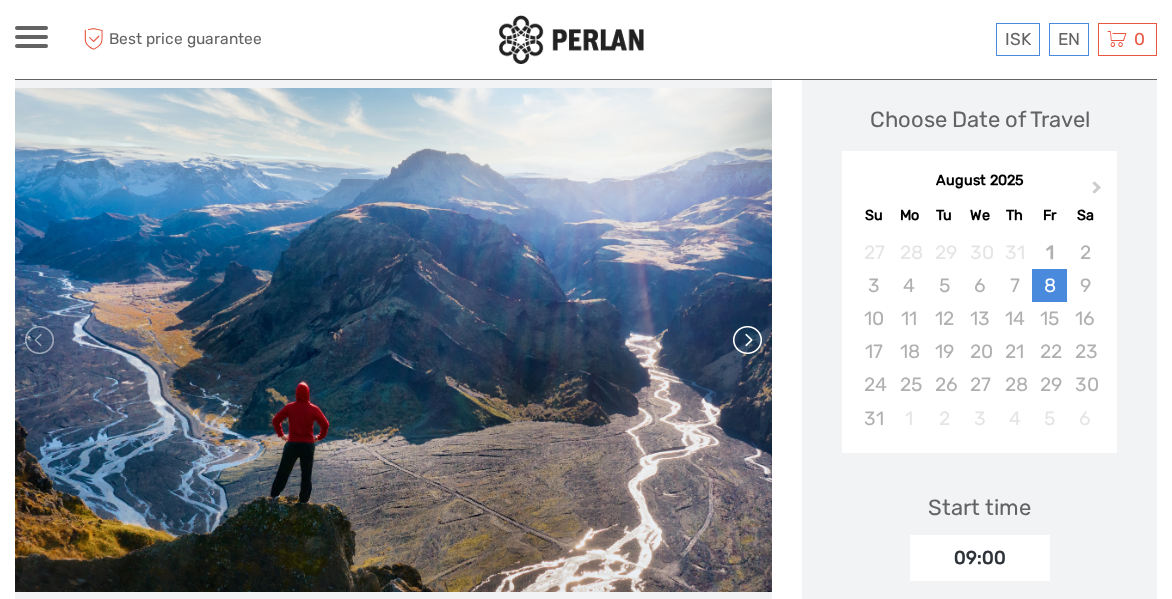 click at bounding box center [746, 340] 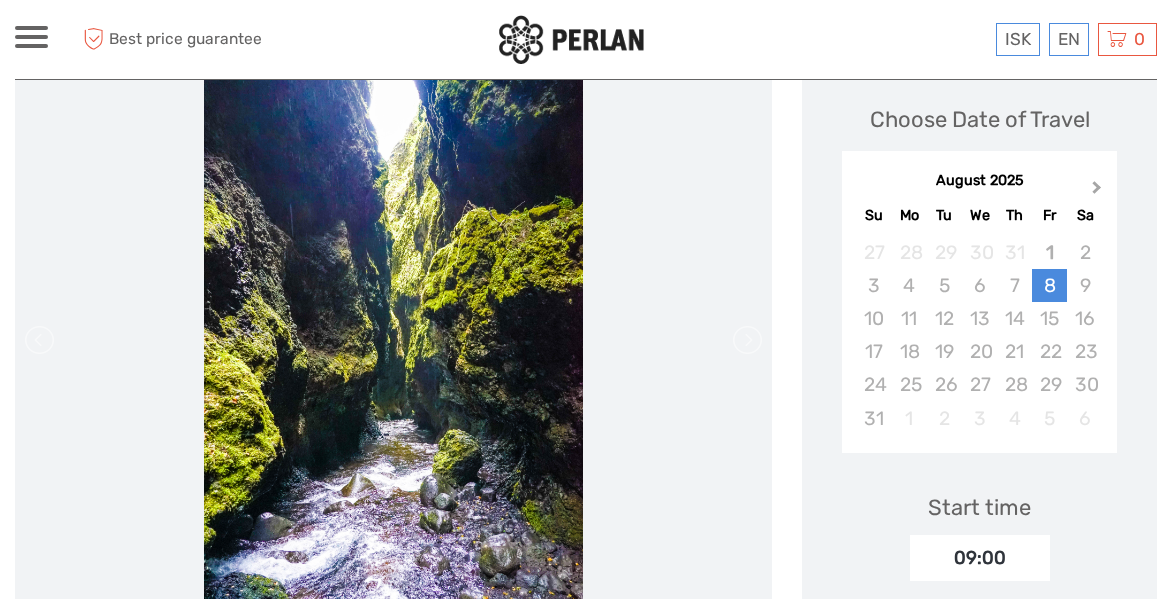 click on "Next Month" at bounding box center (1099, 192) 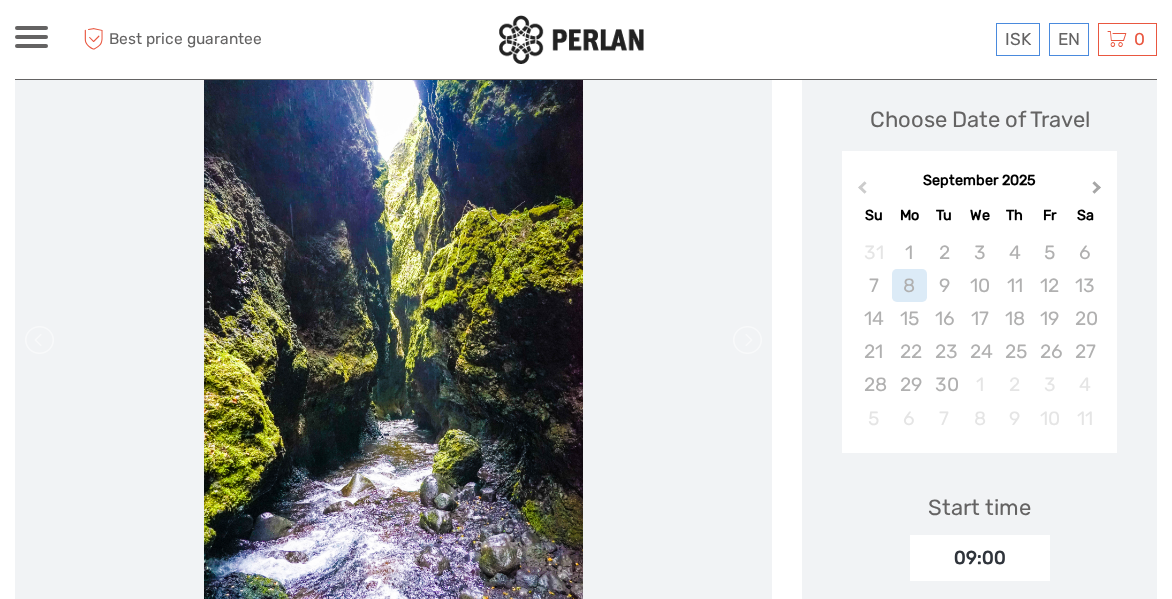 click on "Next Month" at bounding box center (1099, 192) 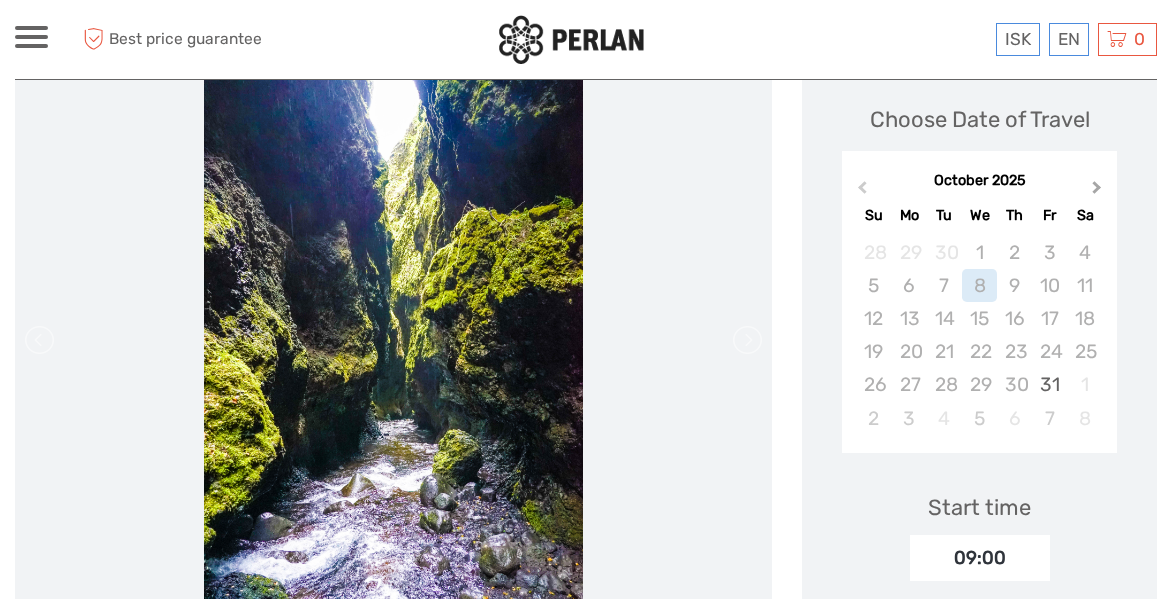click on "Next Month" at bounding box center [1099, 192] 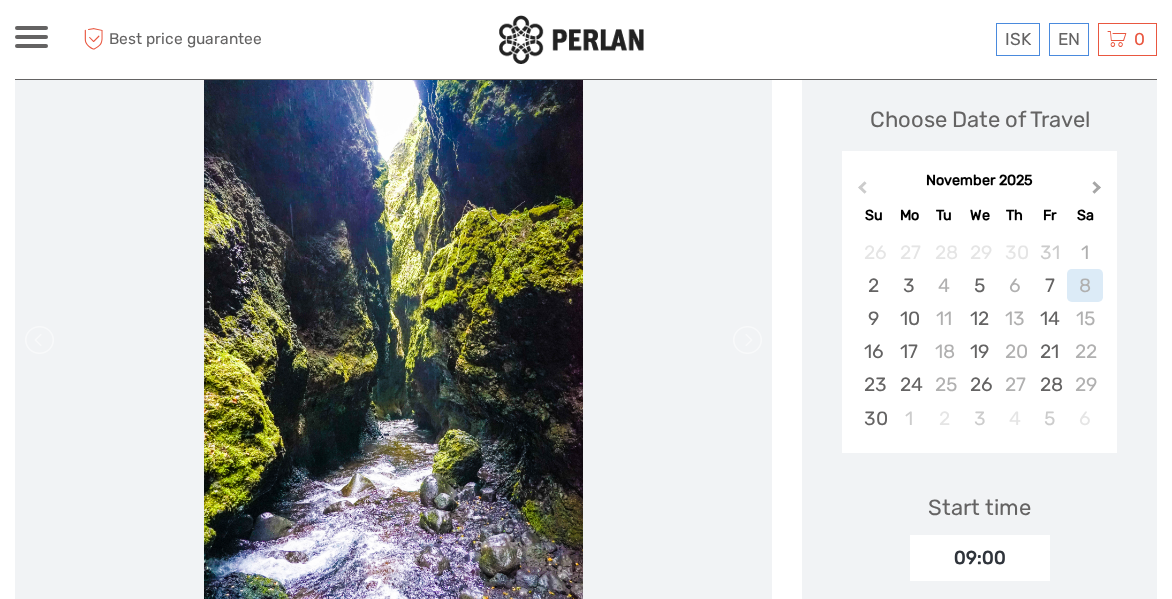 click on "Next Month" at bounding box center (1099, 192) 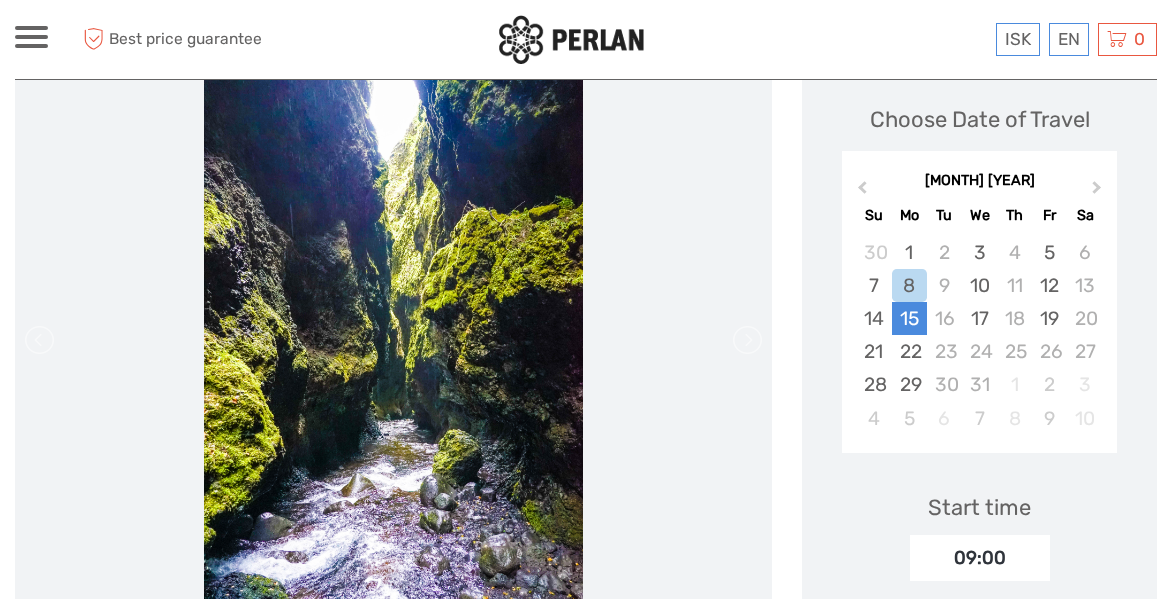 click on "15" at bounding box center (909, 318) 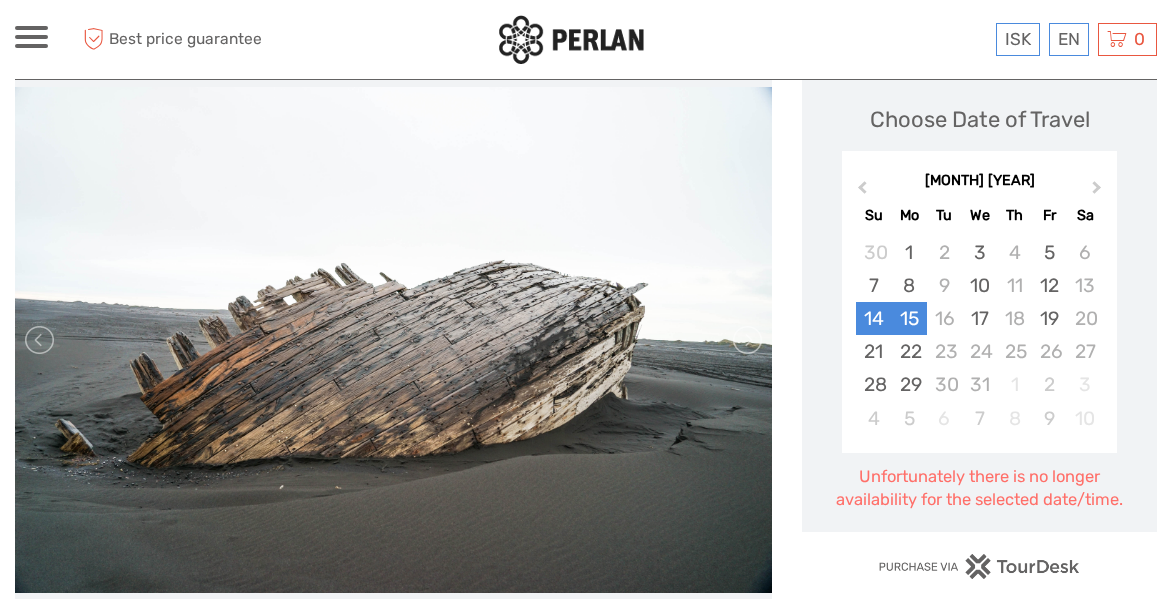 click on "14" at bounding box center (873, 318) 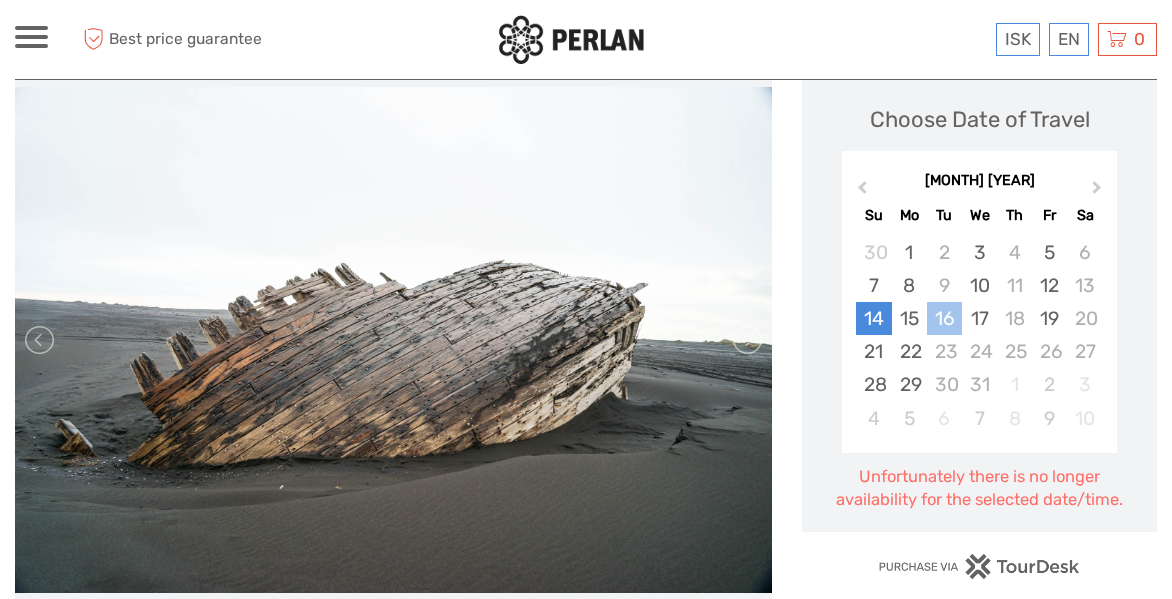 click on "16" at bounding box center [944, 318] 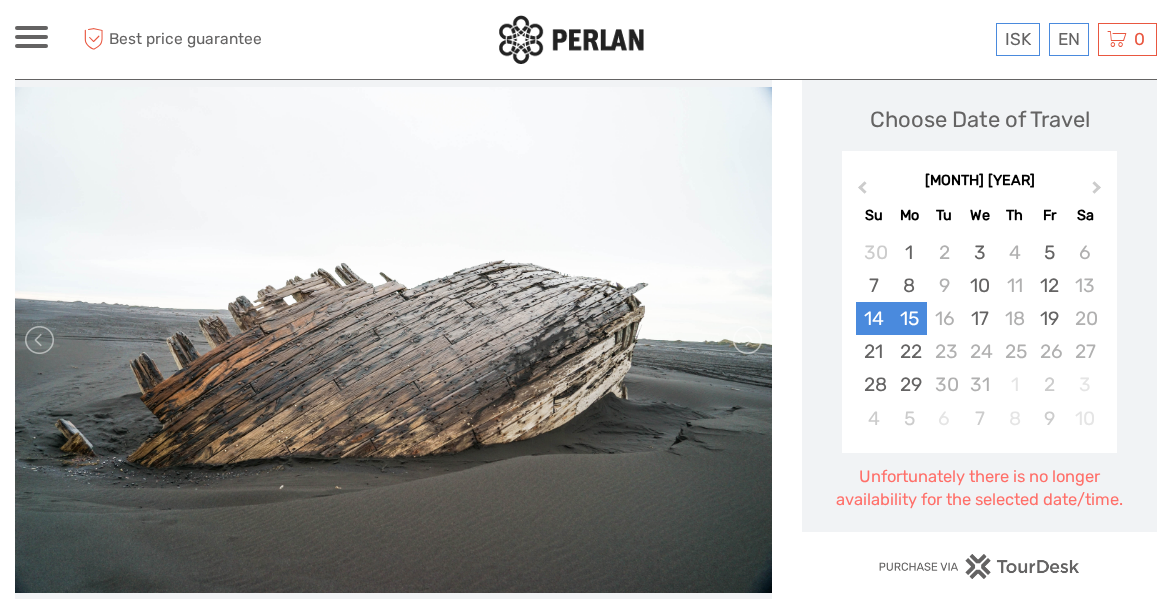 click on "15" at bounding box center [909, 318] 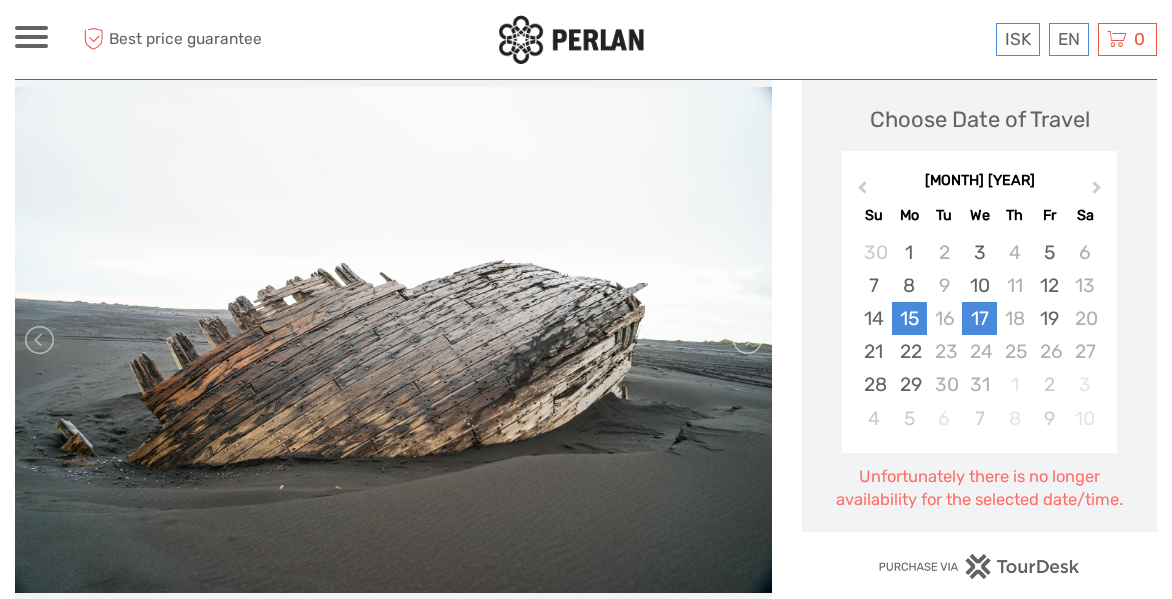 click on "17" at bounding box center [979, 318] 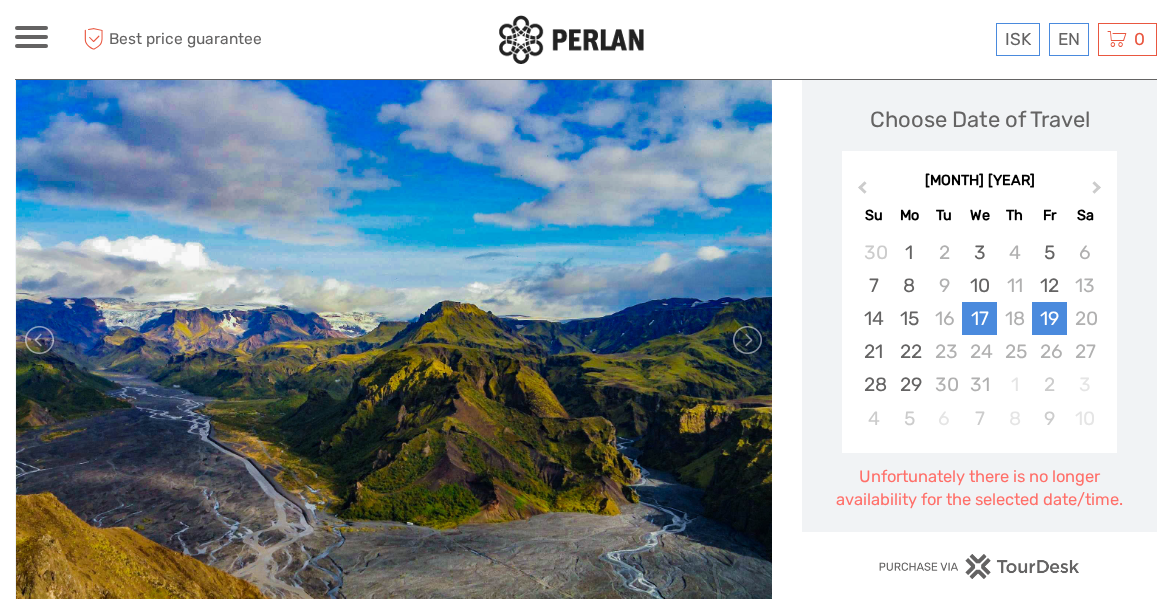 click on "19" at bounding box center (1049, 318) 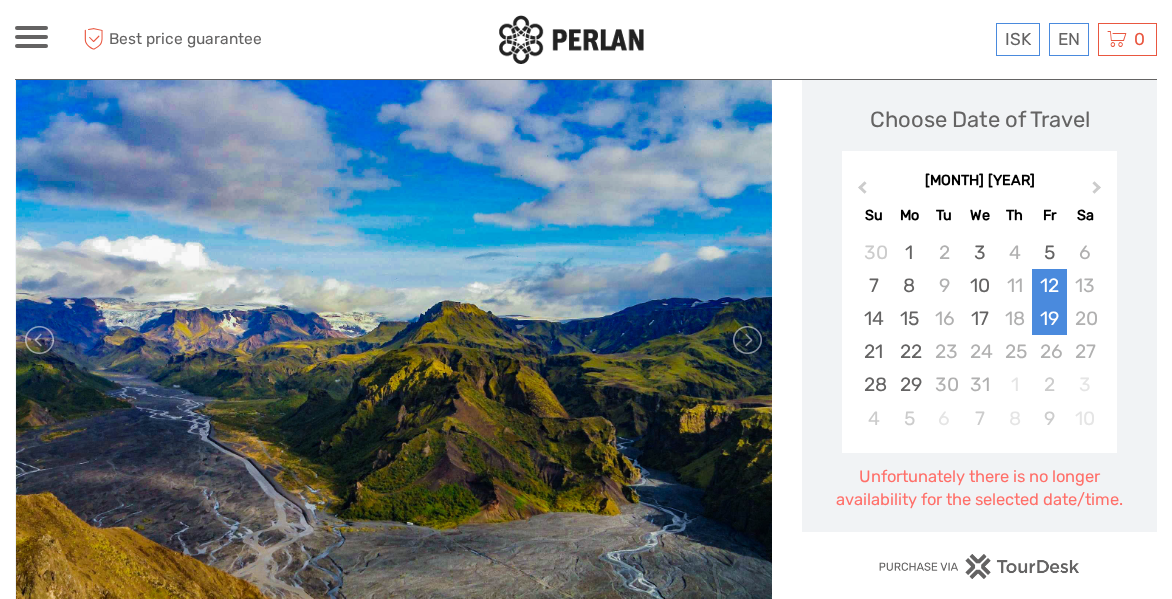 click on "12" at bounding box center (1049, 285) 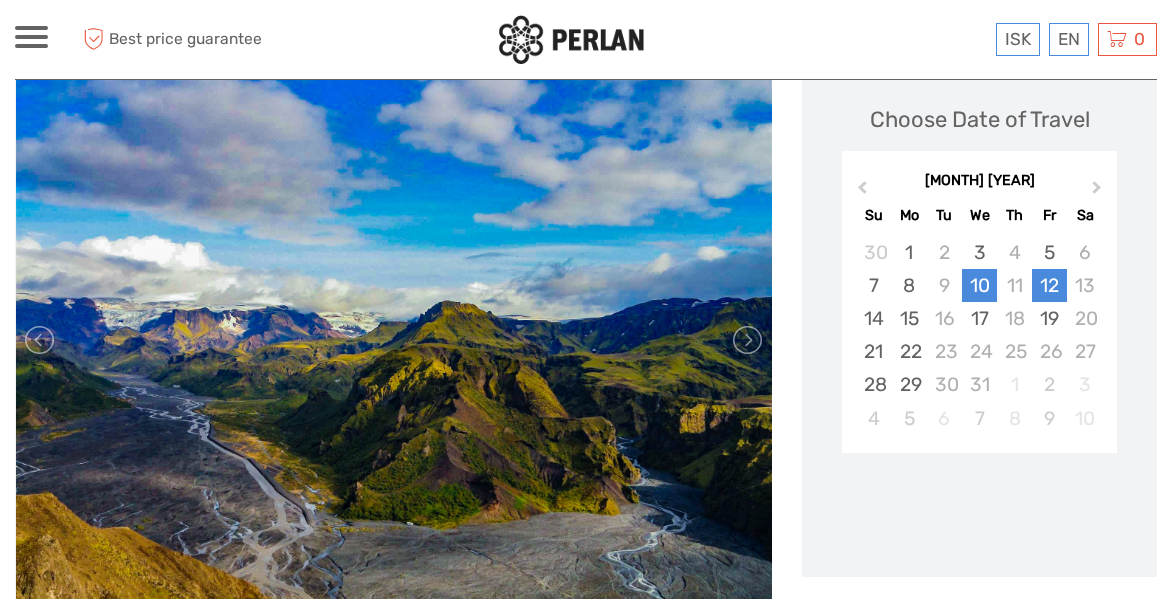 click on "10" at bounding box center (979, 285) 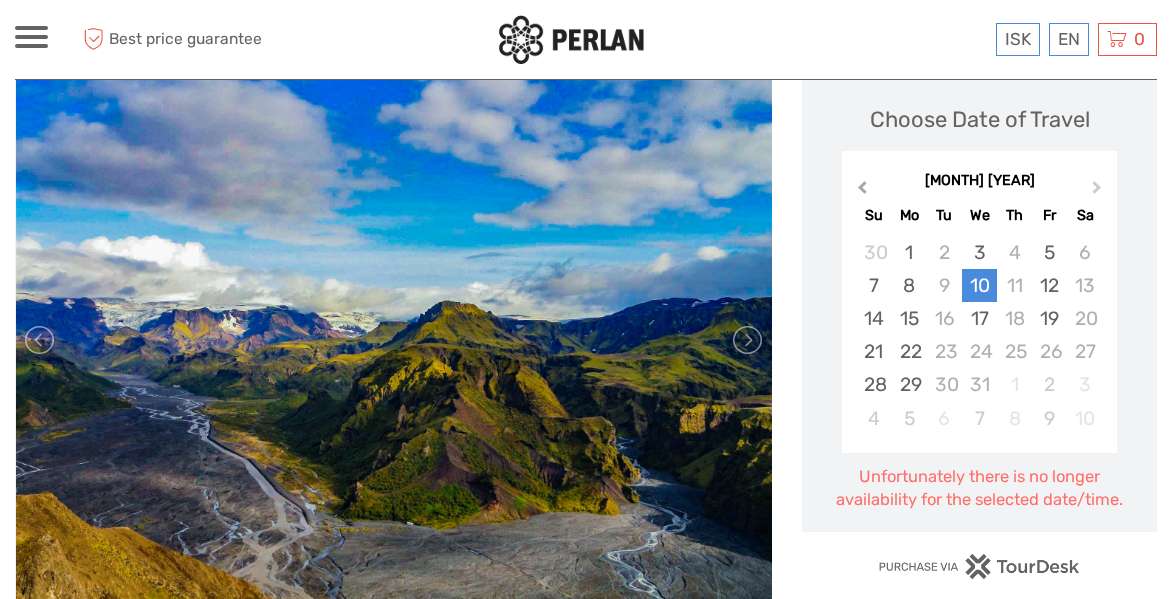 click on "Previous Month" at bounding box center (860, 192) 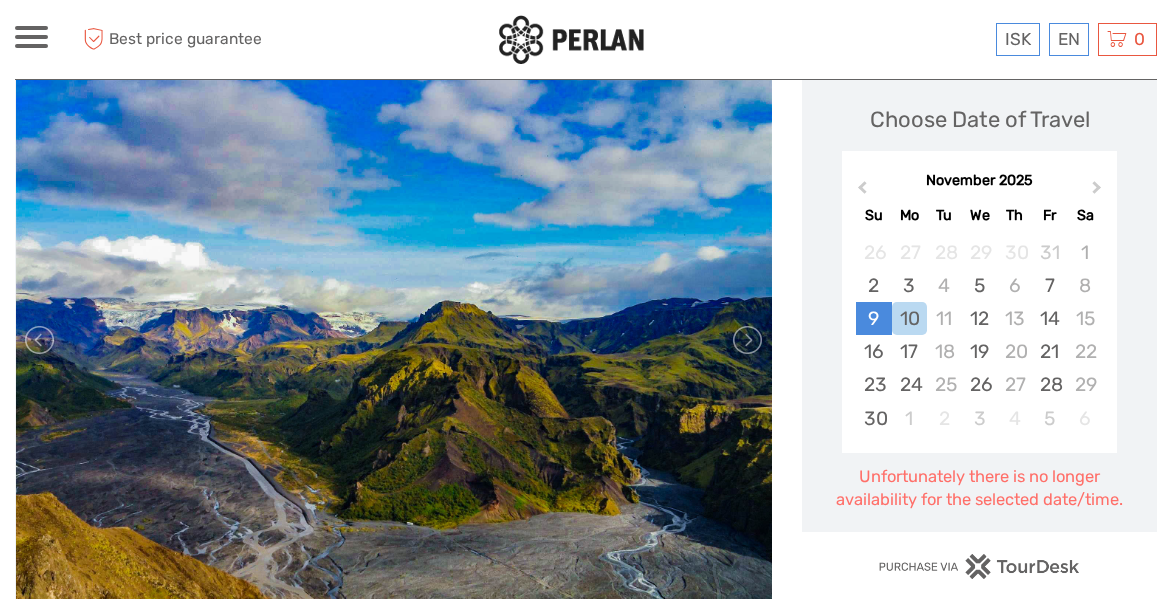 click on "9" at bounding box center (873, 318) 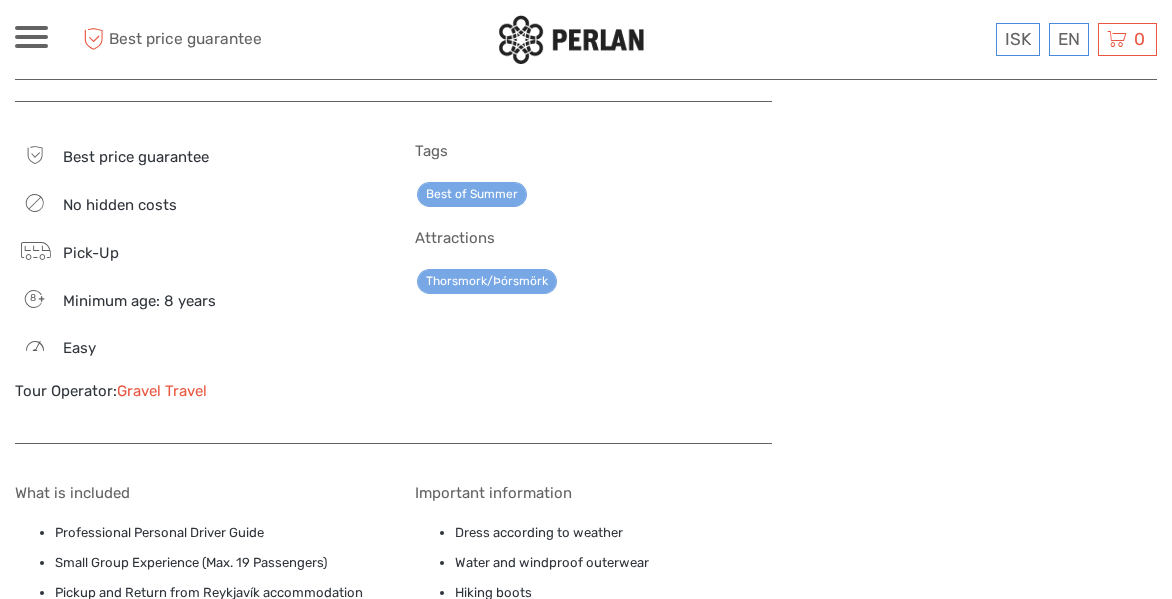 scroll, scrollTop: 1674, scrollLeft: 0, axis: vertical 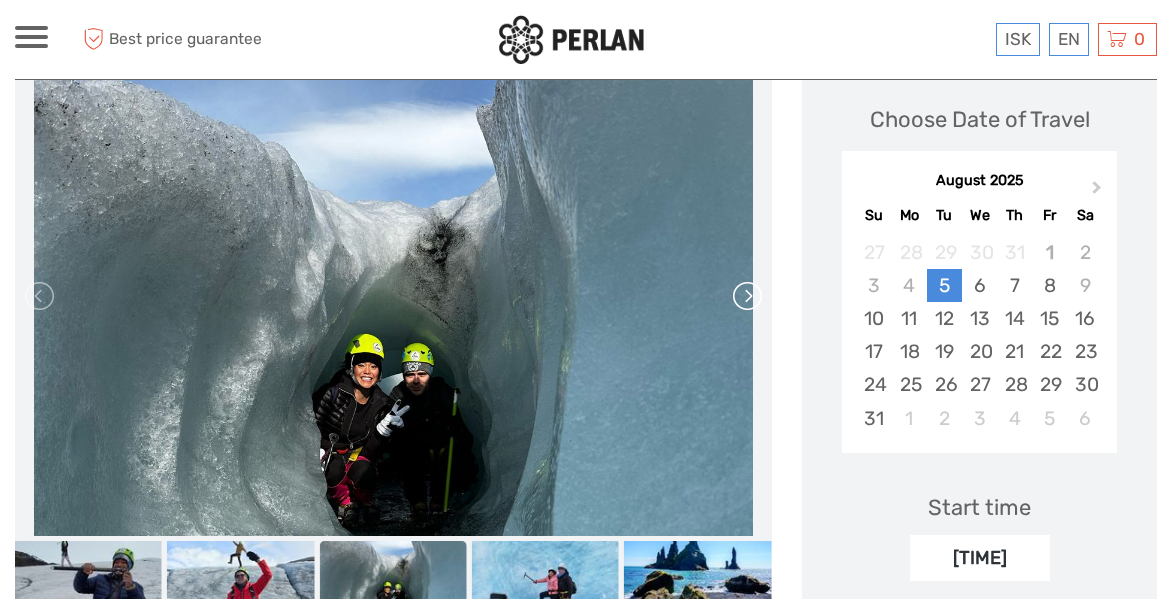 click at bounding box center (746, 296) 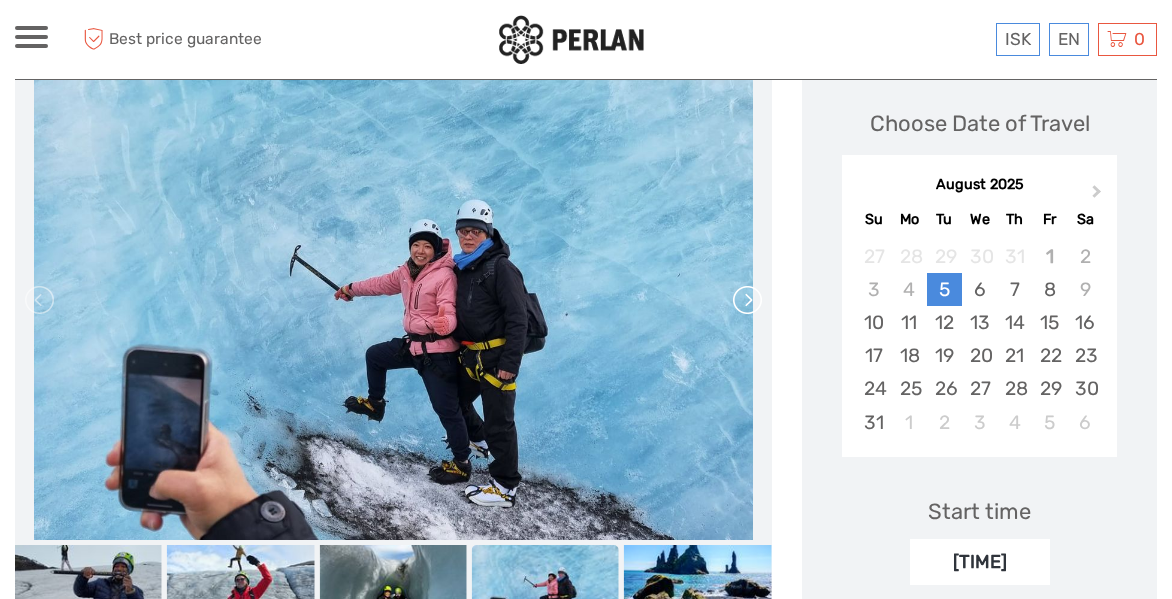 scroll, scrollTop: 280, scrollLeft: 0, axis: vertical 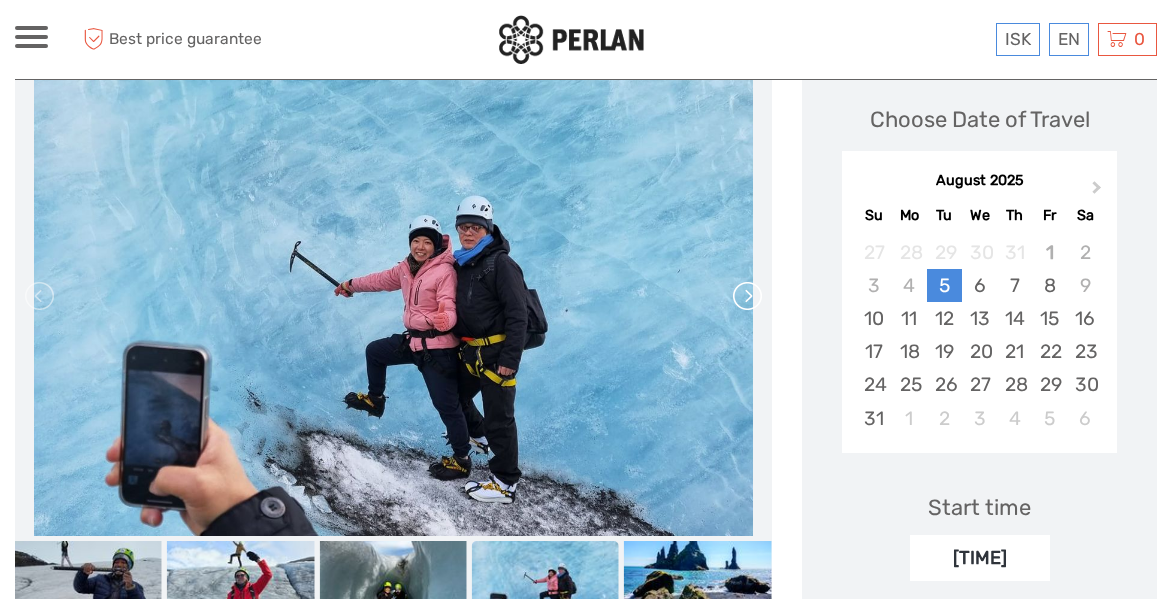 click at bounding box center [746, 296] 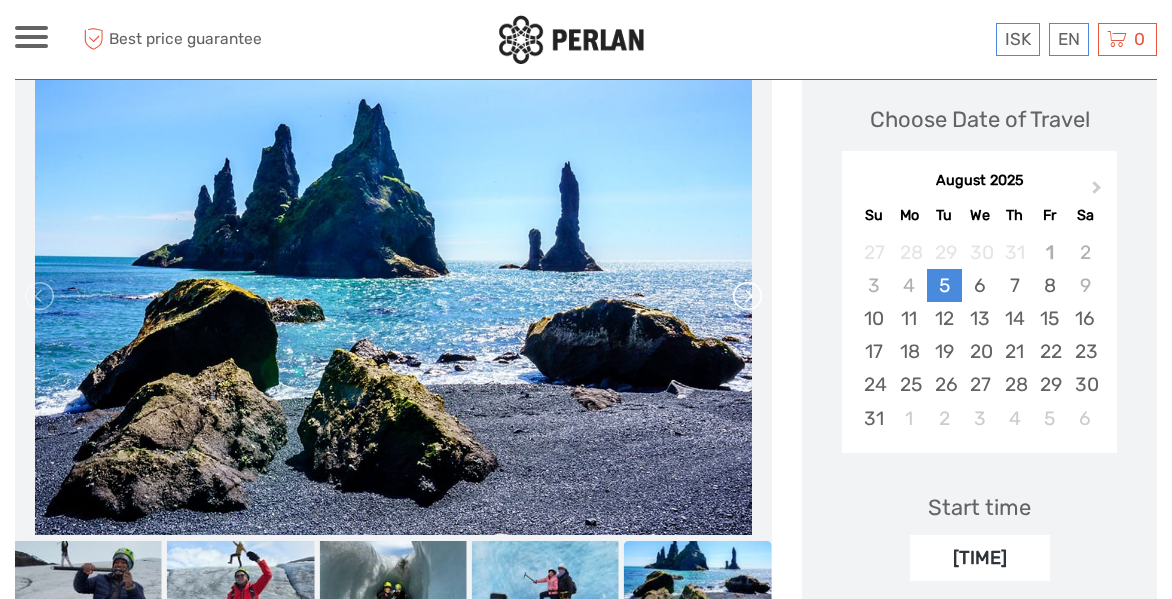 click at bounding box center [746, 296] 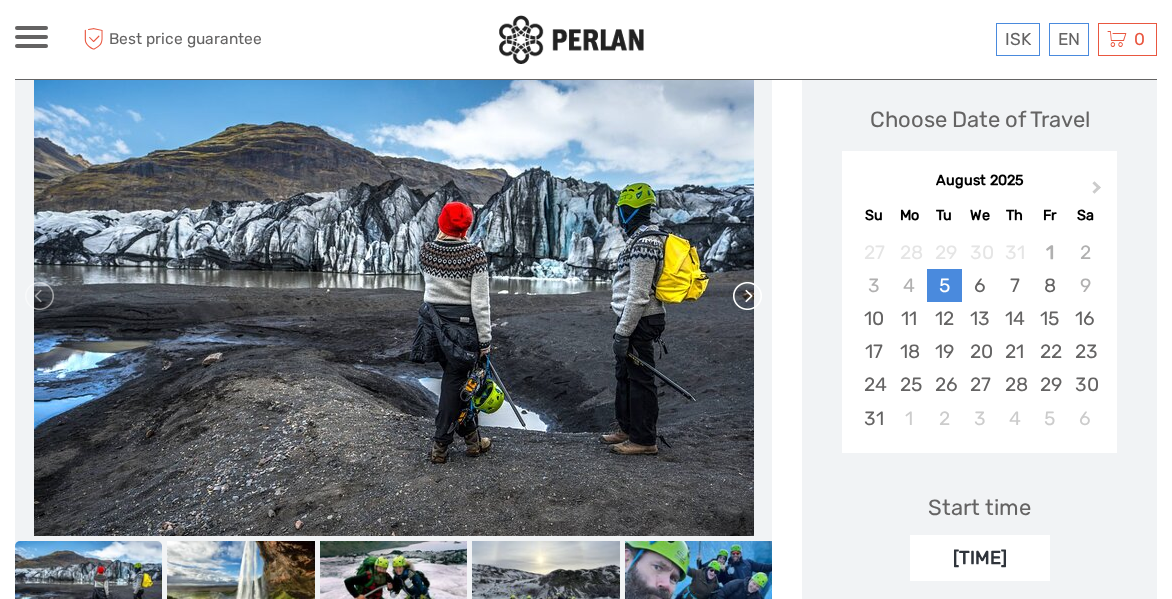 click at bounding box center [746, 296] 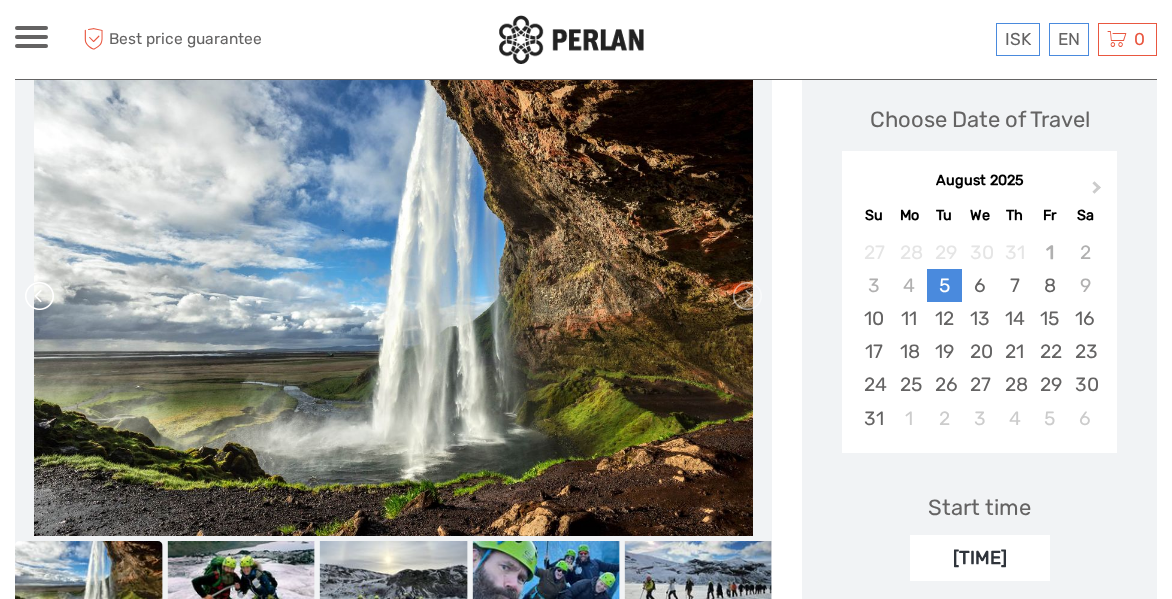 click at bounding box center [41, 296] 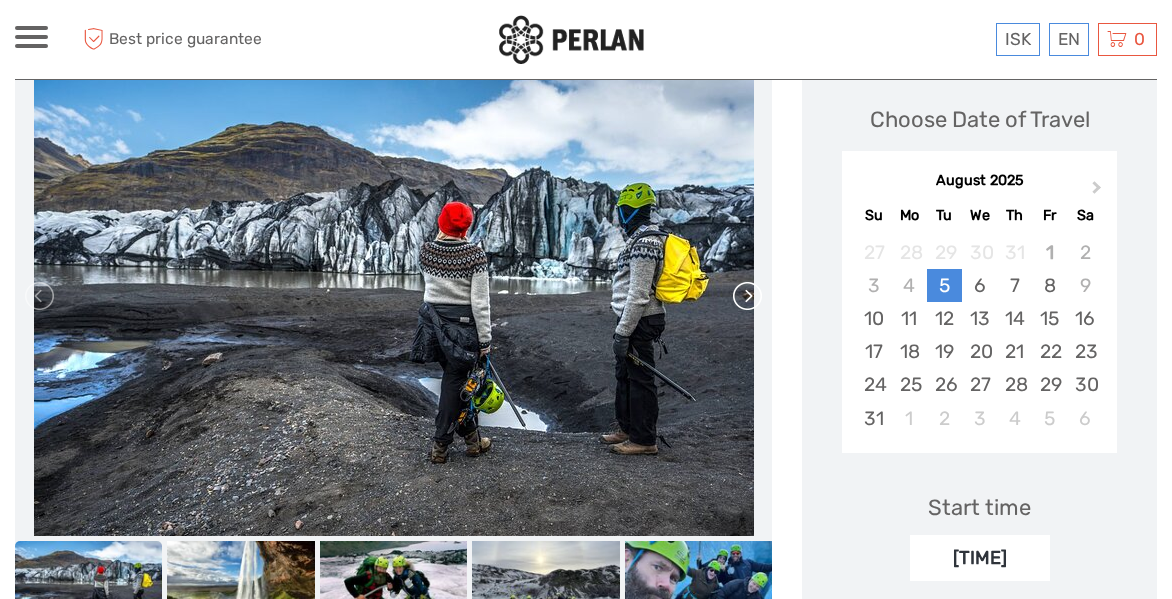 click at bounding box center [746, 296] 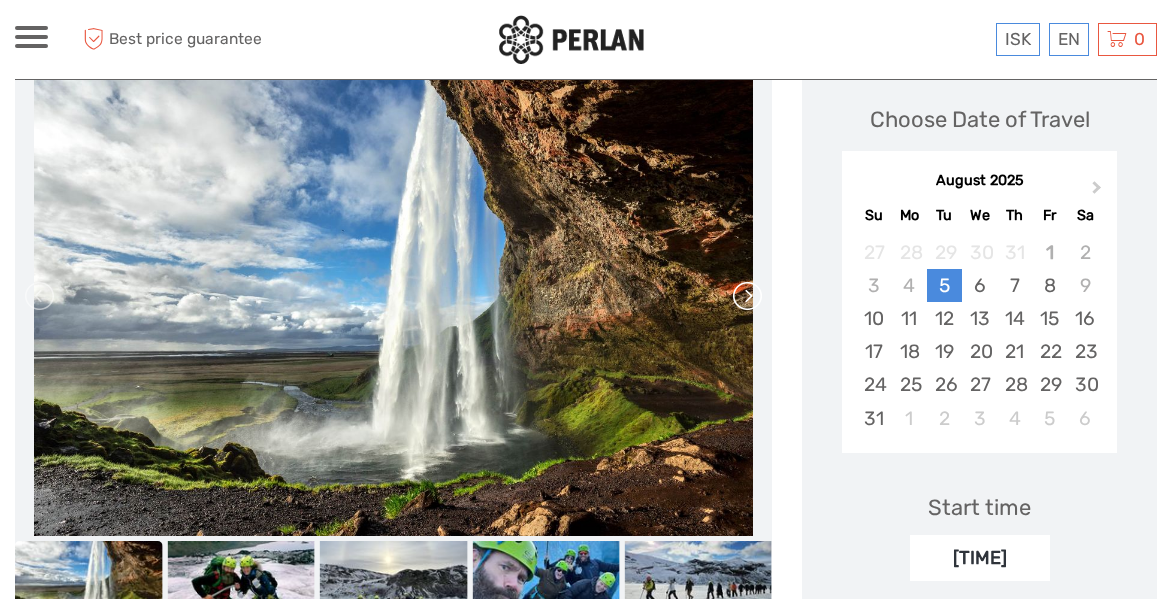 click at bounding box center (746, 296) 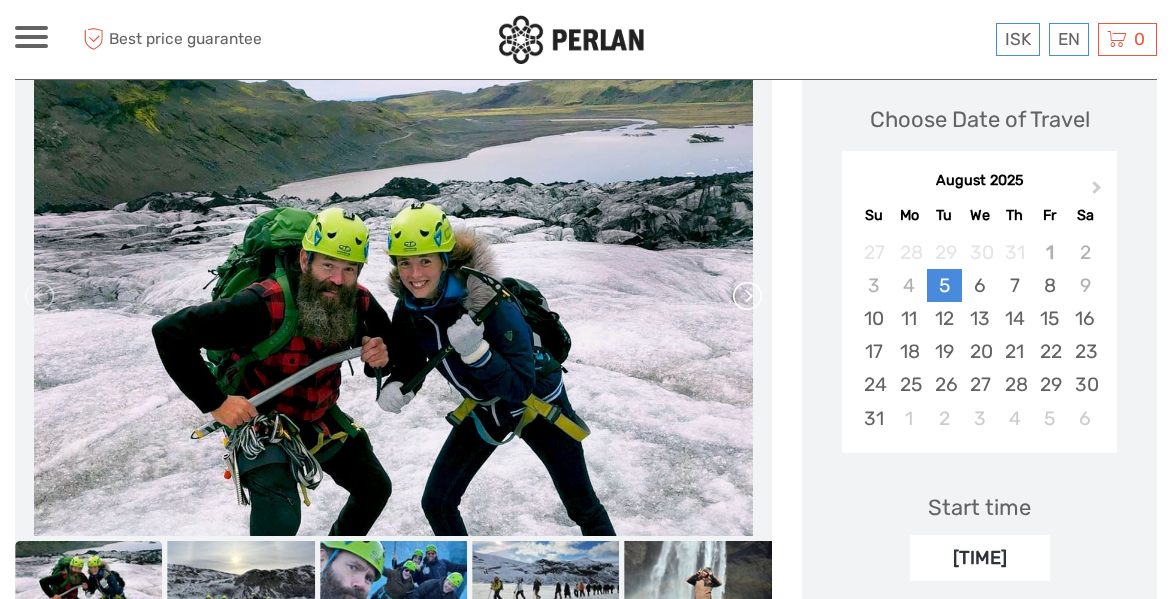 click at bounding box center [746, 296] 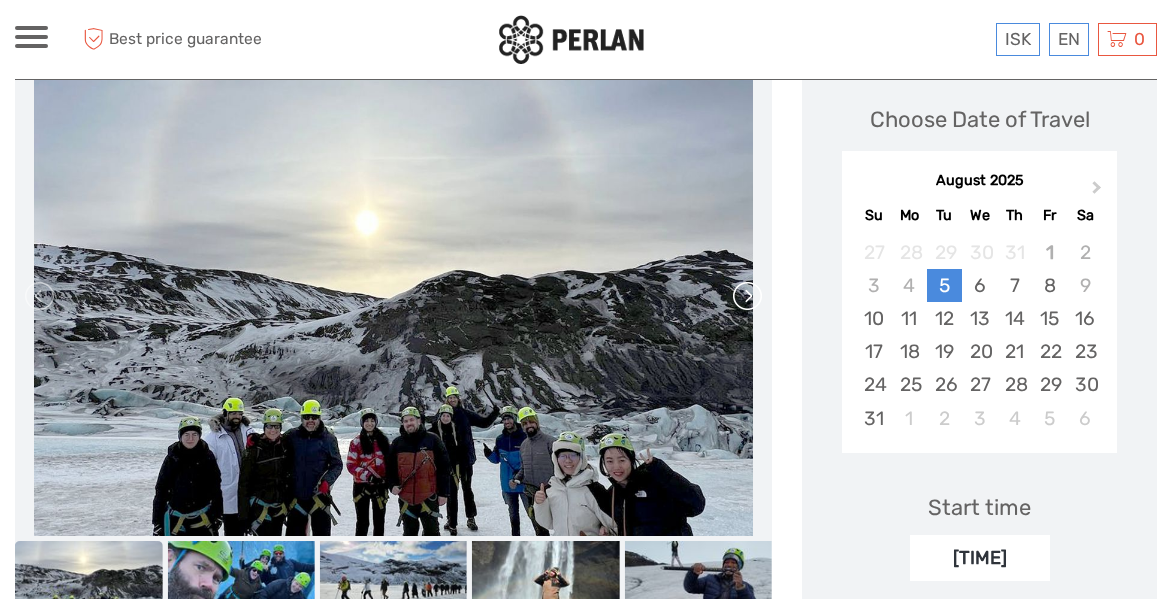 click at bounding box center [746, 296] 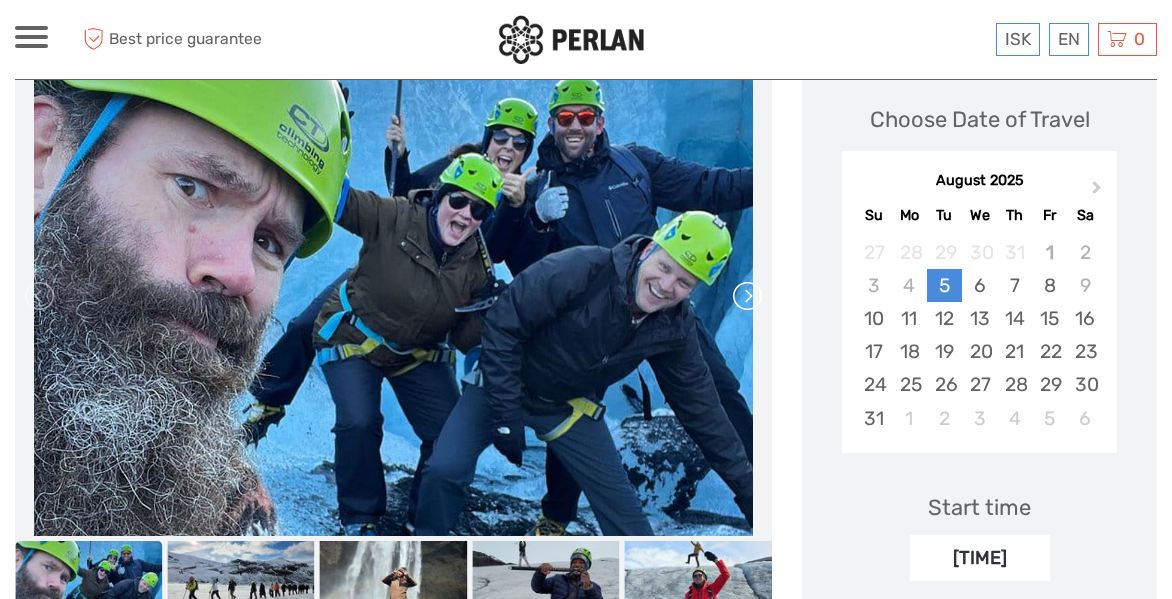 click at bounding box center (746, 296) 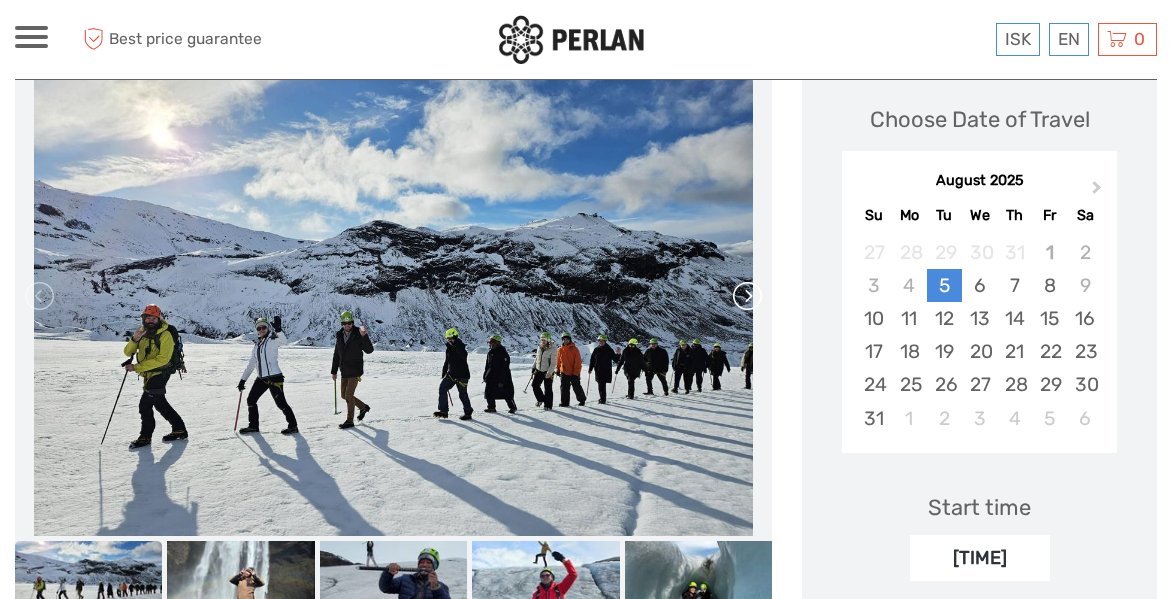 click at bounding box center (746, 296) 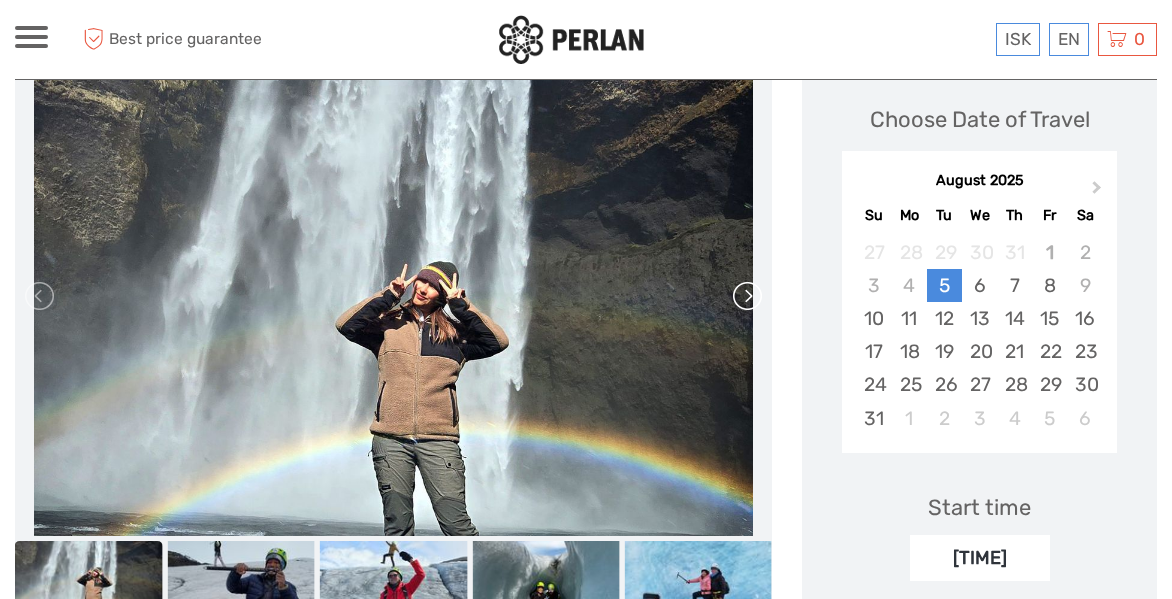click at bounding box center [746, 296] 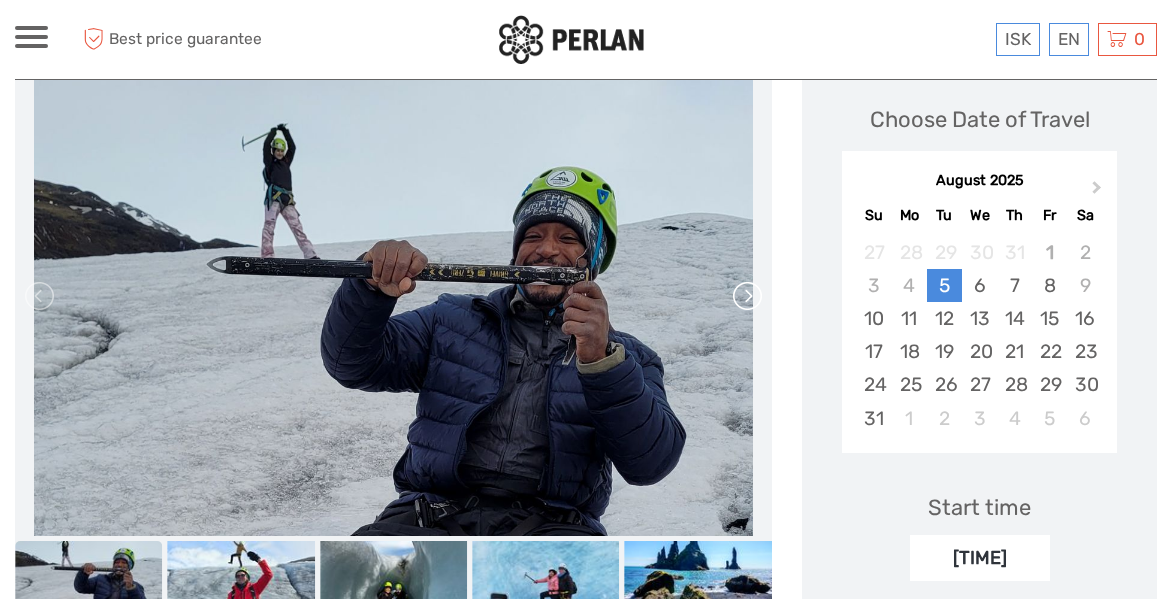 click at bounding box center [746, 296] 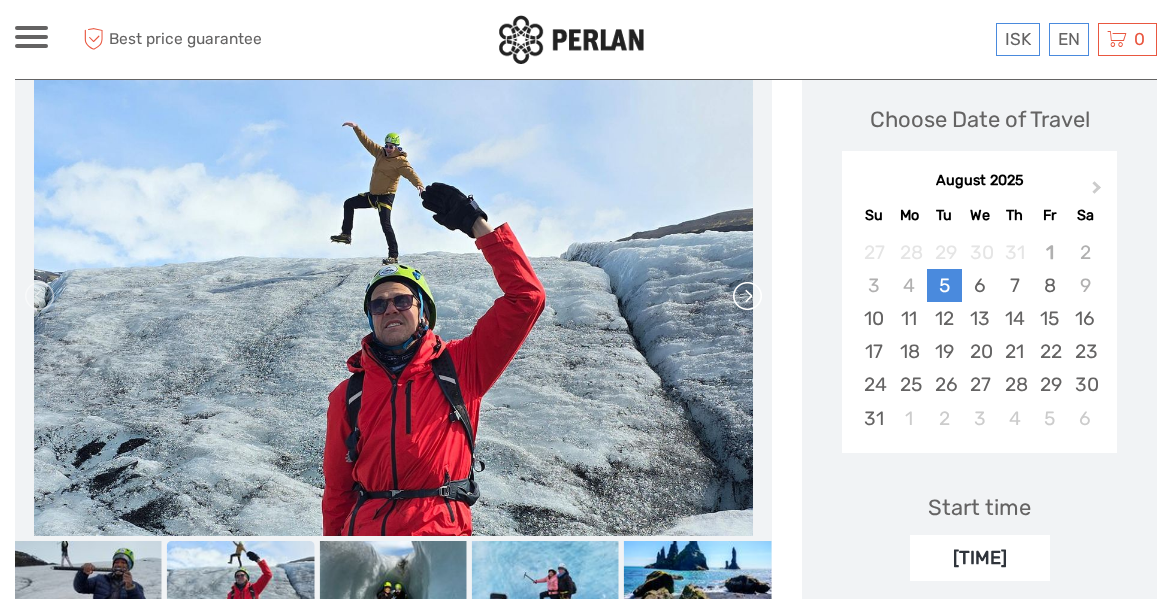 click at bounding box center (746, 296) 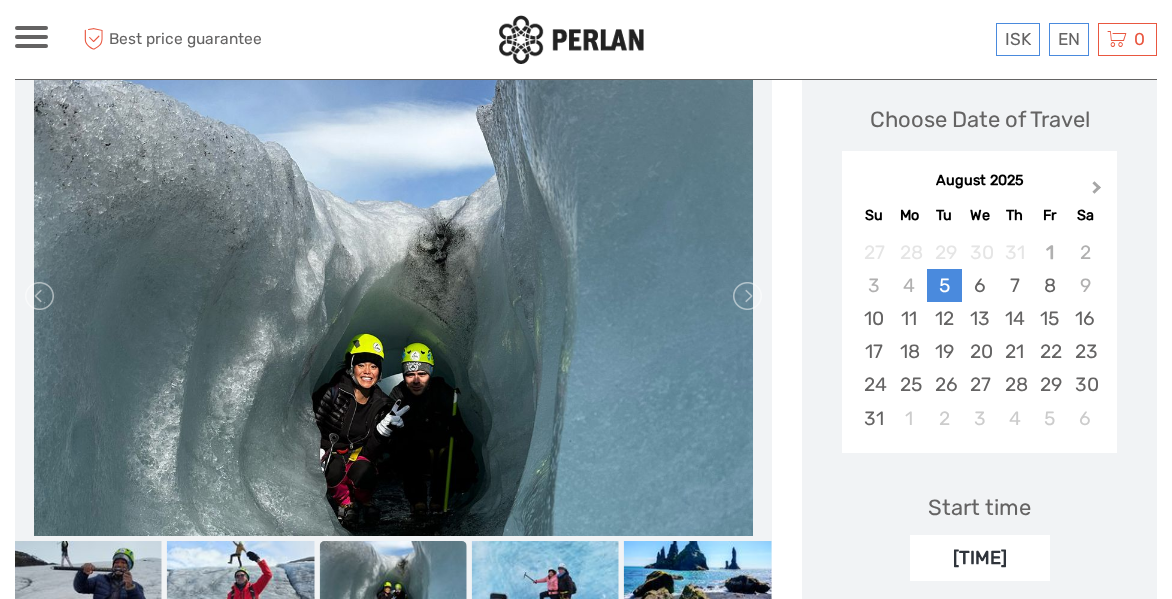 click on "Next Month" at bounding box center [1099, 192] 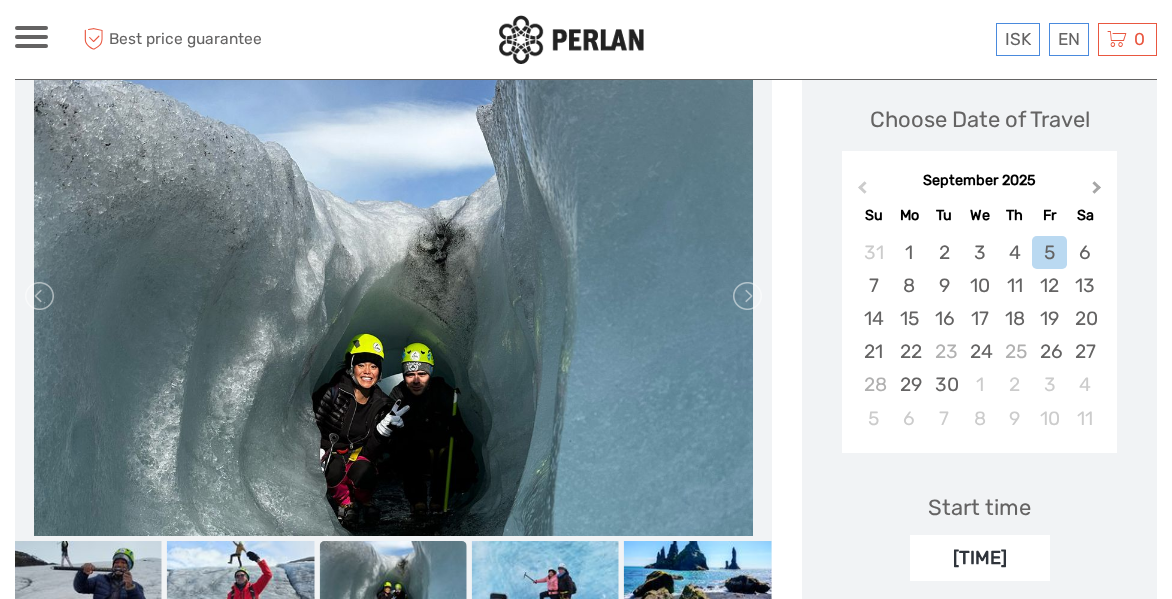 click on "Next Month" at bounding box center (1099, 192) 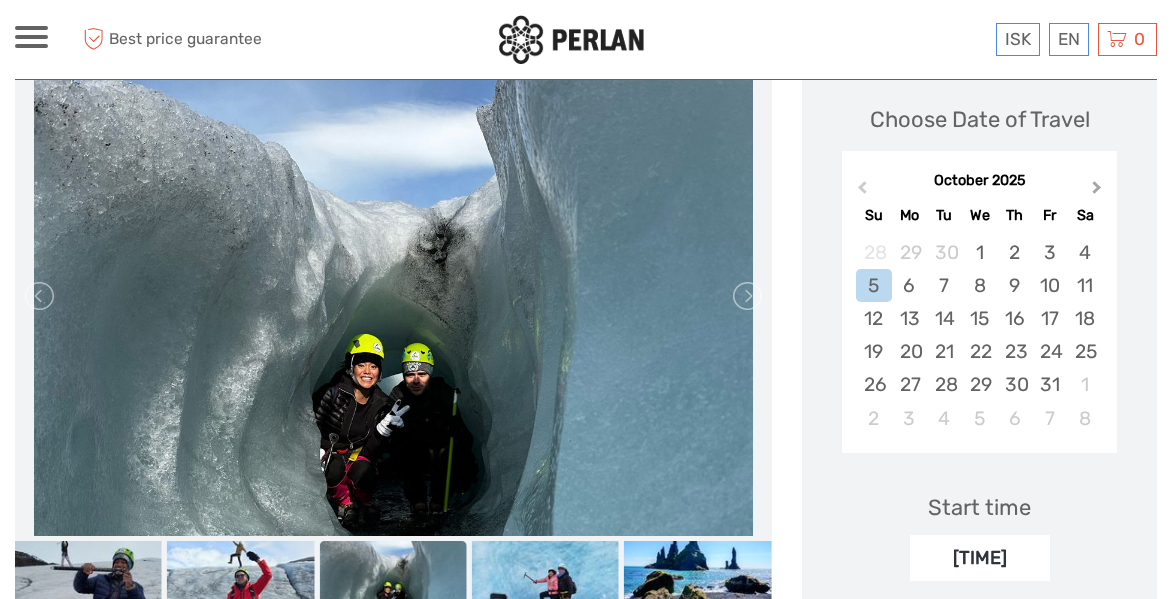 click on "Next Month" at bounding box center [1099, 192] 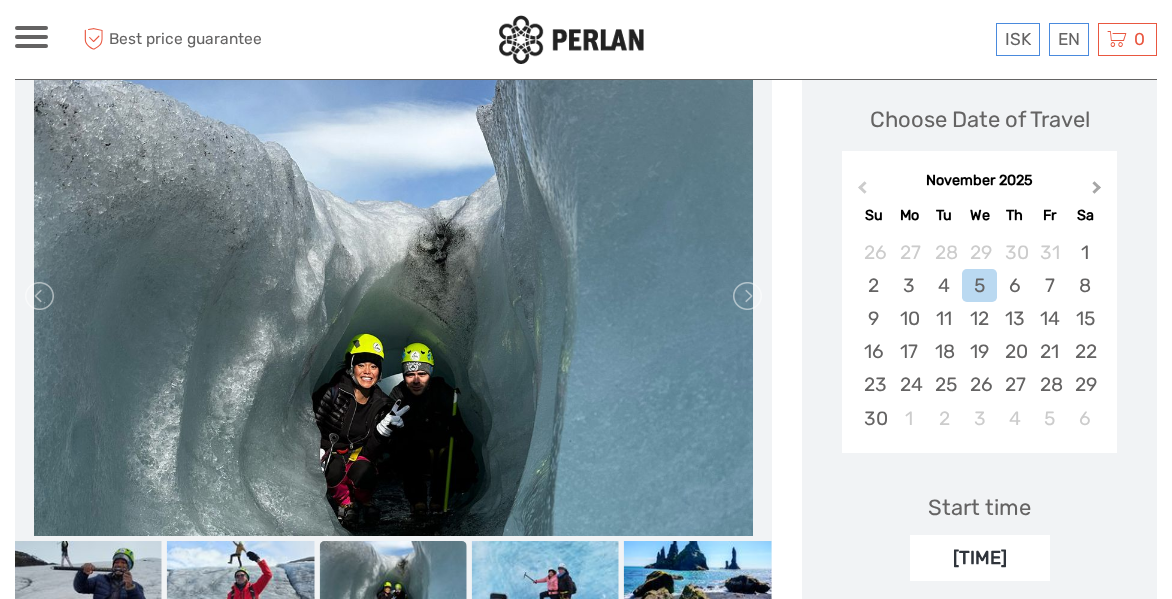 click on "Next Month" at bounding box center [1099, 192] 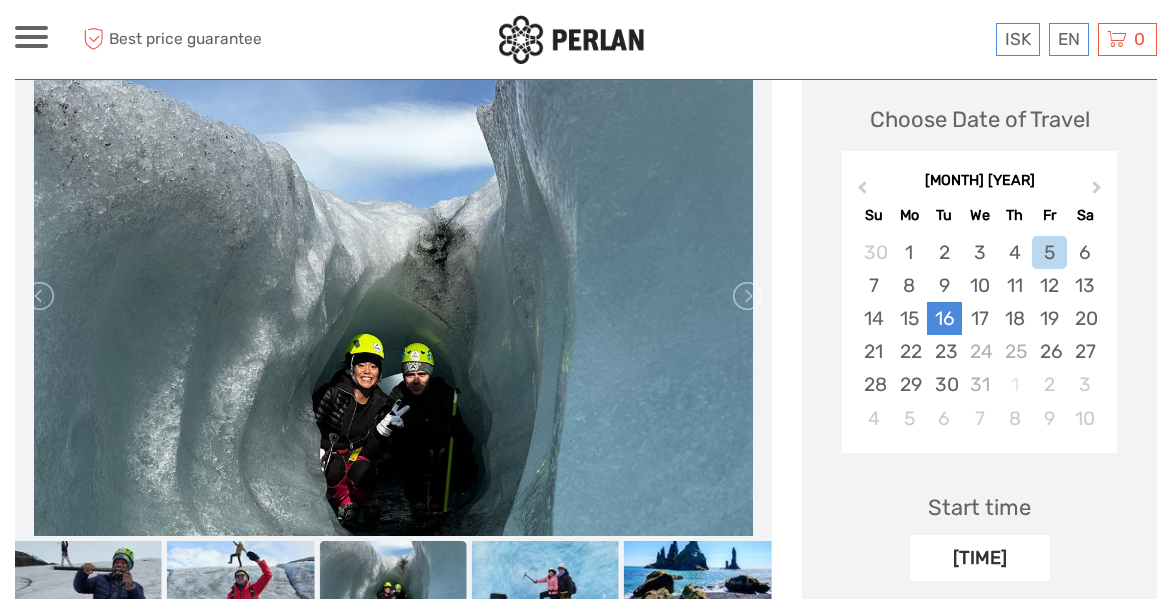 click on "16" at bounding box center (944, 318) 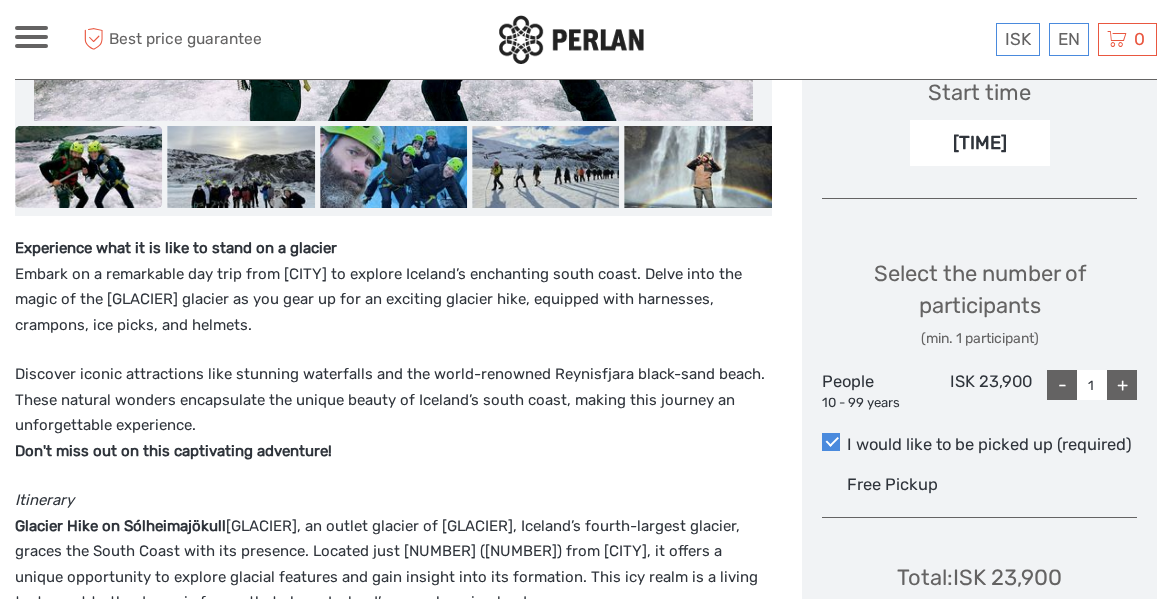 scroll, scrollTop: 690, scrollLeft: 0, axis: vertical 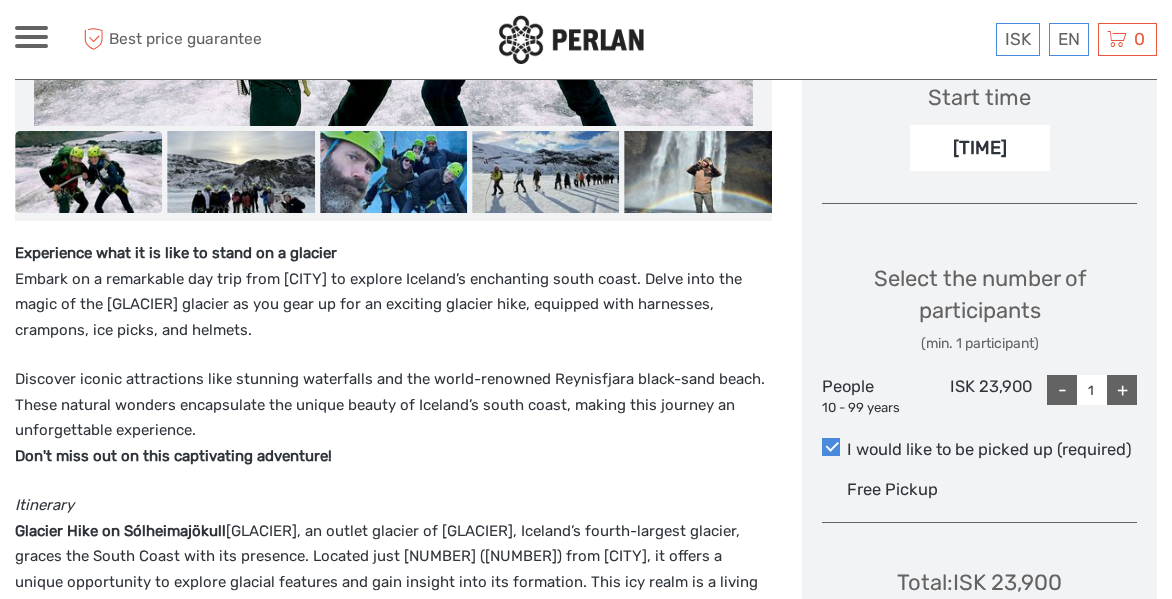 click on "+" at bounding box center [1122, 390] 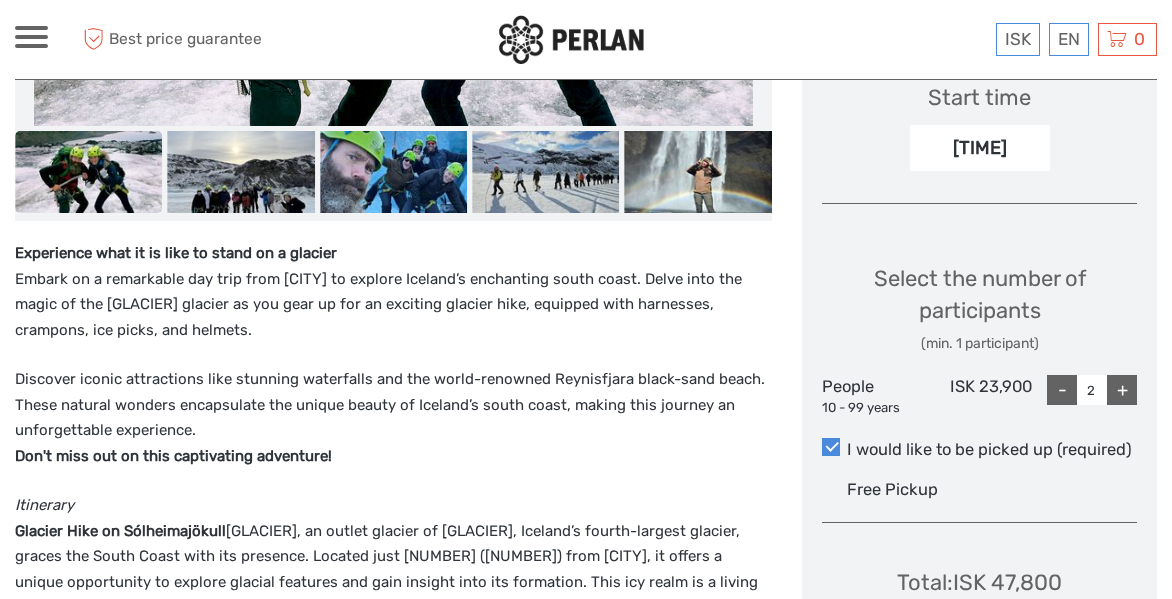 click on "ISK 23,900" at bounding box center (979, 396) 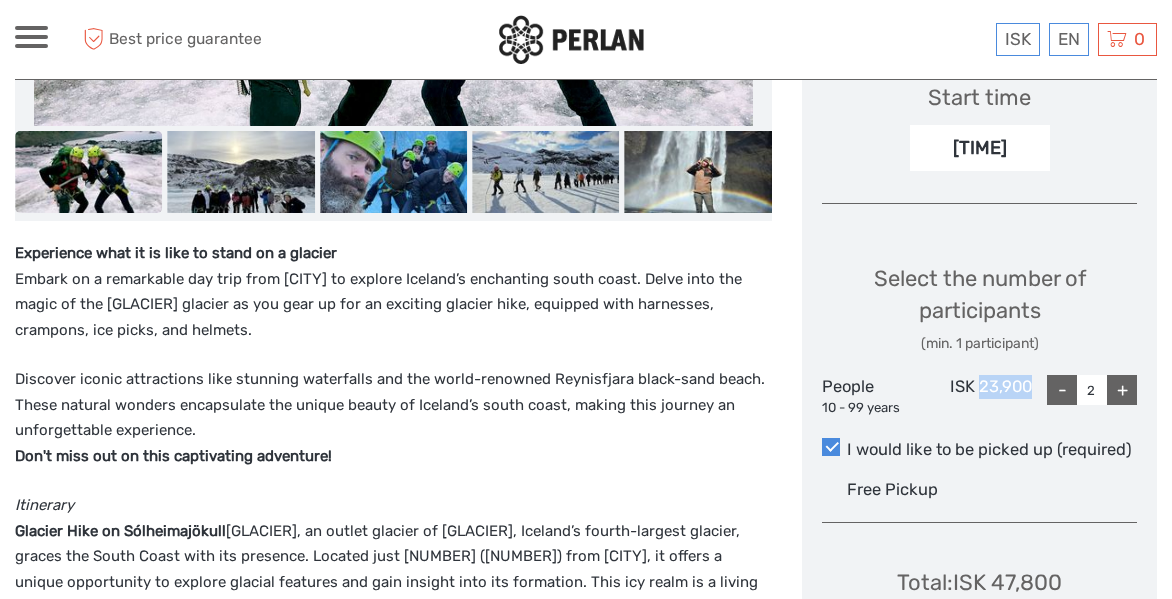 click on "ISK 23,900" at bounding box center (979, 396) 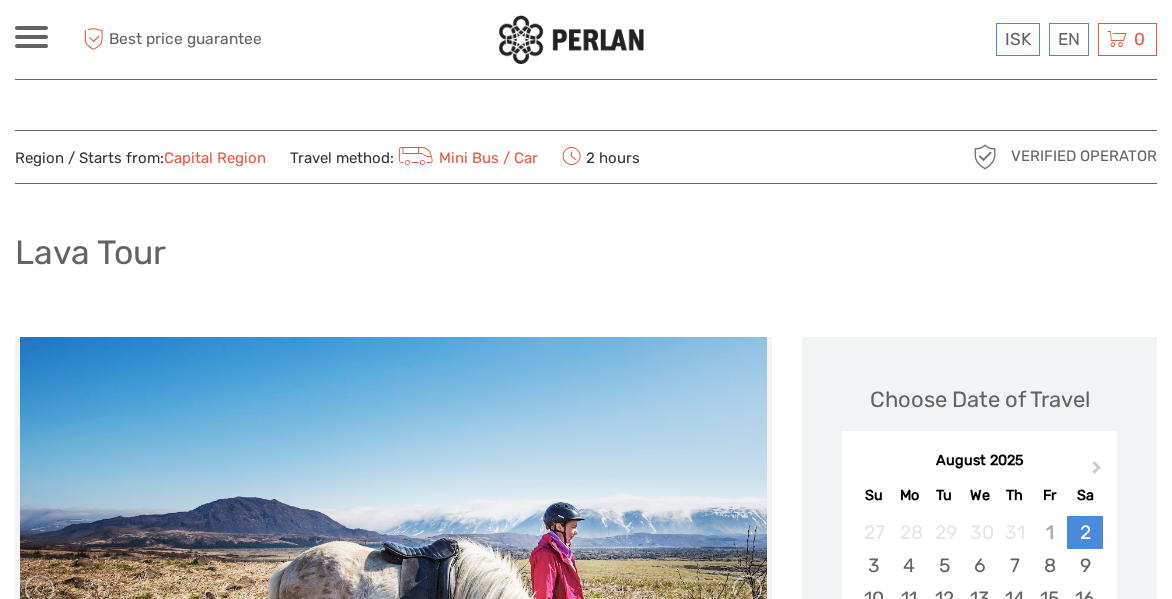 scroll, scrollTop: 0, scrollLeft: 0, axis: both 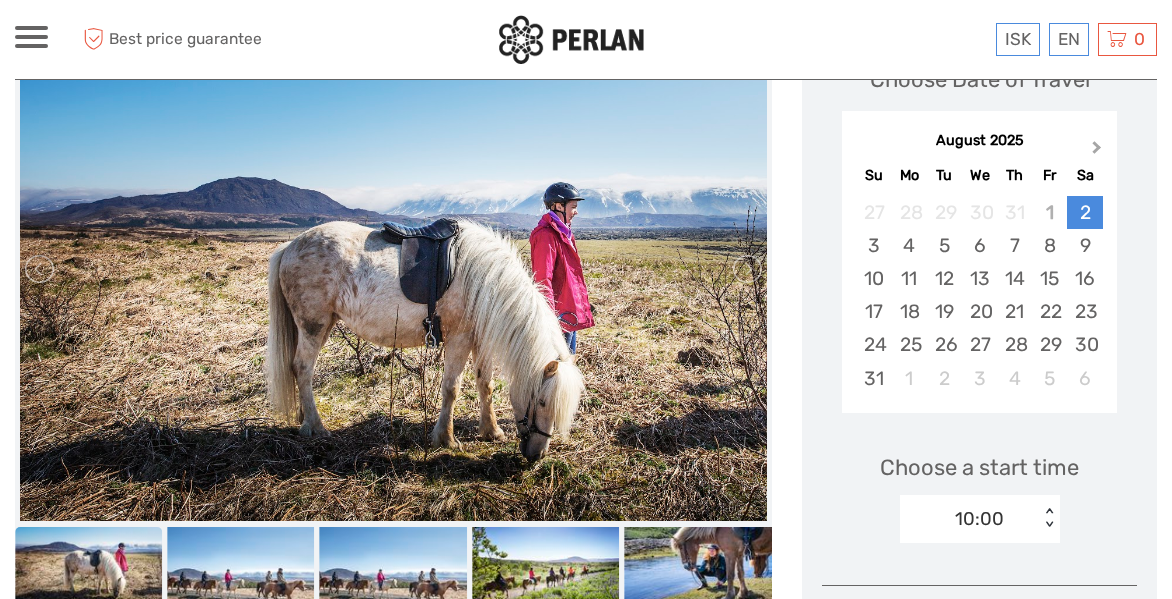 click on "Next Month" at bounding box center (1099, 152) 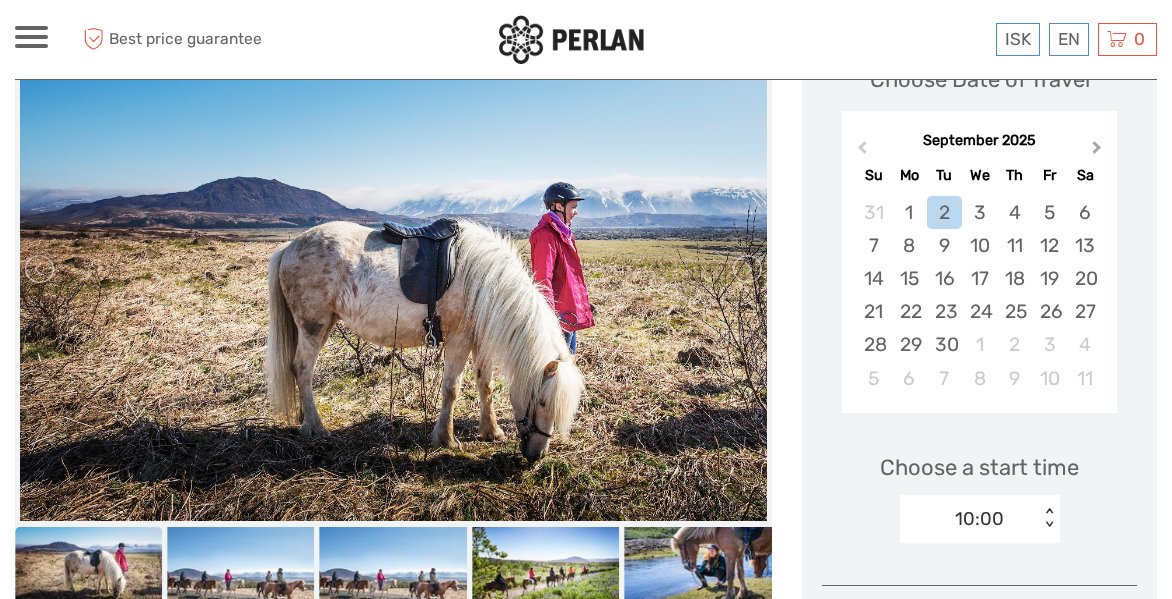 click on "Next Month" at bounding box center [1099, 152] 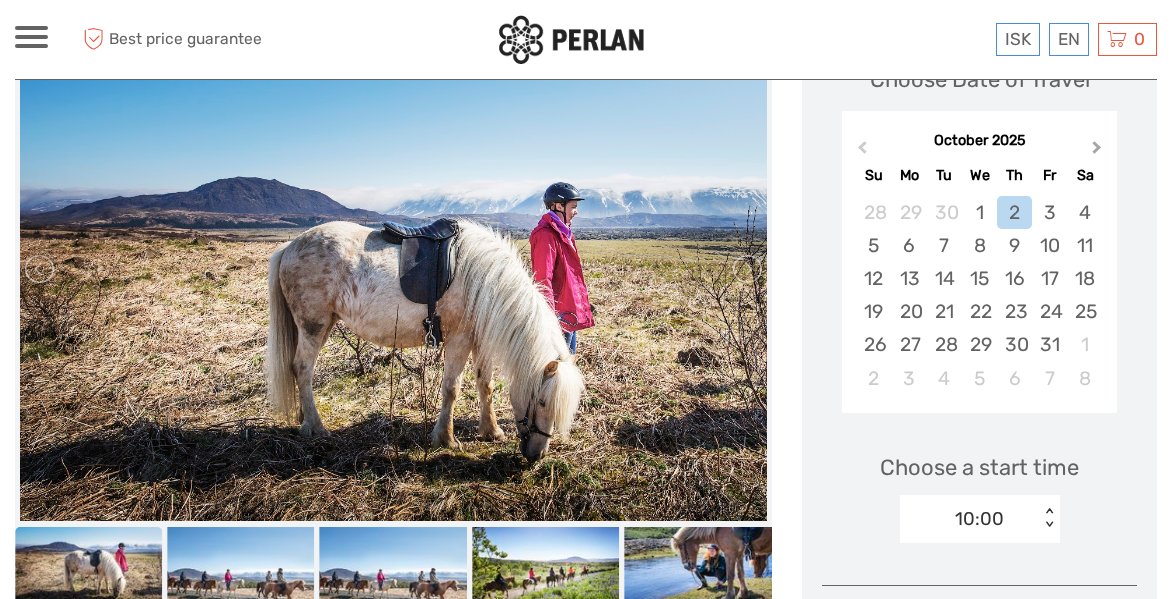 click on "Next Month" at bounding box center (1099, 152) 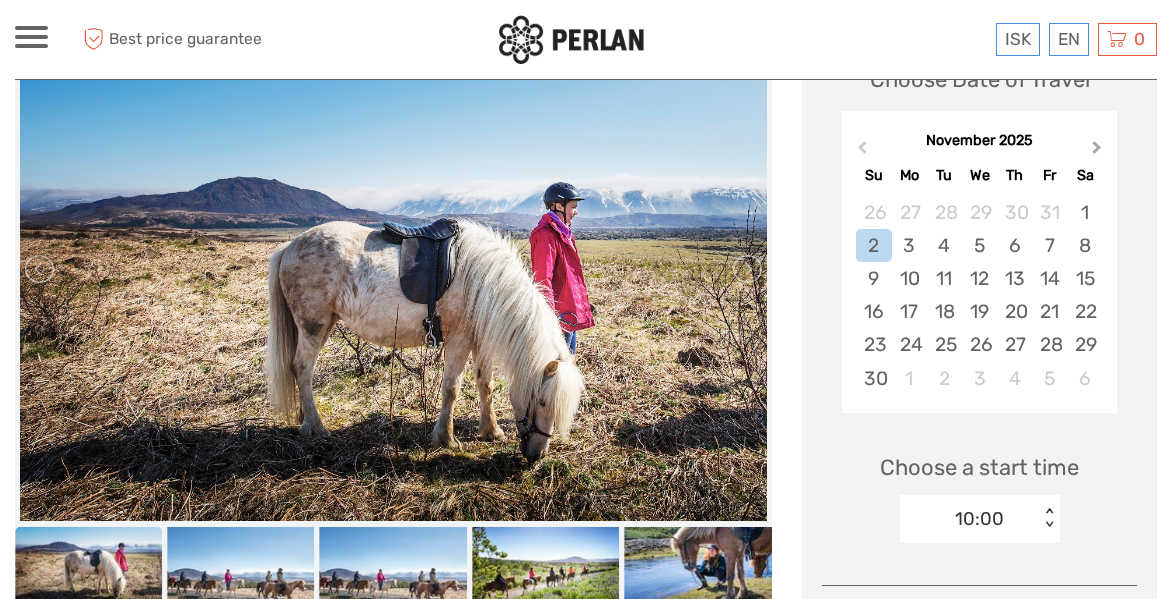 click on "Next Month" at bounding box center [1099, 152] 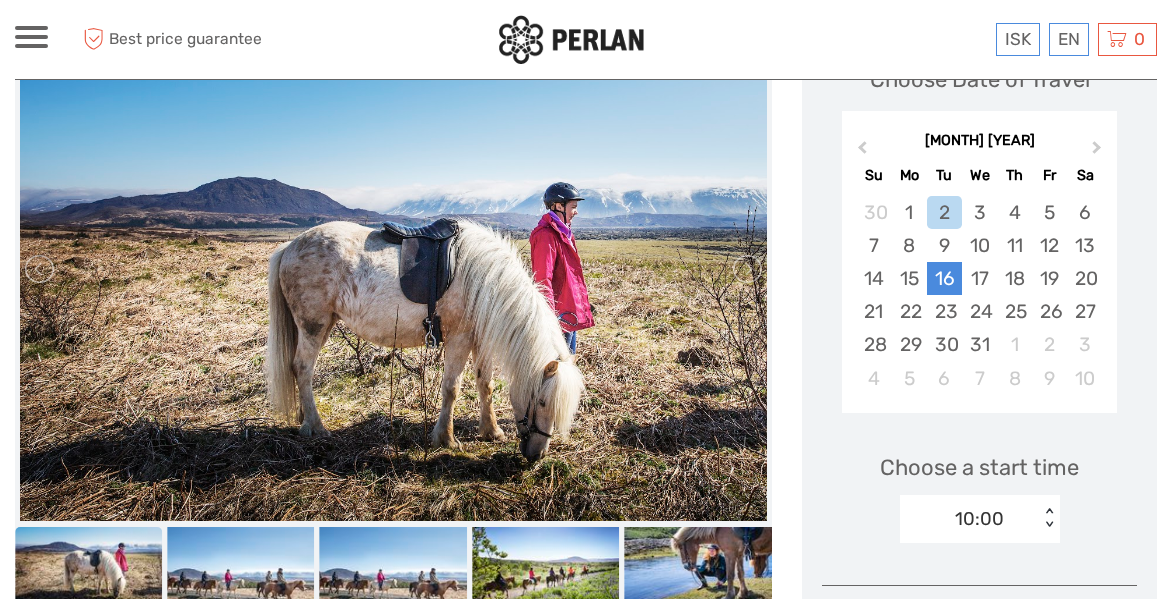 click on "16" at bounding box center [944, 278] 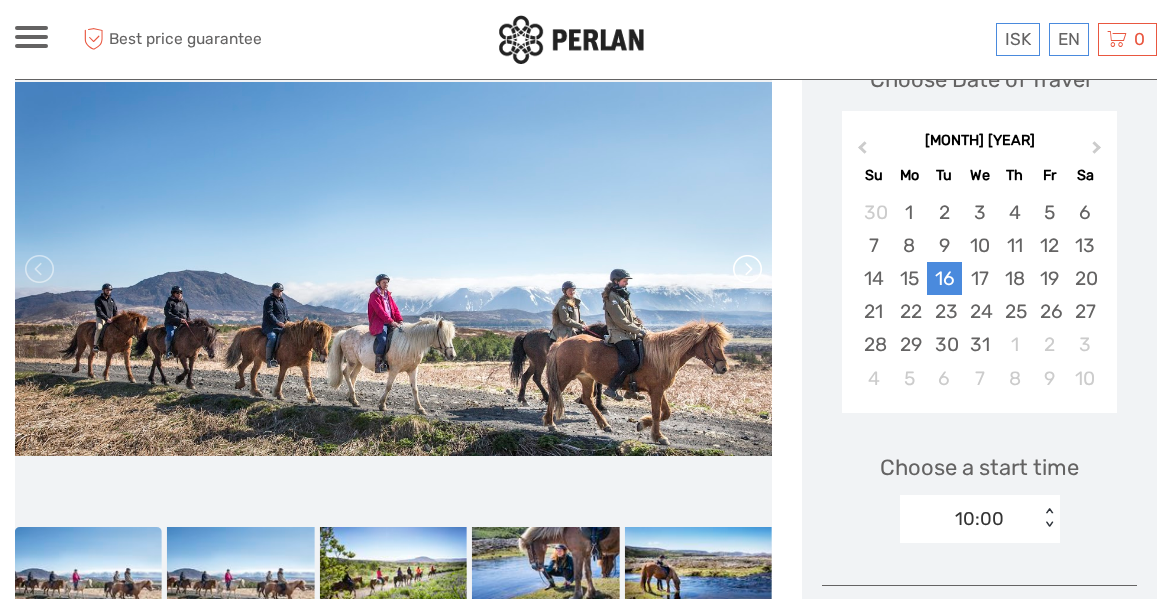 click at bounding box center (746, 269) 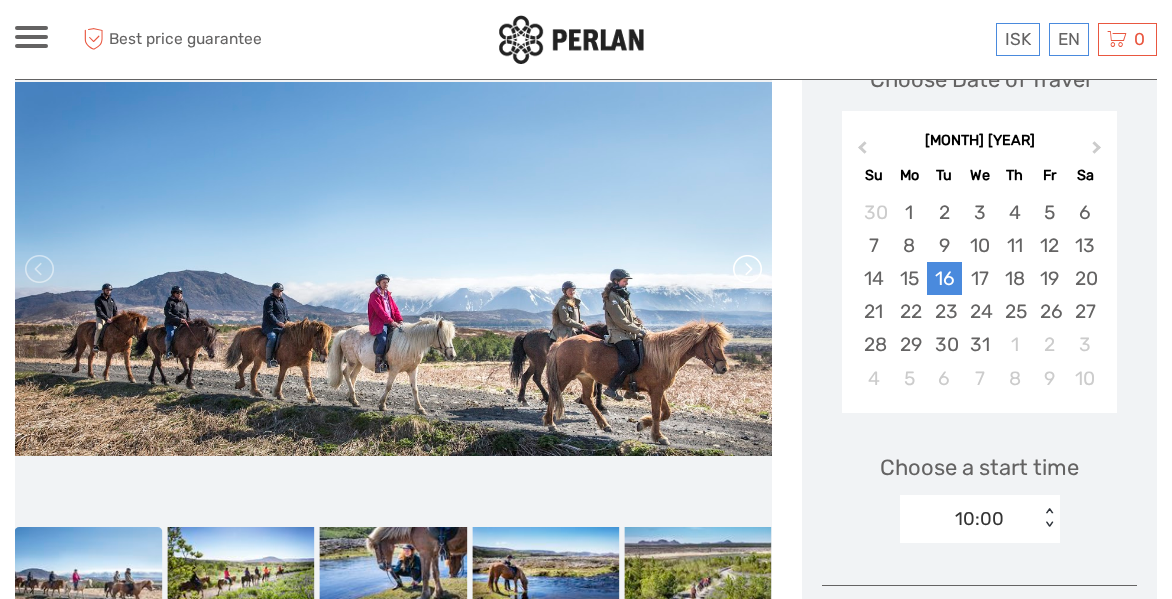 click at bounding box center (746, 269) 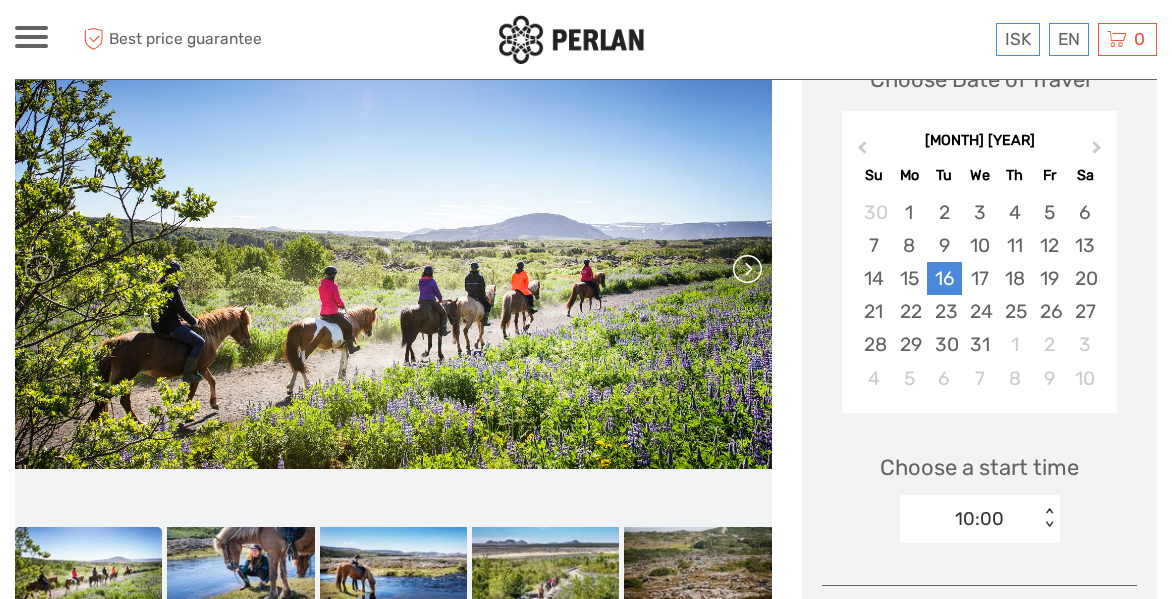 click at bounding box center (746, 269) 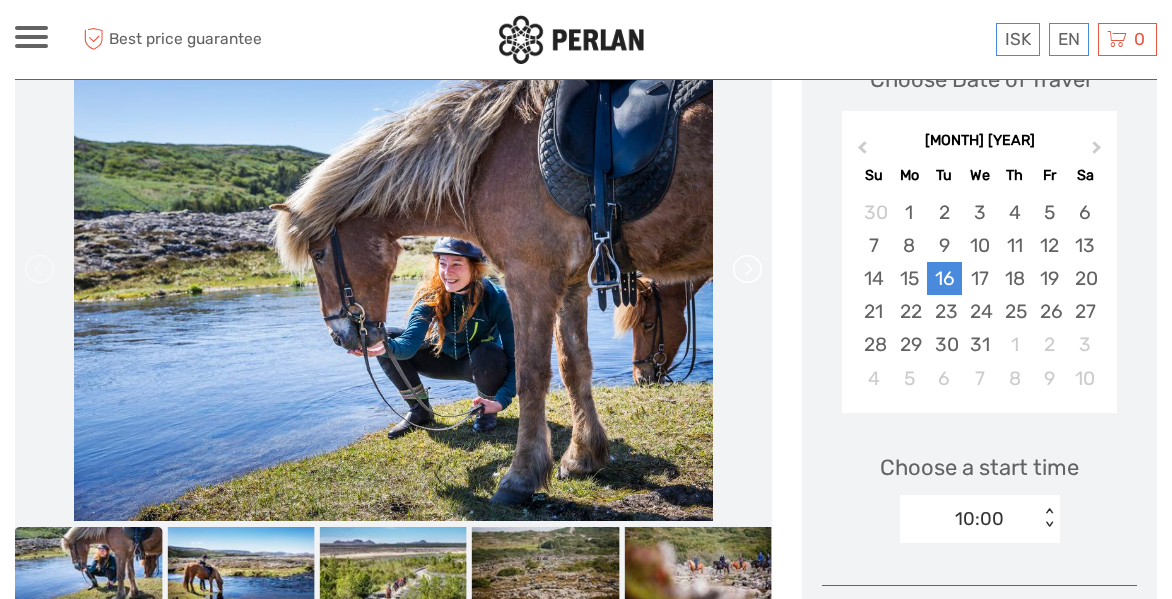 click at bounding box center [746, 269] 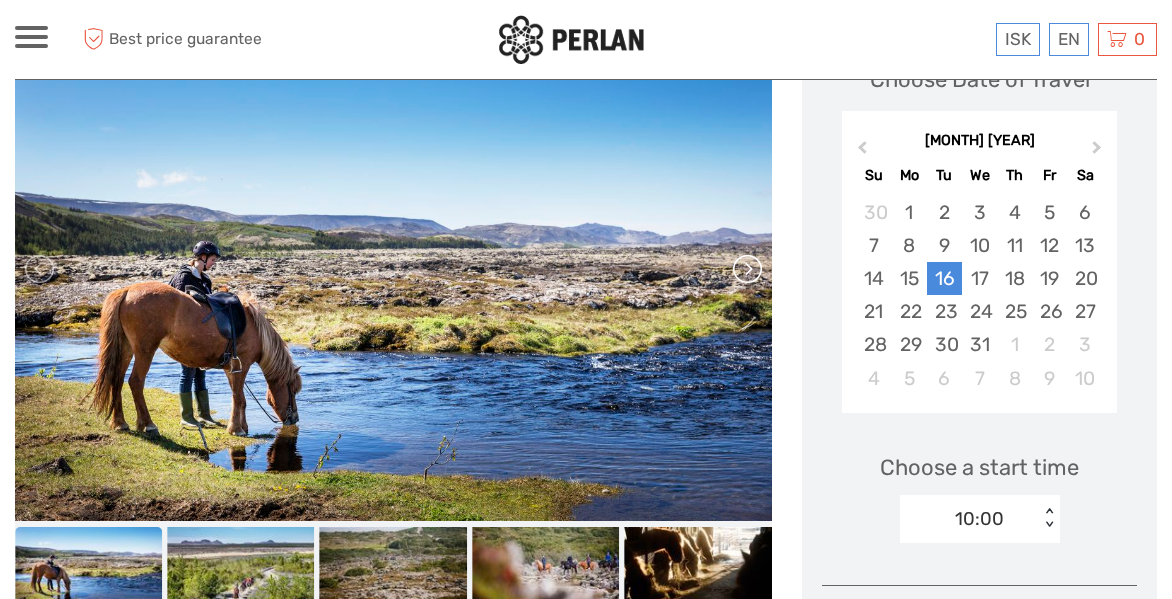 click at bounding box center [746, 269] 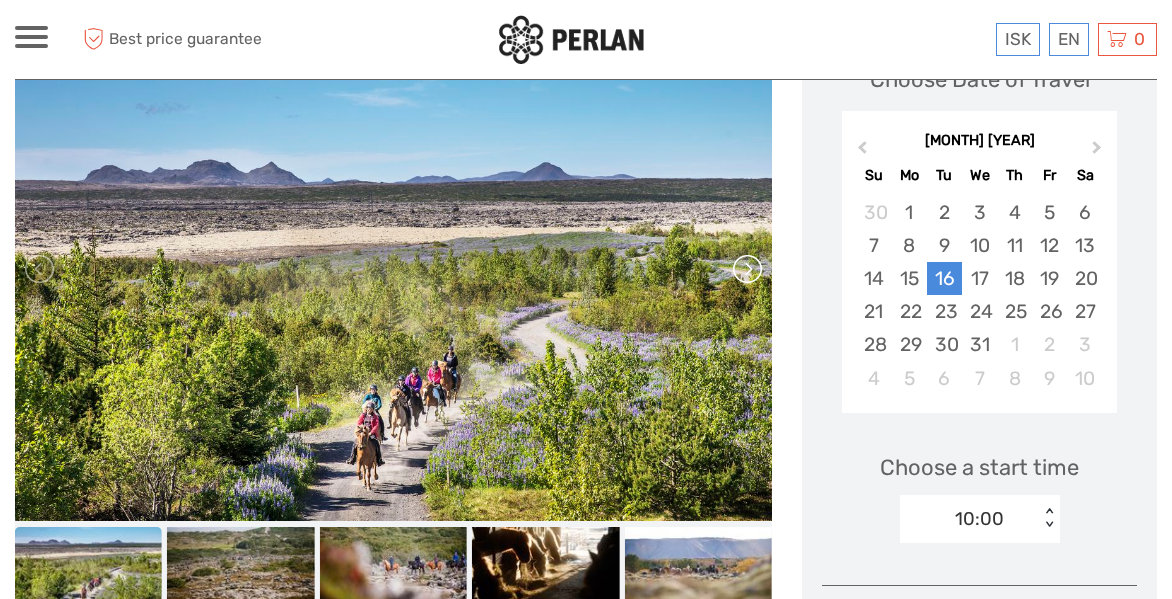 click at bounding box center (746, 269) 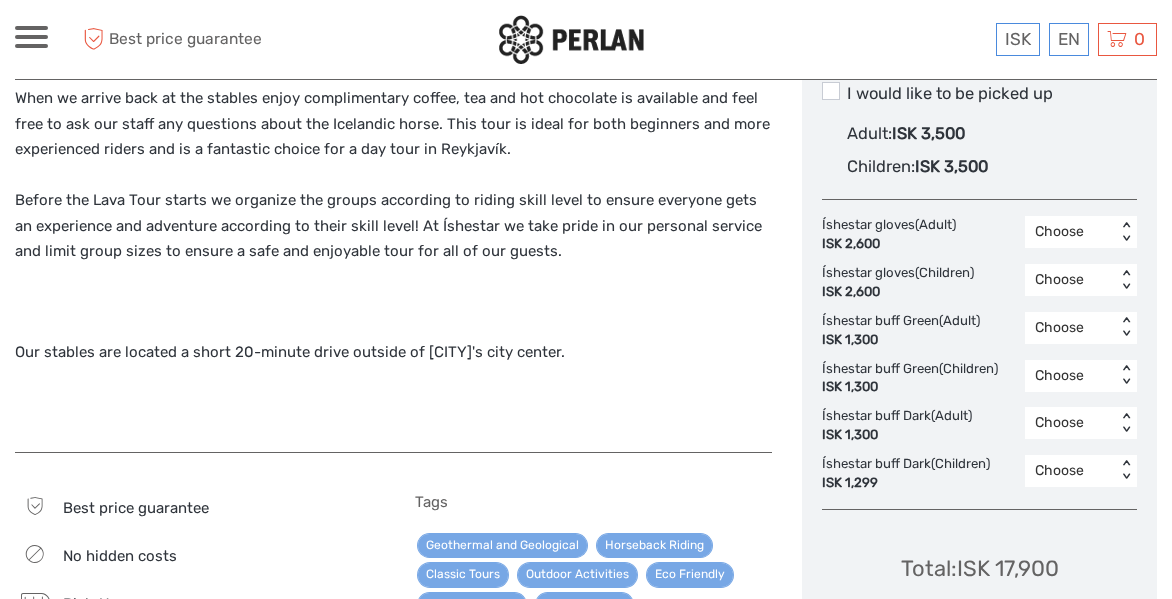 scroll, scrollTop: 1124, scrollLeft: 0, axis: vertical 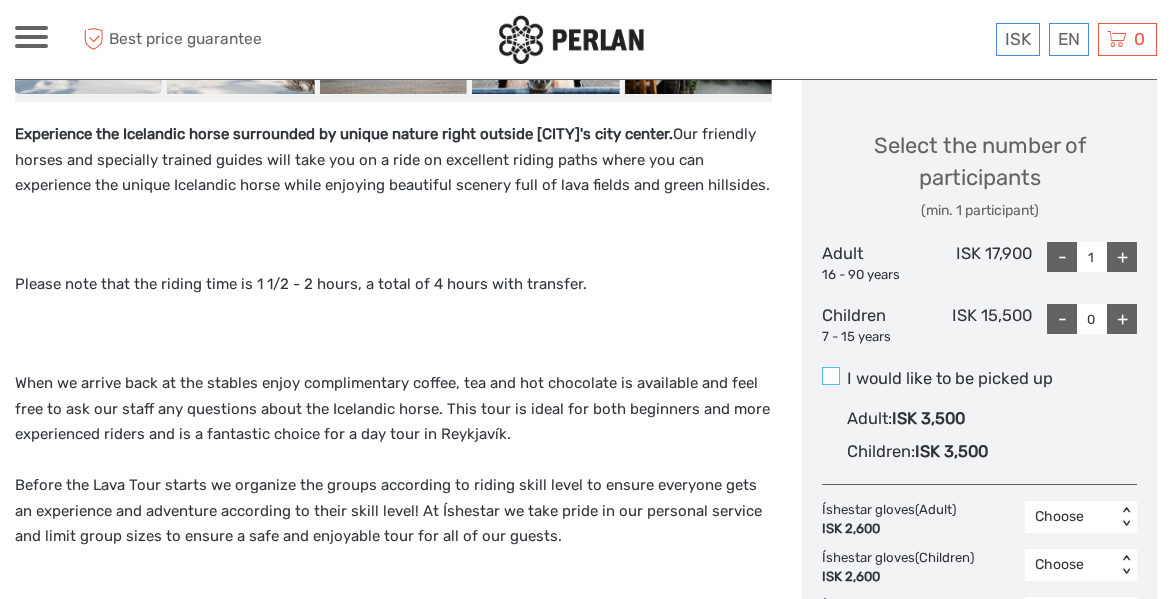 click at bounding box center [831, 376] 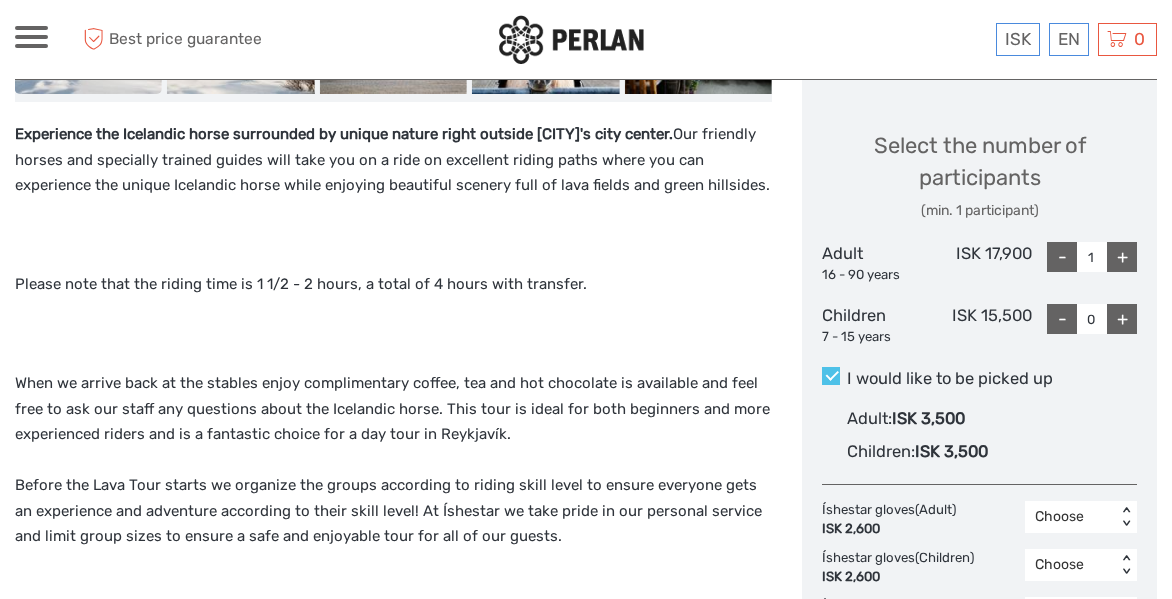 click at bounding box center (831, 376) 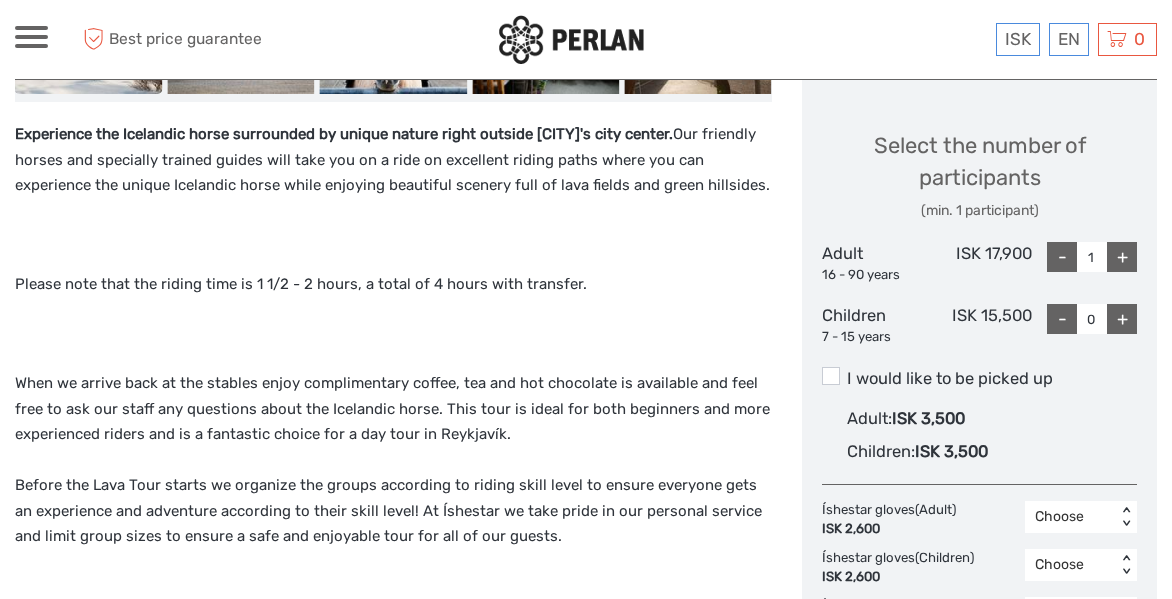 click on "ISK 17,900" at bounding box center [979, 263] 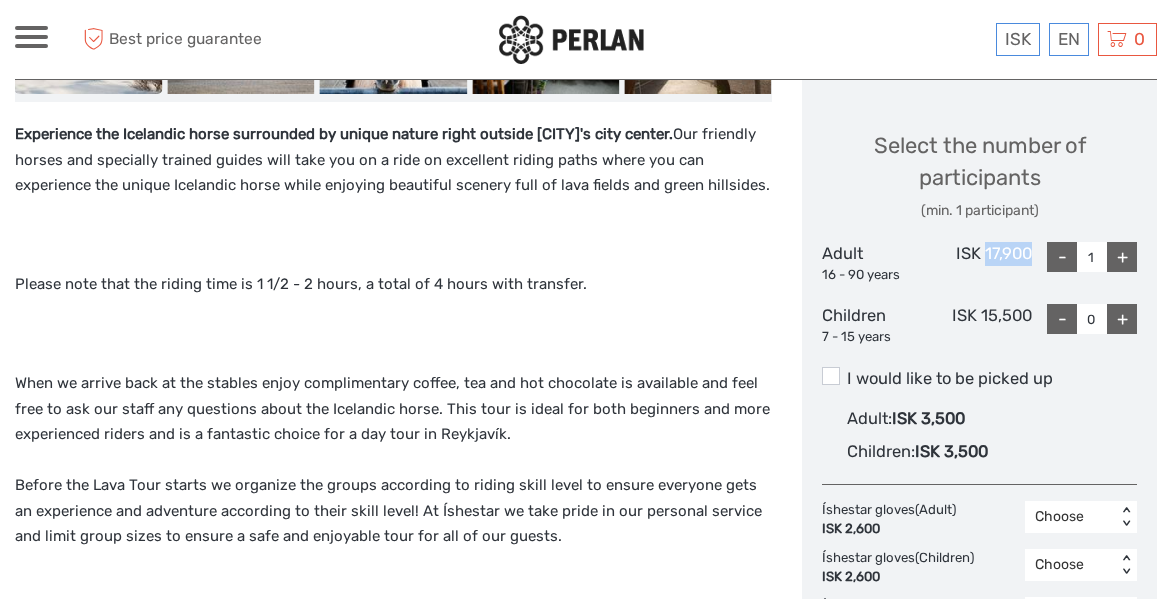 click on "ISK 17,900" at bounding box center (979, 263) 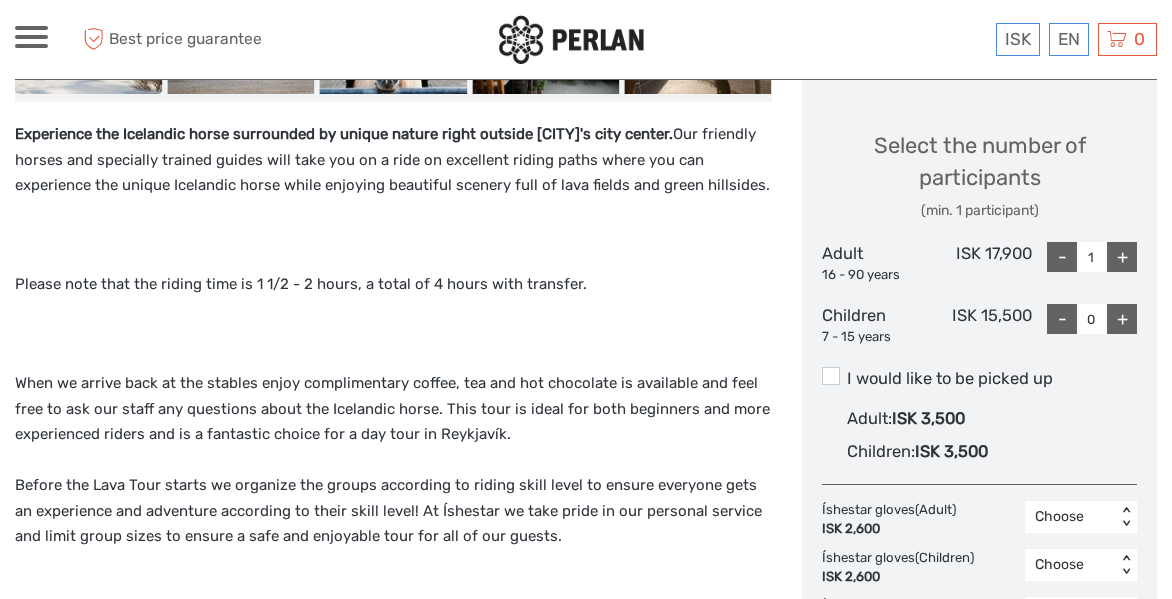 click on "Please note that the riding time is 1 1/2 - 2 hours, a total of 4 hours with transfer." at bounding box center (393, 285) 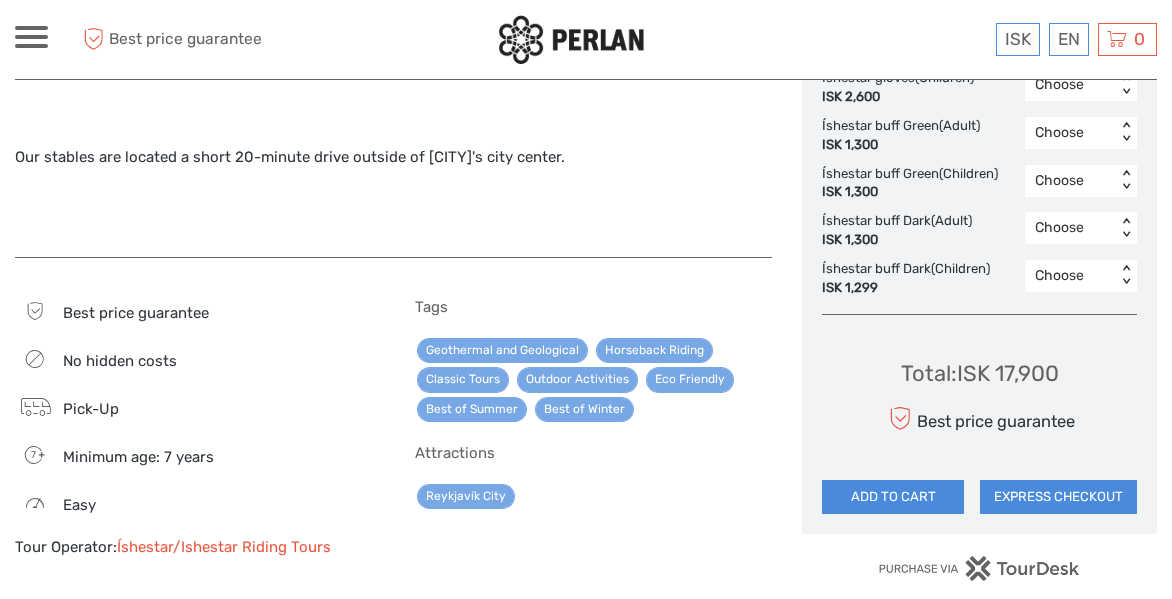 scroll, scrollTop: 1275, scrollLeft: 0, axis: vertical 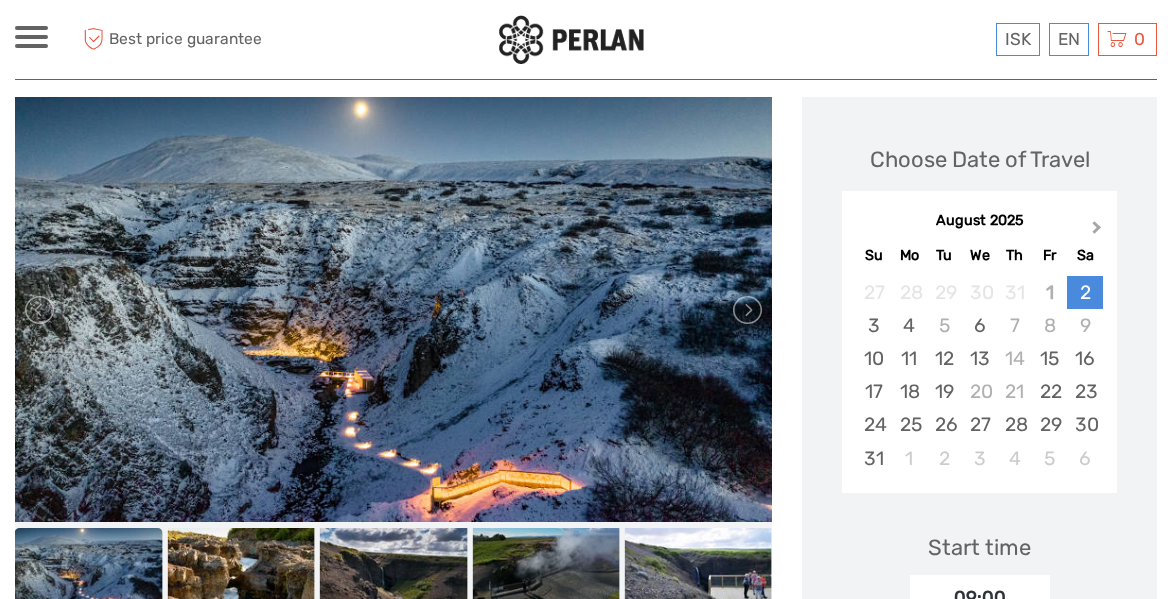 click on "Next Month" at bounding box center [1099, 232] 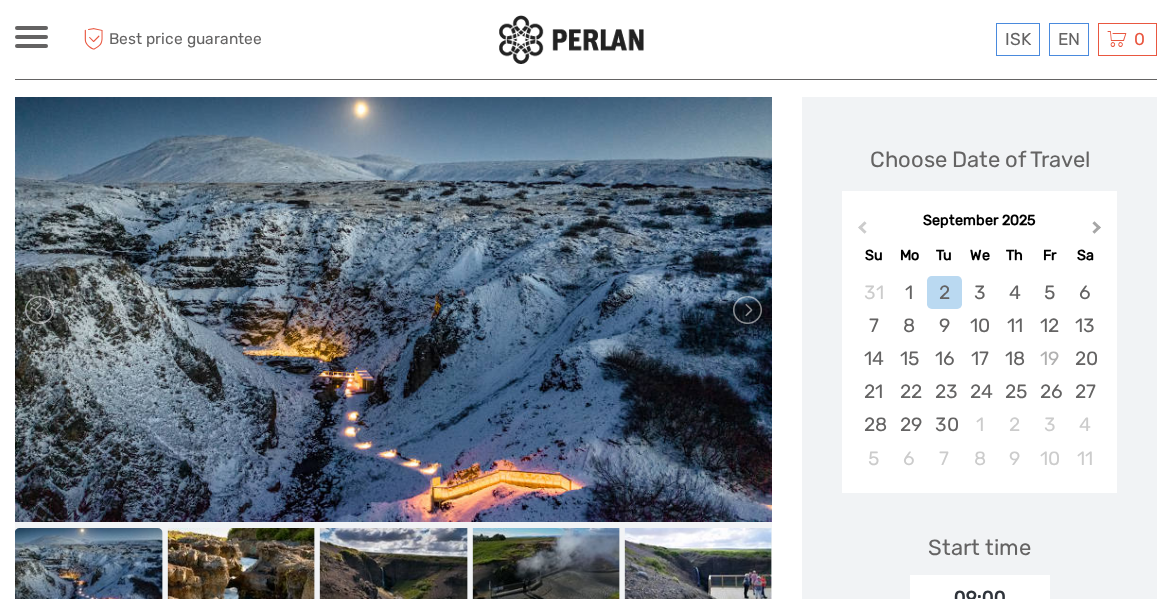 click on "Next Month" at bounding box center [1097, 231] 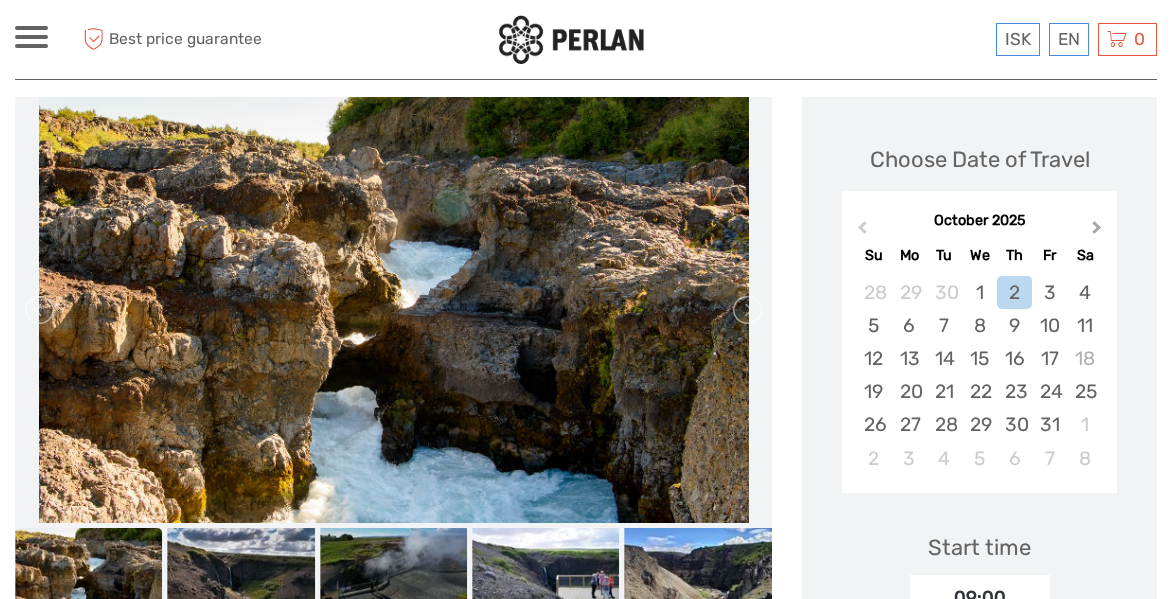 click on "Next Month" at bounding box center (1097, 231) 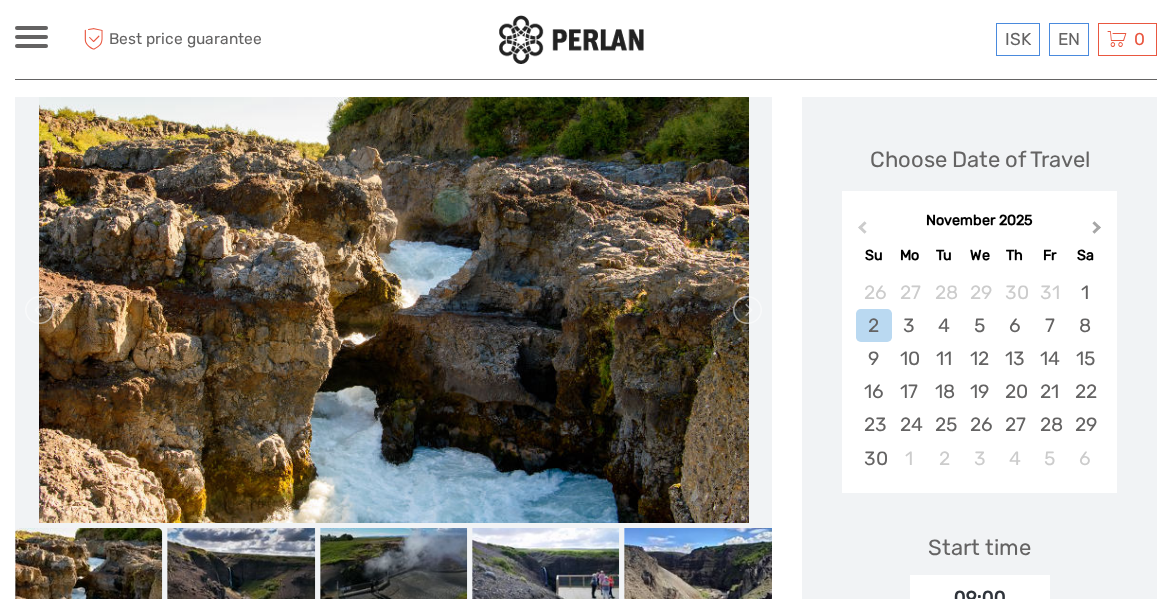 click on "Next Month" at bounding box center [1097, 231] 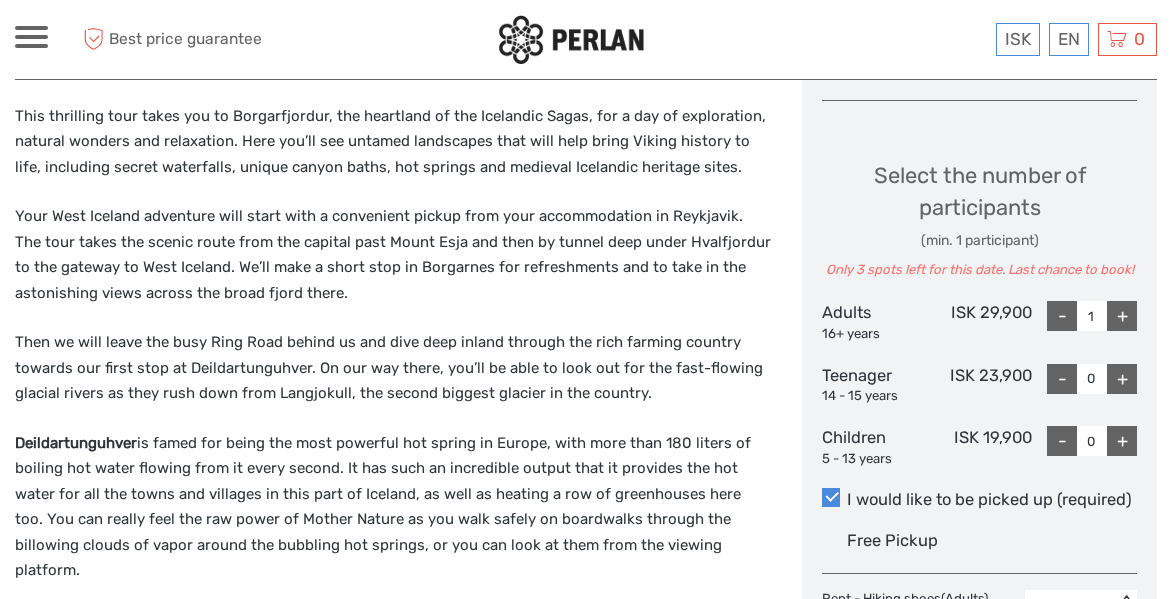 scroll, scrollTop: 799, scrollLeft: 0, axis: vertical 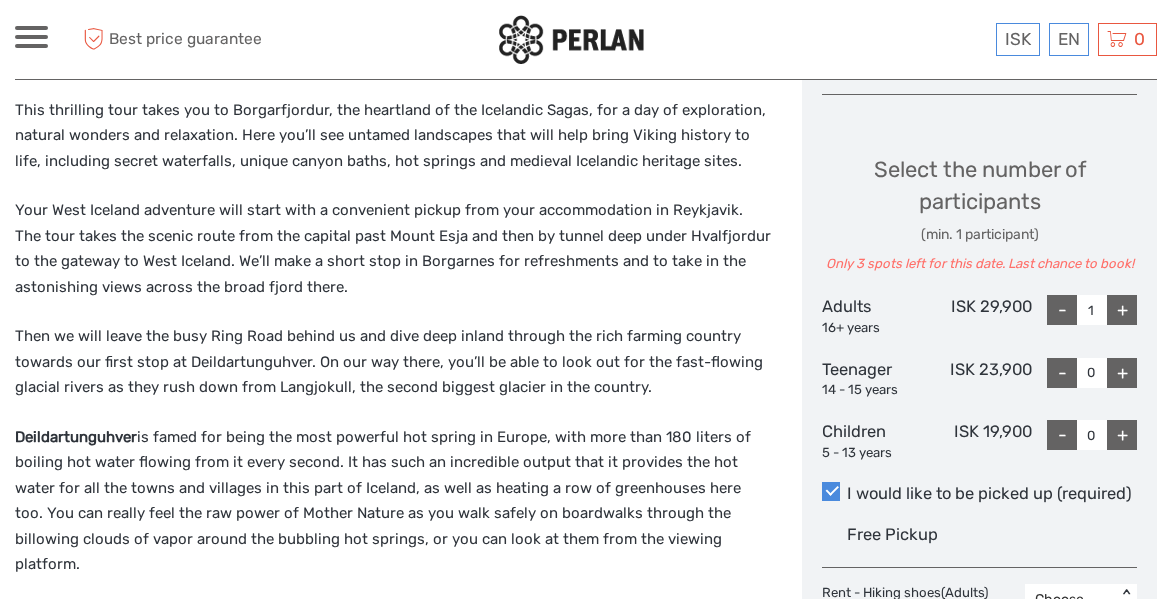 type 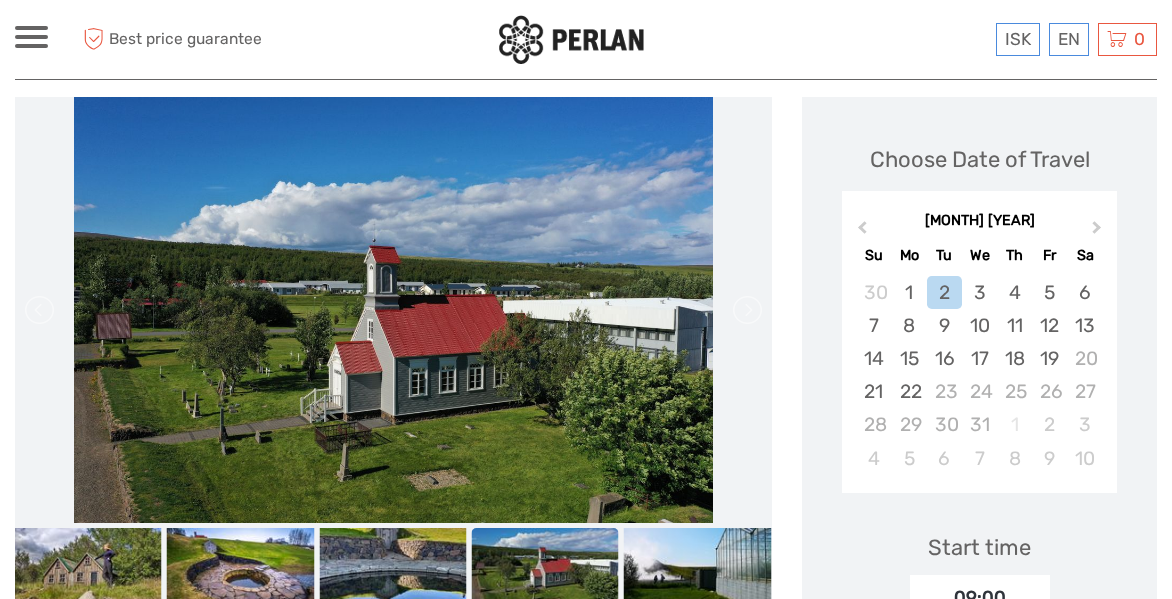 scroll, scrollTop: 239, scrollLeft: 0, axis: vertical 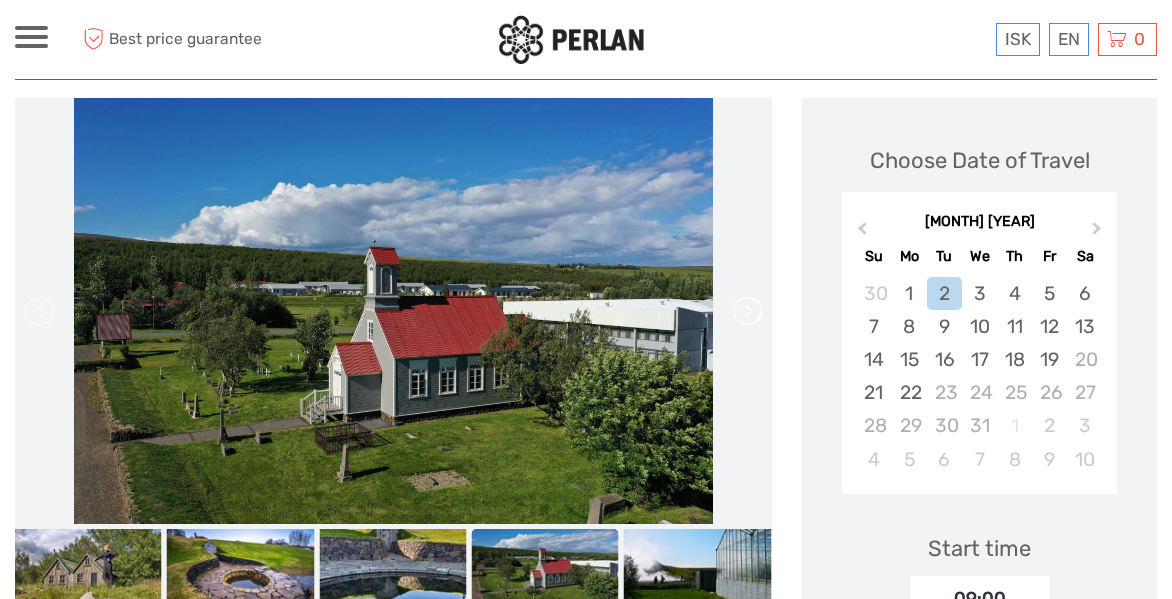 click at bounding box center (746, 311) 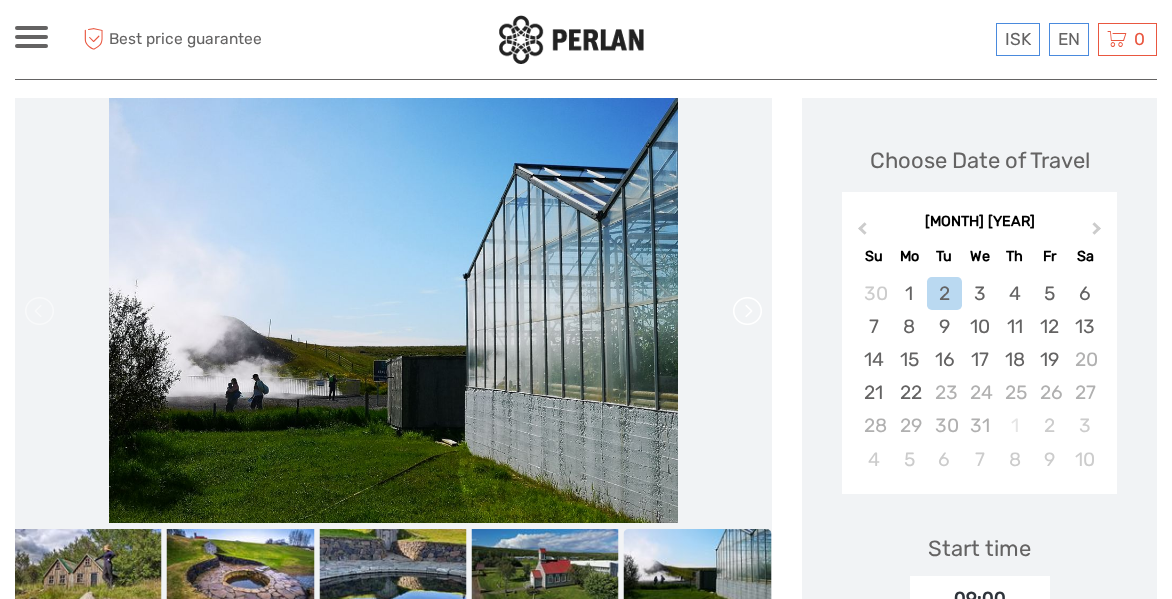 click at bounding box center [746, 311] 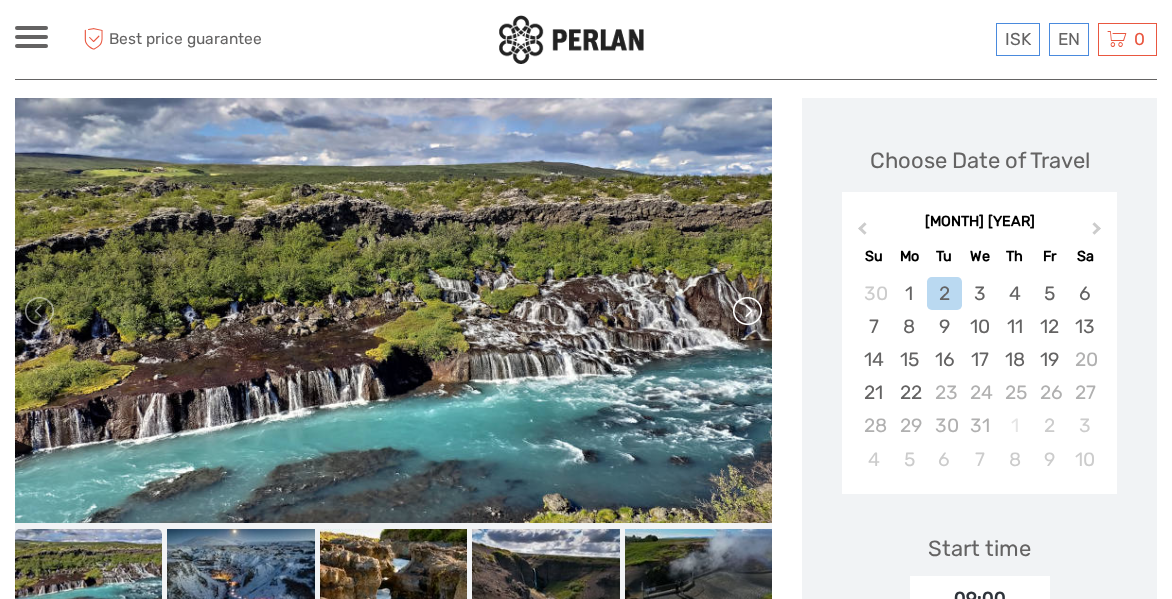 click at bounding box center [746, 311] 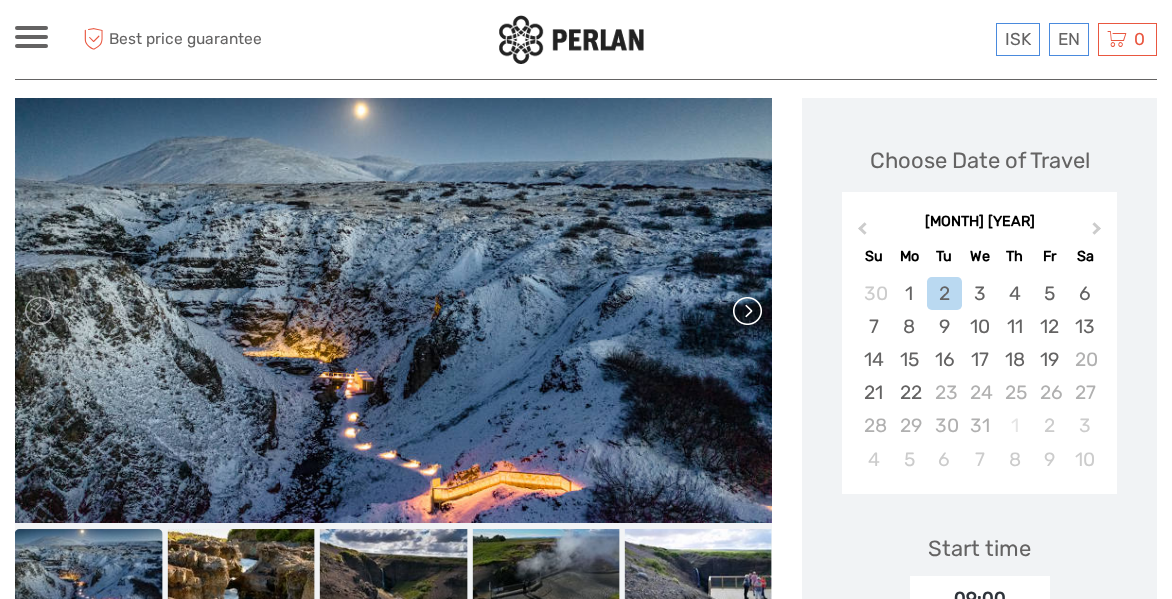 click at bounding box center (746, 311) 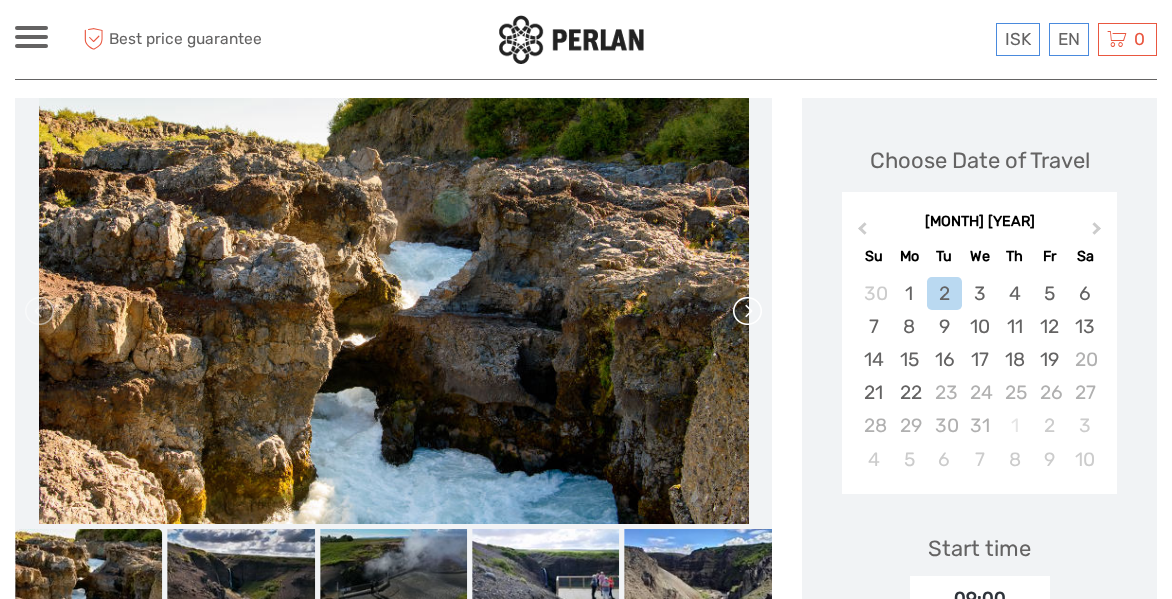 click at bounding box center (746, 311) 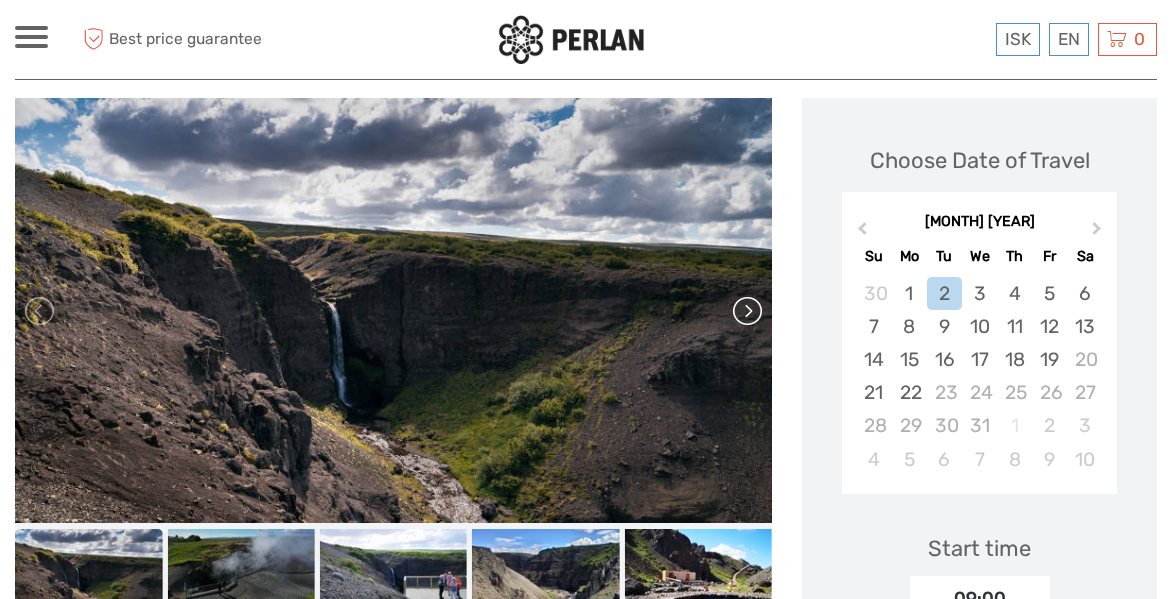 click at bounding box center (746, 311) 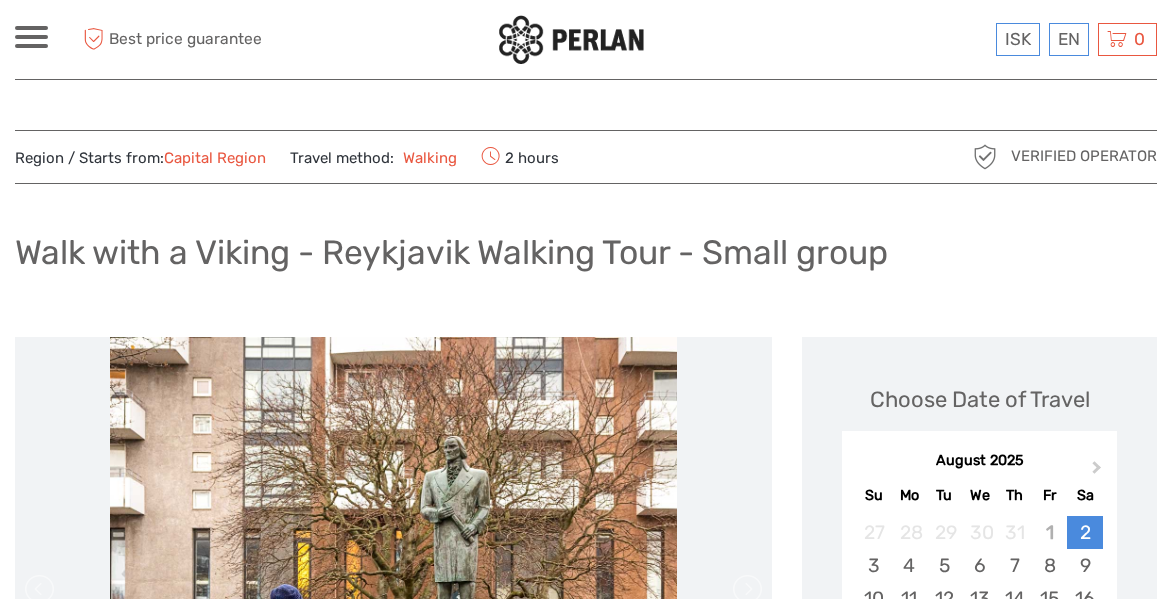 scroll, scrollTop: 0, scrollLeft: 0, axis: both 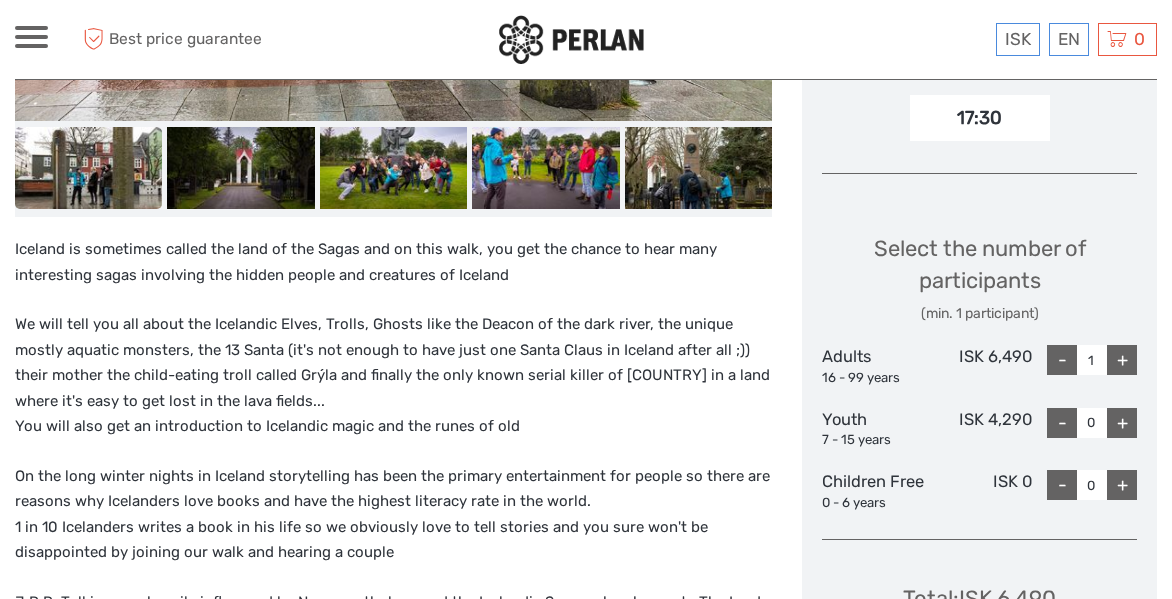 click on "ISK 6,490" at bounding box center (979, 366) 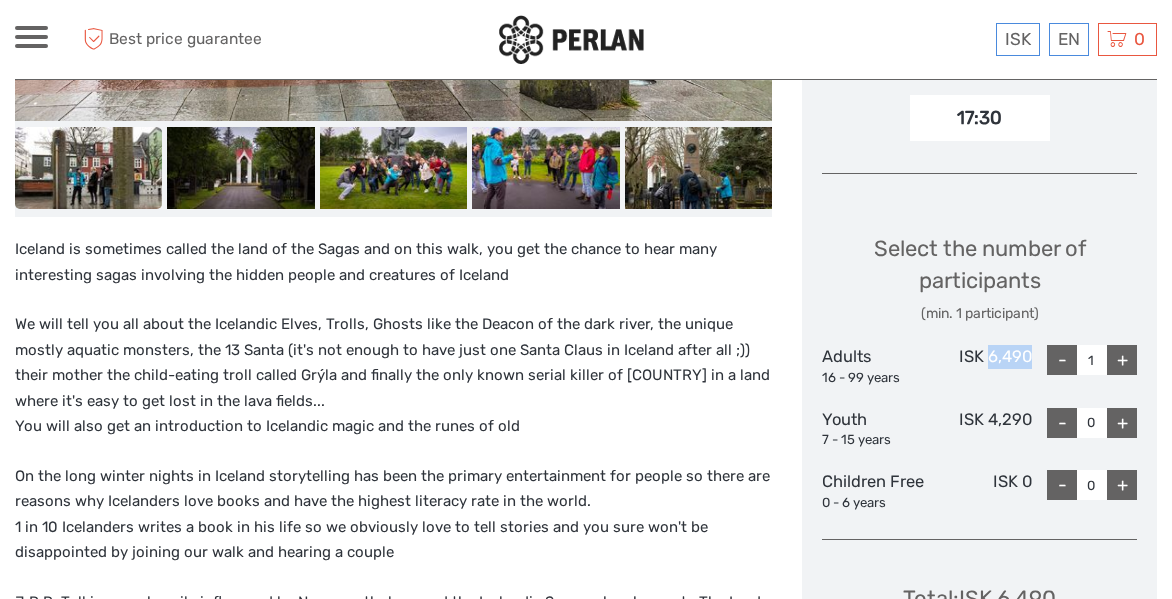 click on "ISK 6,490" at bounding box center [979, 366] 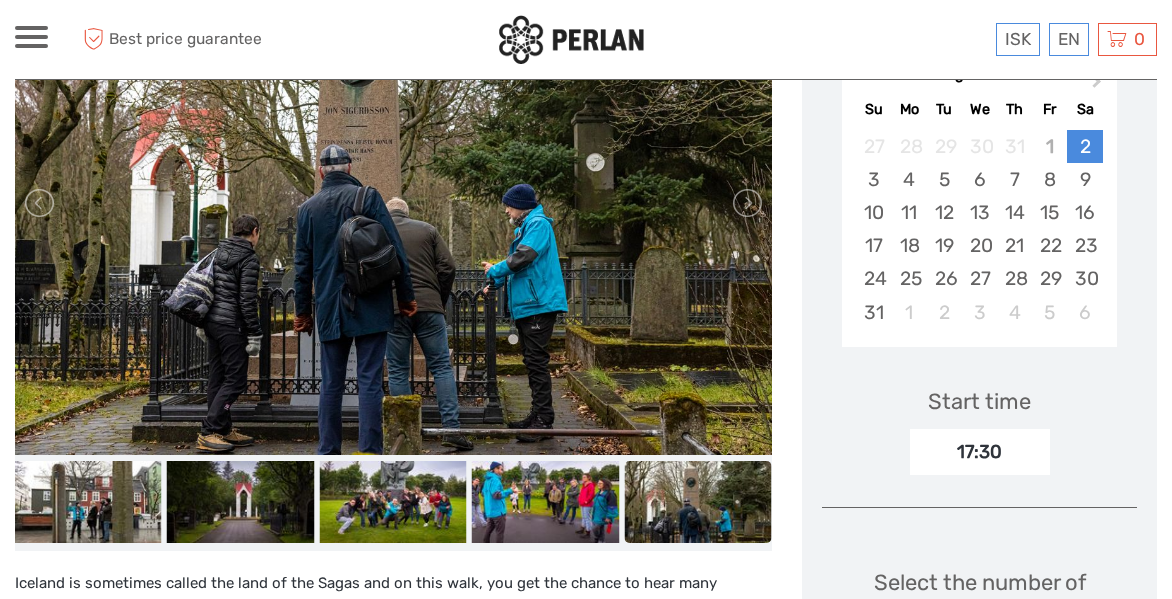 scroll, scrollTop: 320, scrollLeft: 0, axis: vertical 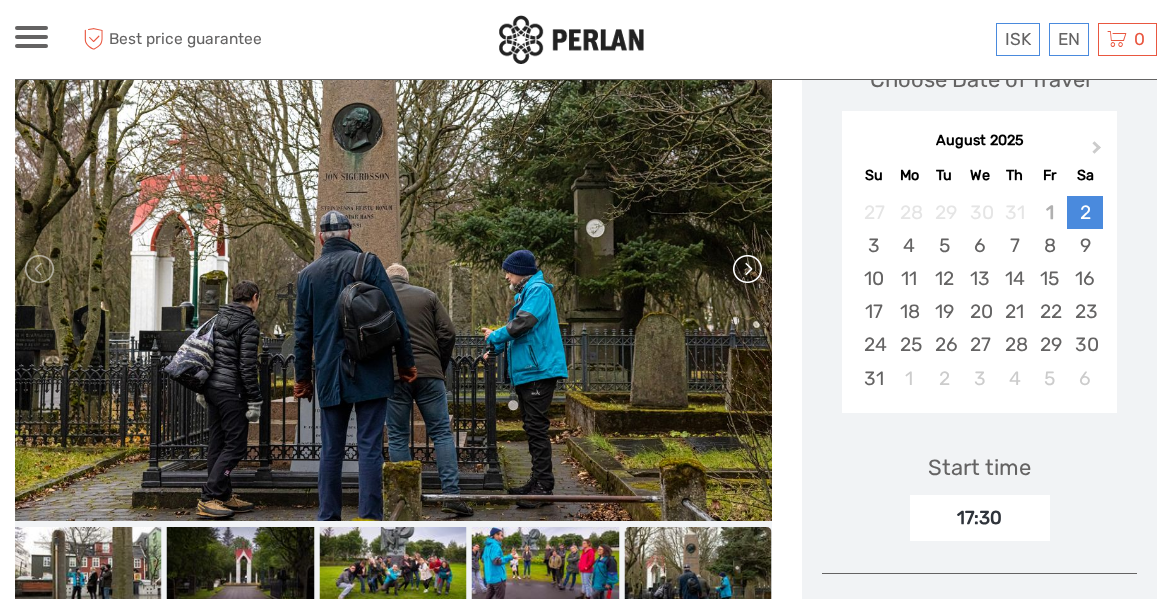 click at bounding box center [746, 269] 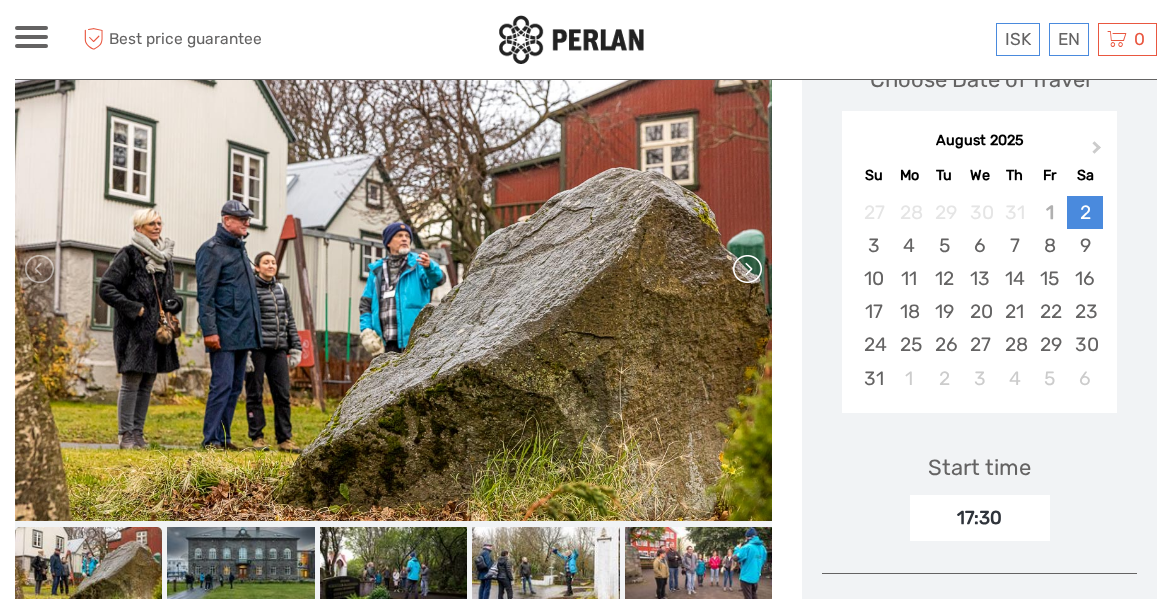 click at bounding box center (746, 269) 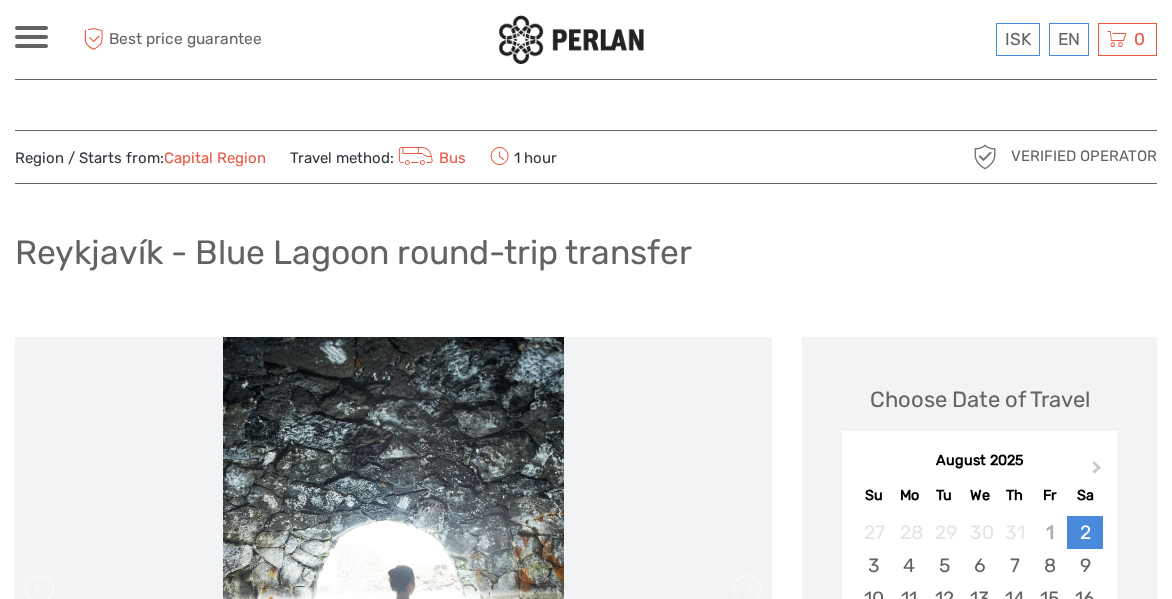 scroll, scrollTop: 0, scrollLeft: 0, axis: both 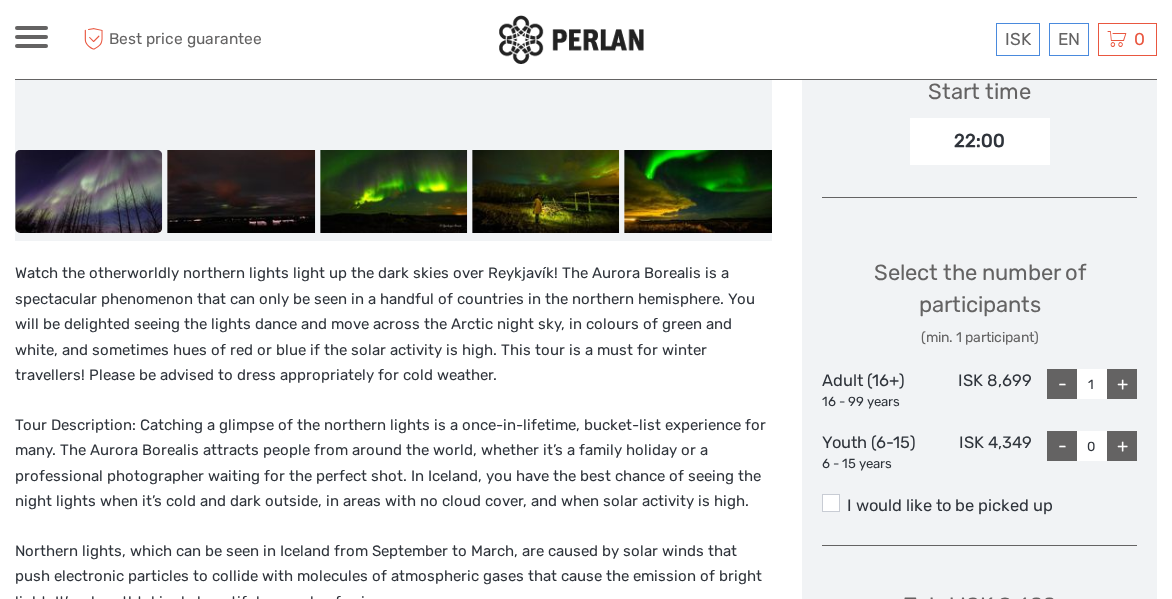 click on "ISK 8,699" at bounding box center (979, 390) 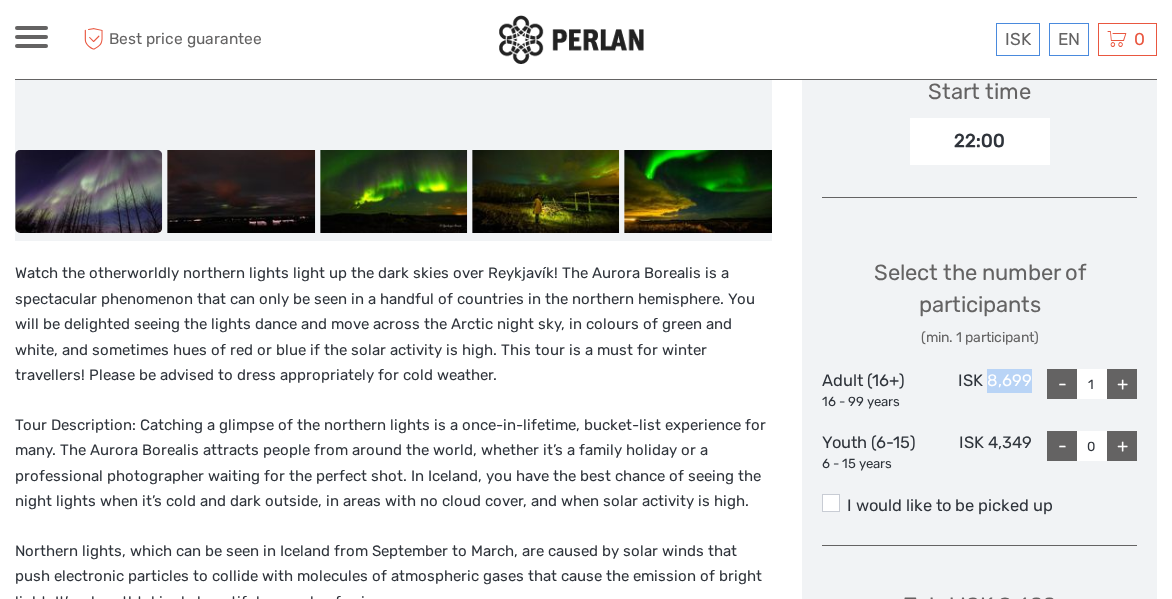 click on "ISK 8,699" at bounding box center (979, 390) 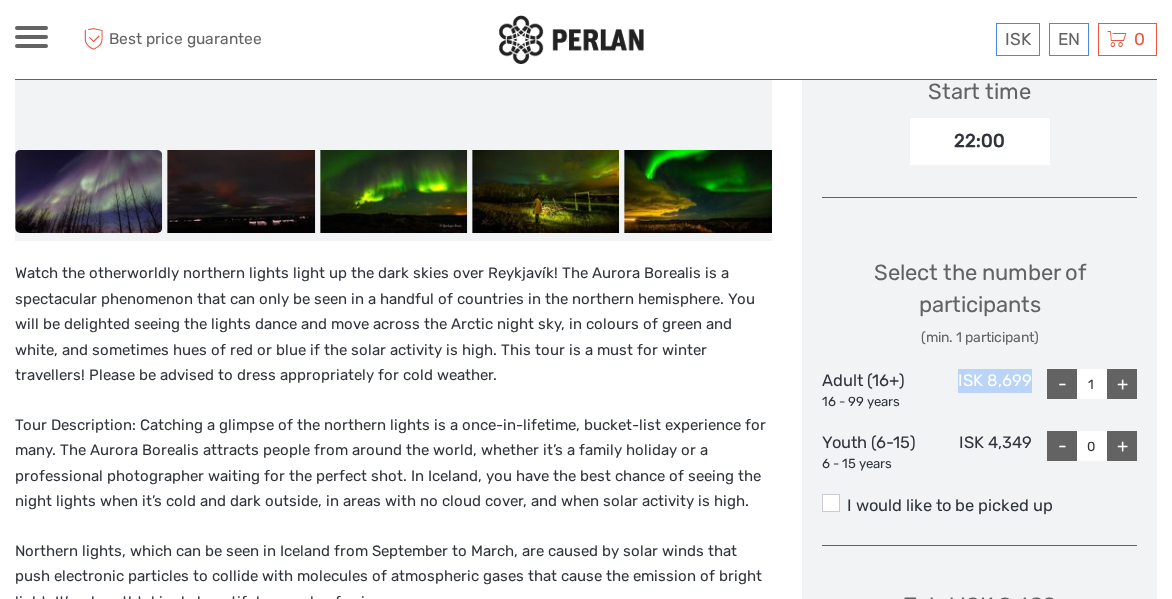 click on "ISK 8,699" at bounding box center [979, 390] 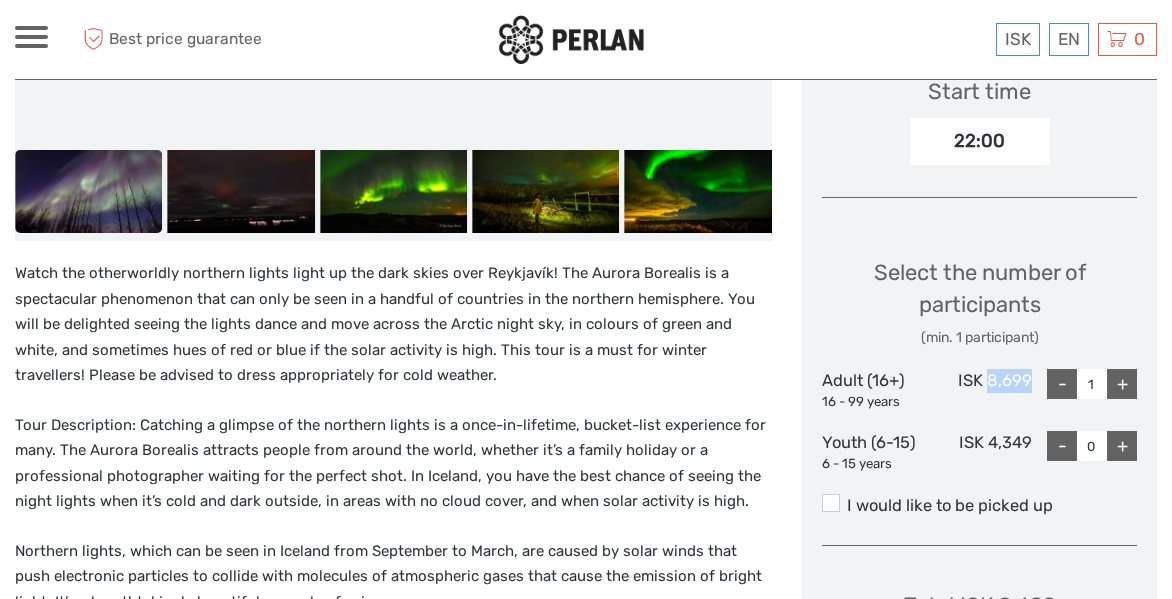 click on "ISK 8,699" at bounding box center (979, 390) 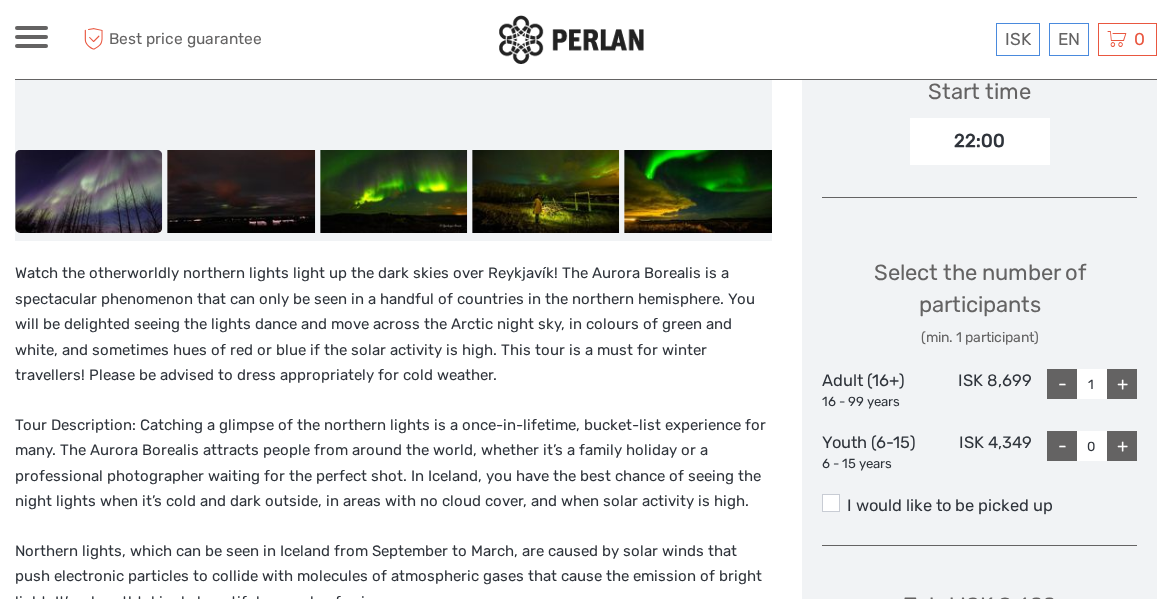 click on "Watch the otherworldly northern lights light up the dark skies over Reykjavík! The Aurora Borealis is a spectacular phenomenon that can only be seen in a handful of countries in the northern hemisphere. You will be delighted seeing the lights dance and move across the Arctic night sky, in colours of green and white, and sometimes hues of red or blue if the solar activity is high. This tour is a must for winter travellers! Please be advised to dress appropriately for cold weather." at bounding box center (393, 325) 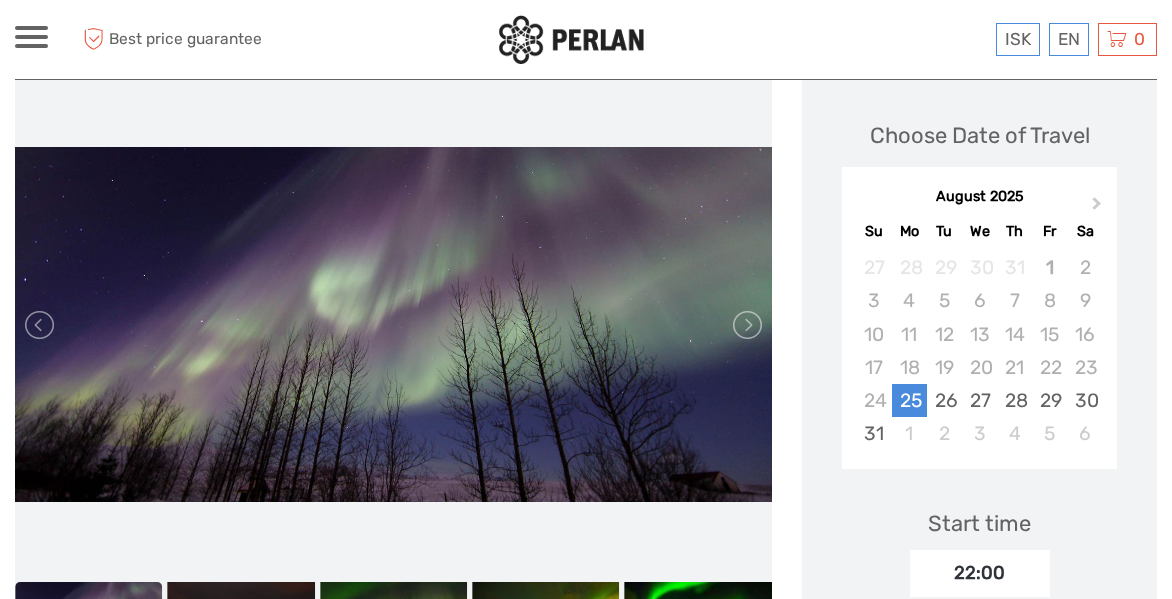 scroll, scrollTop: 280, scrollLeft: 0, axis: vertical 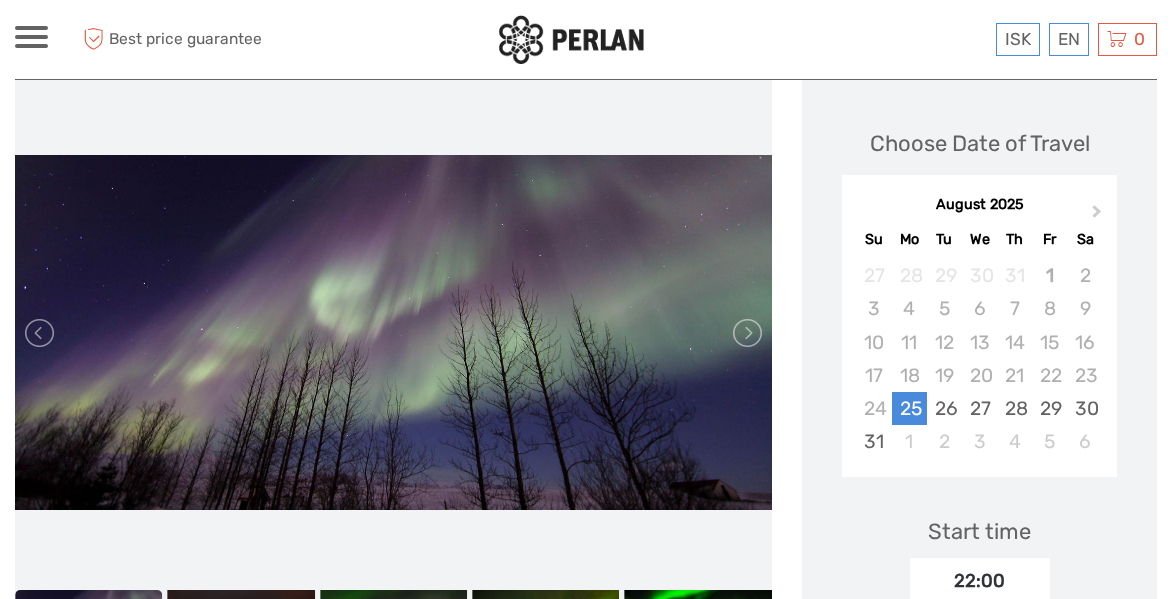 click at bounding box center (393, 332) 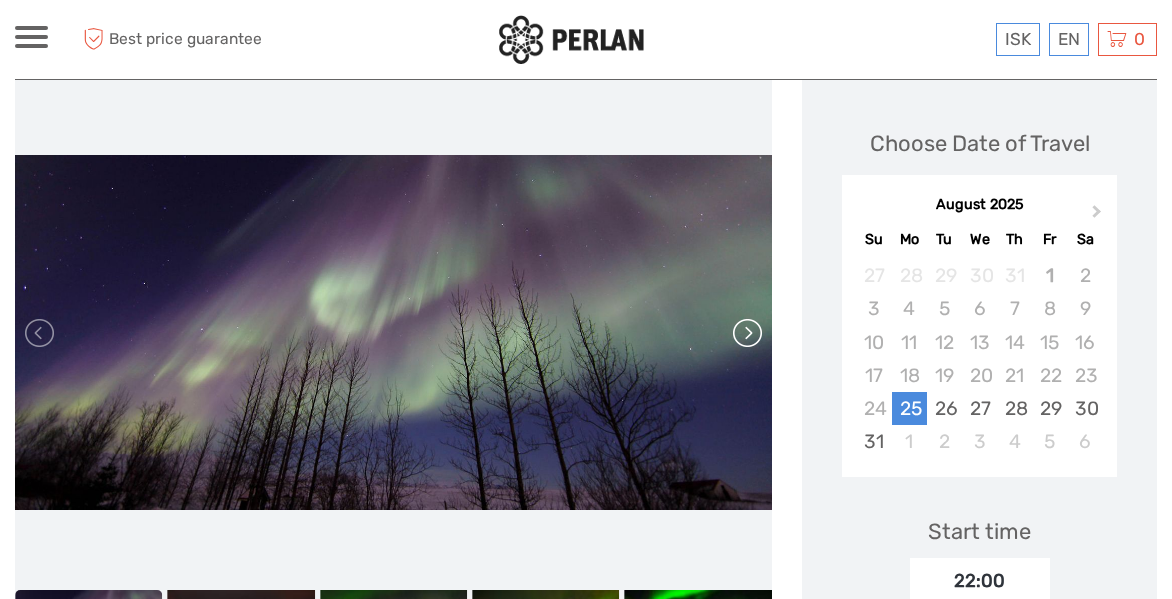 click at bounding box center (746, 333) 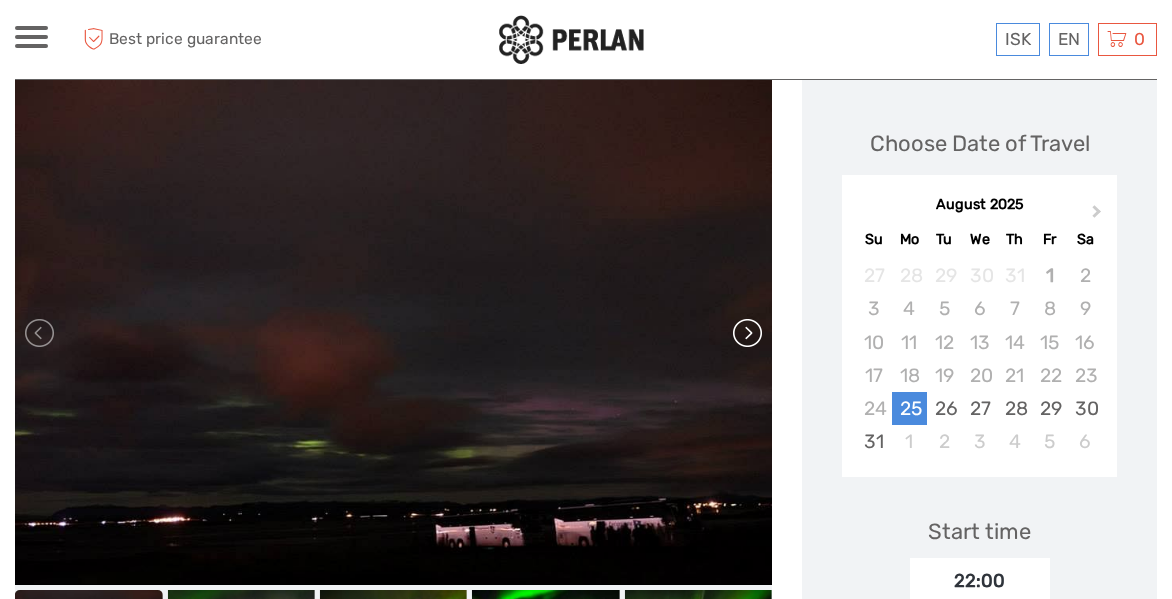click at bounding box center (746, 333) 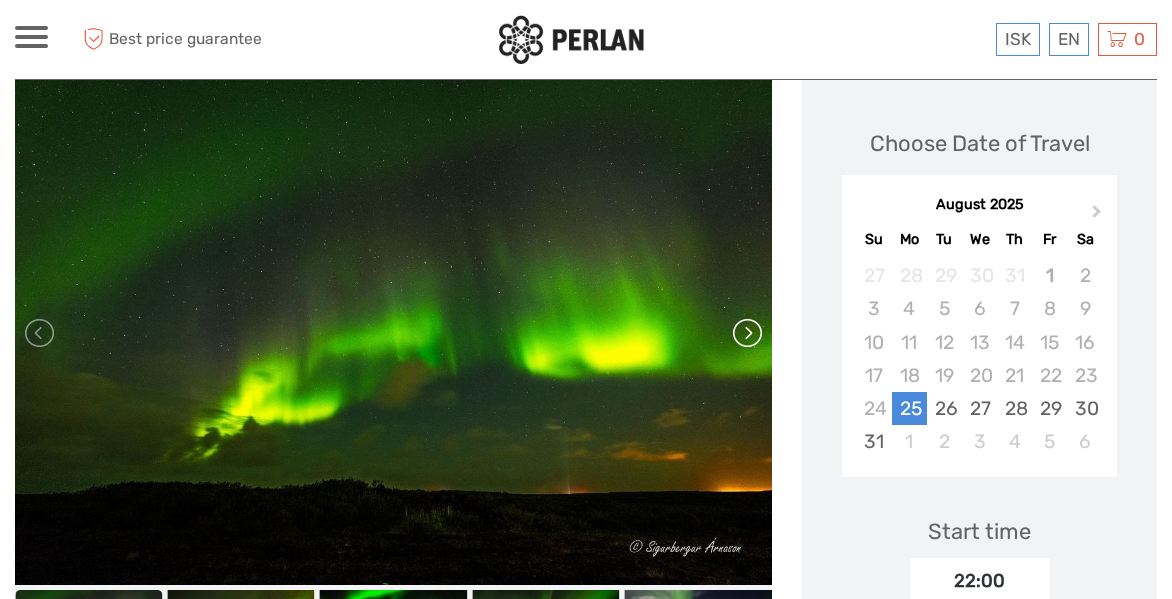 click at bounding box center (746, 333) 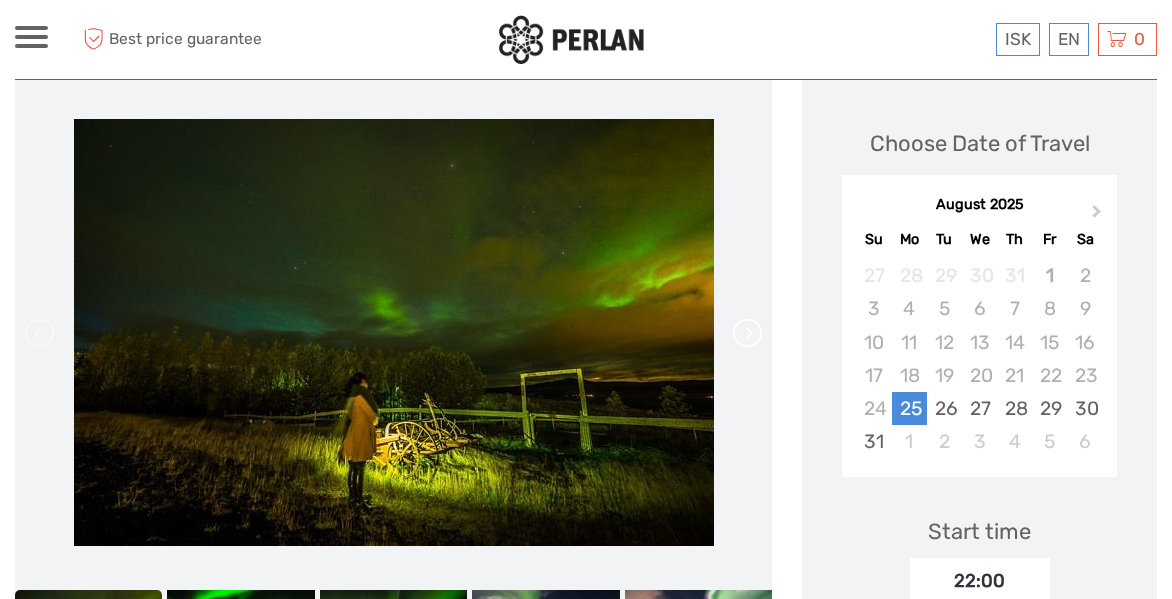 click at bounding box center (746, 333) 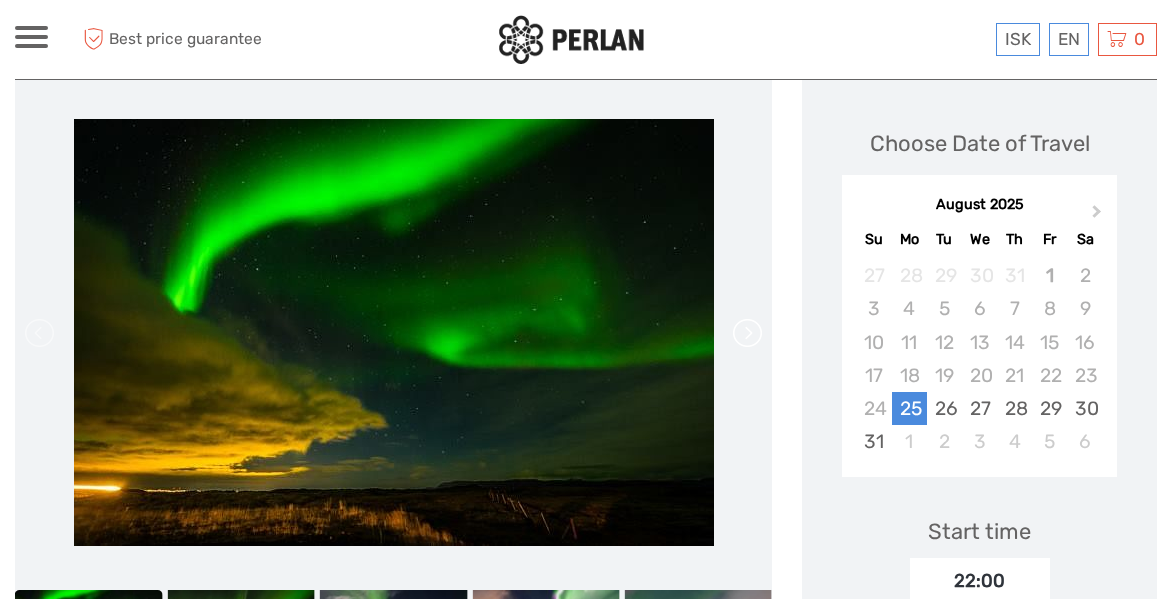 click at bounding box center [746, 333] 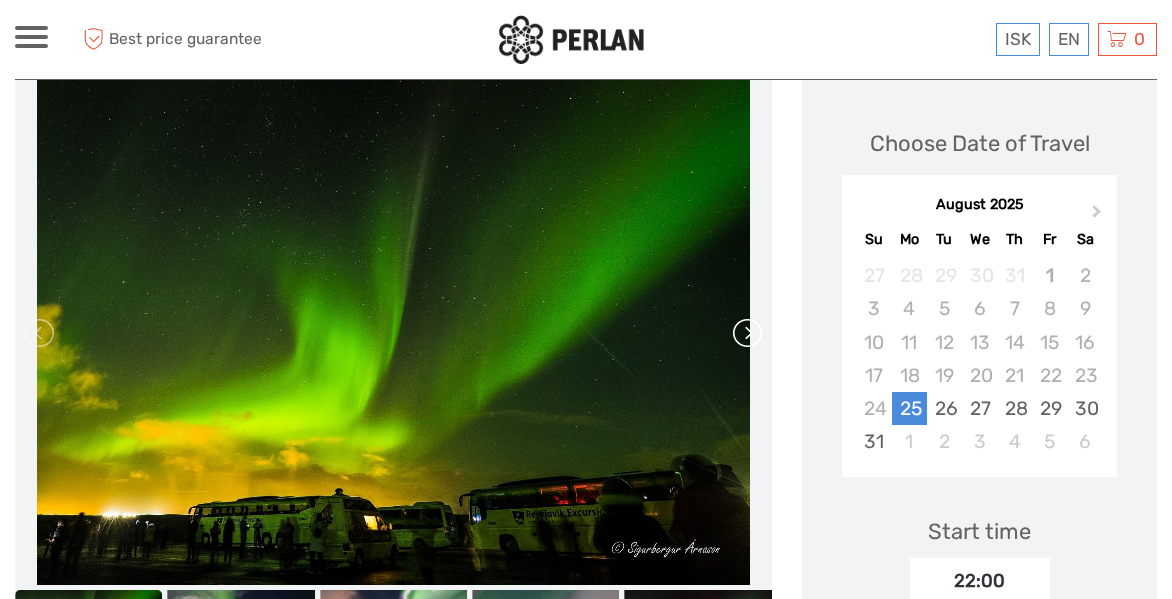 click at bounding box center (746, 333) 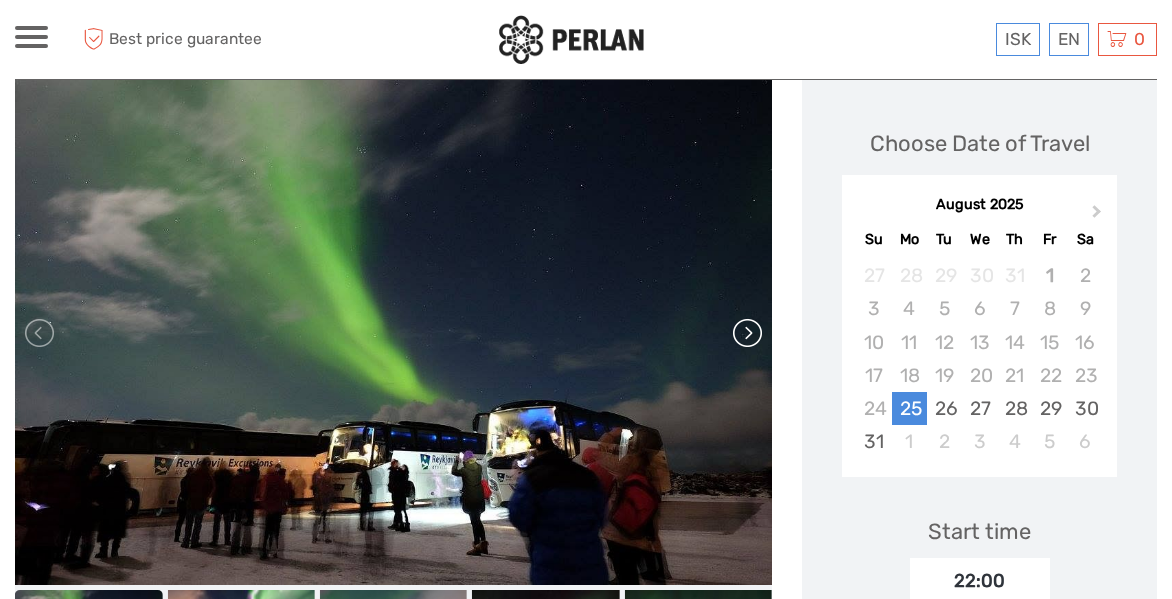click at bounding box center [746, 333] 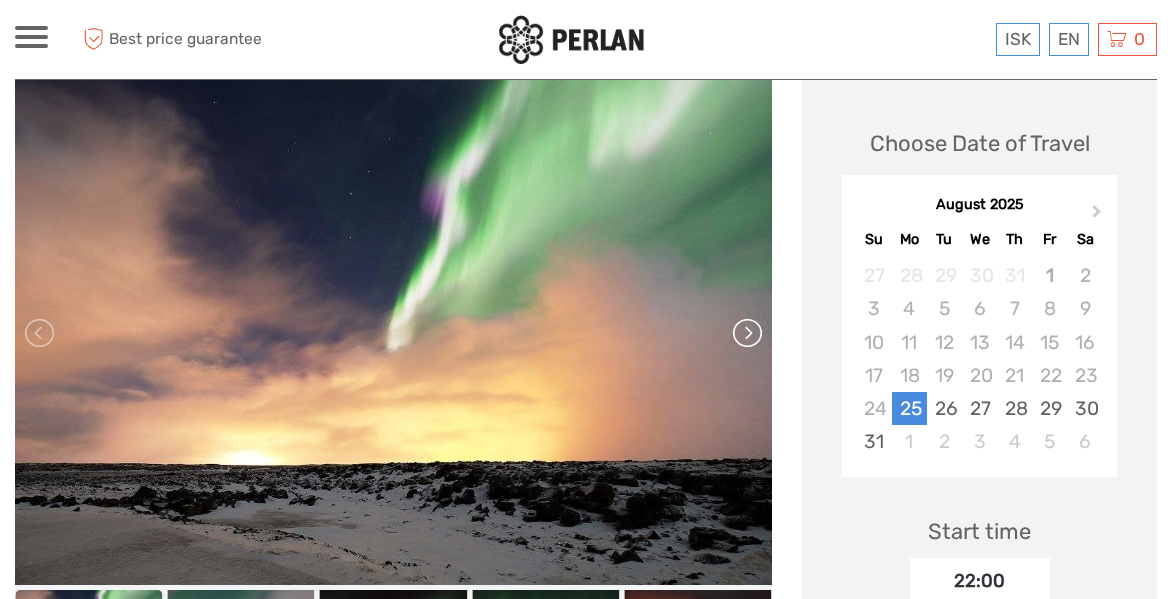 click at bounding box center (746, 333) 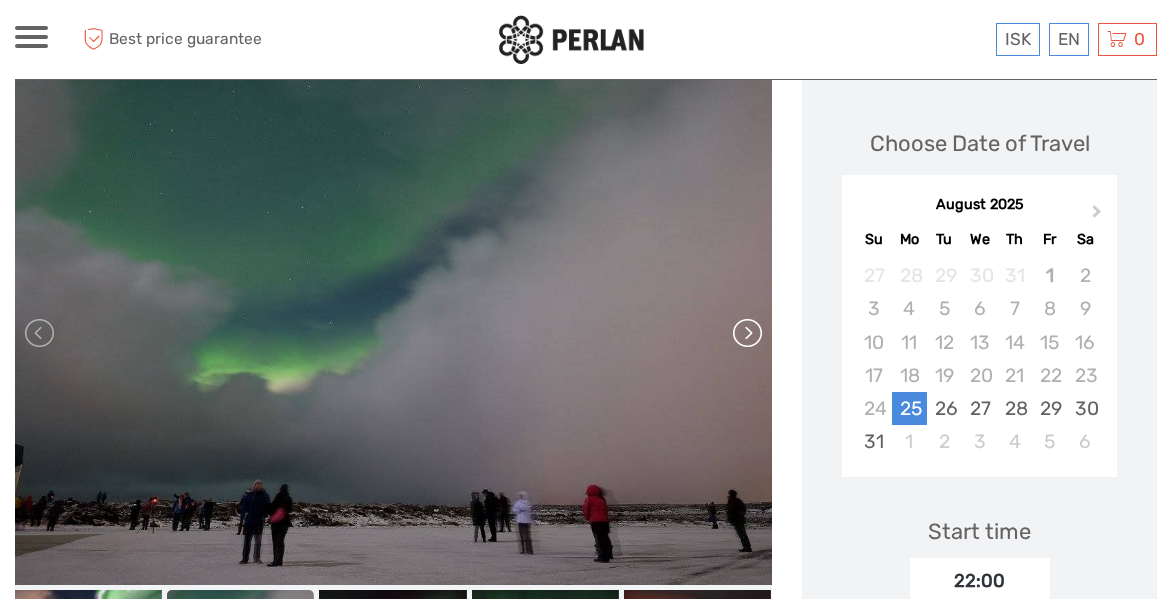 click at bounding box center [746, 333] 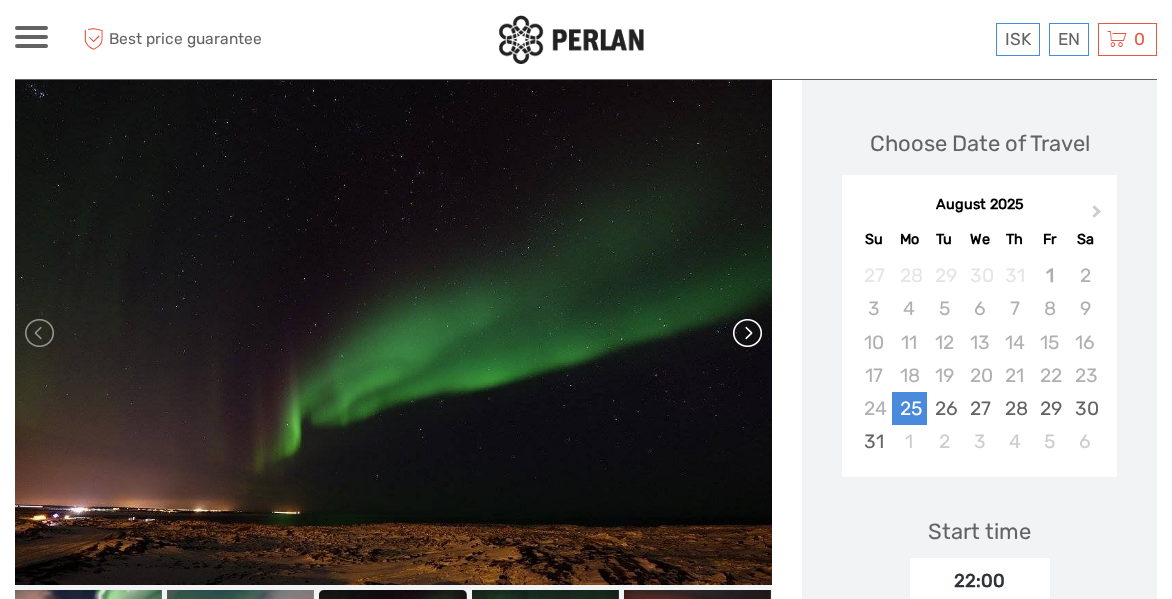 click at bounding box center [746, 333] 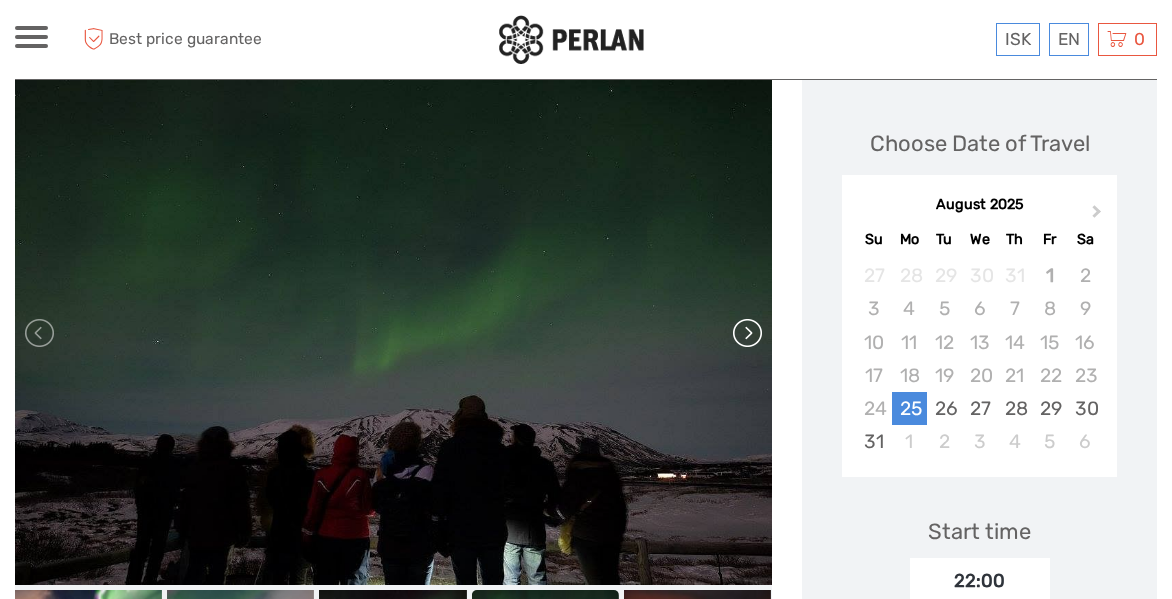 click at bounding box center (746, 333) 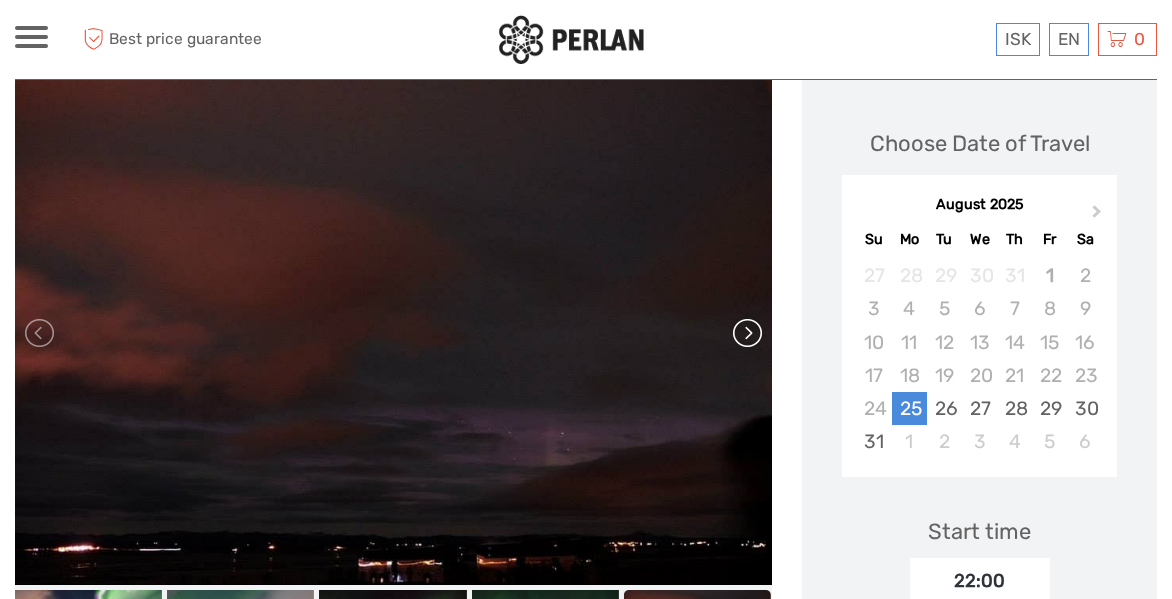 click at bounding box center [746, 333] 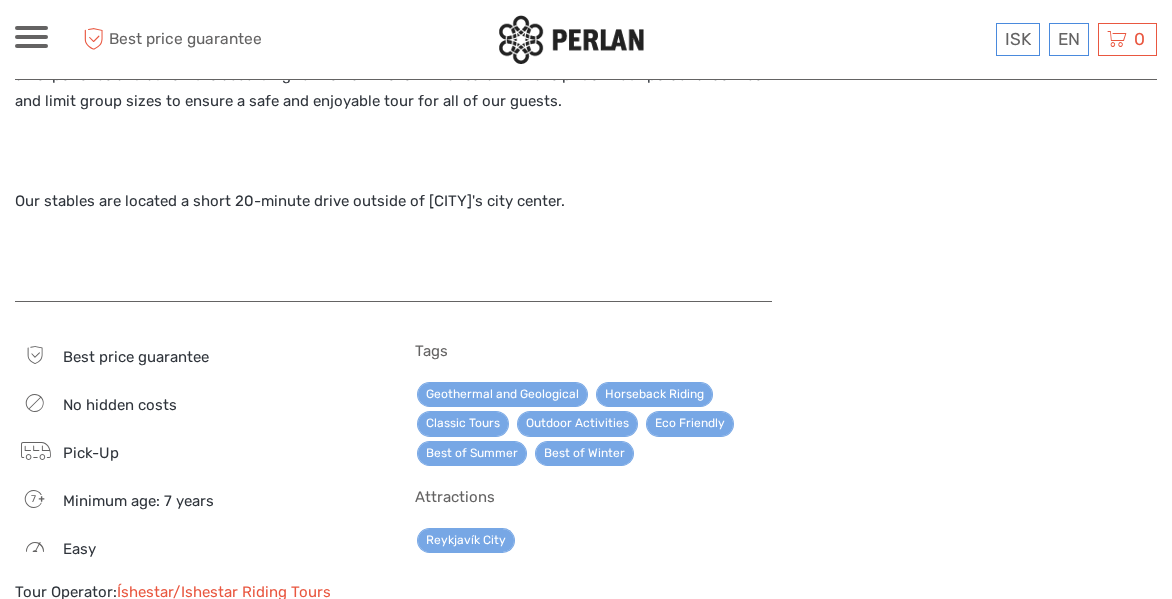 scroll, scrollTop: 1210, scrollLeft: 0, axis: vertical 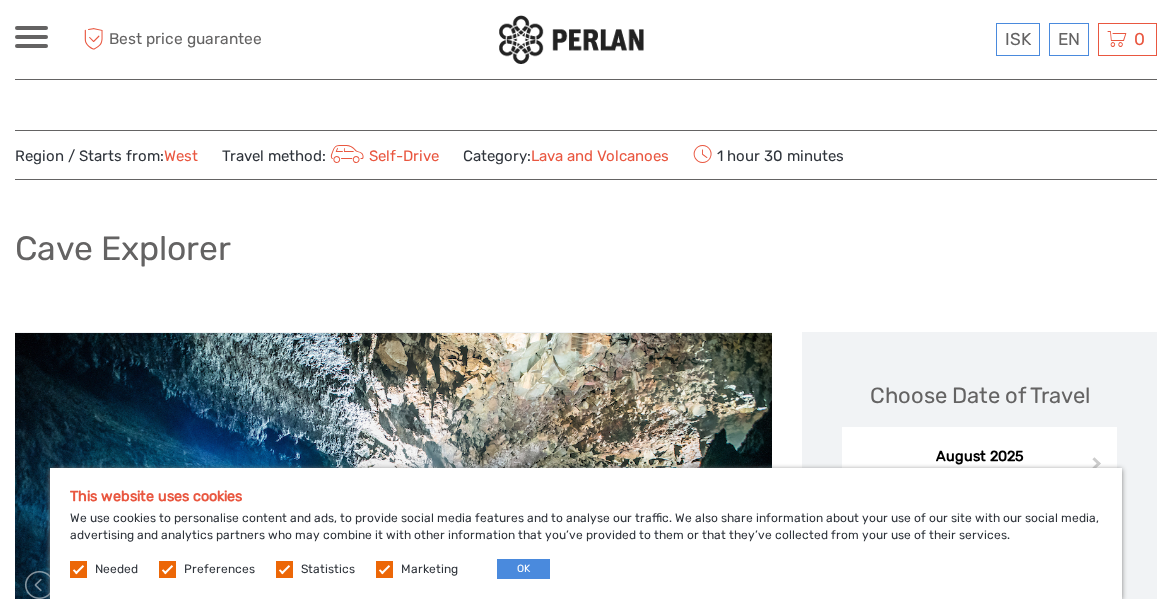 click on "Cave Explorer" at bounding box center (586, 256) 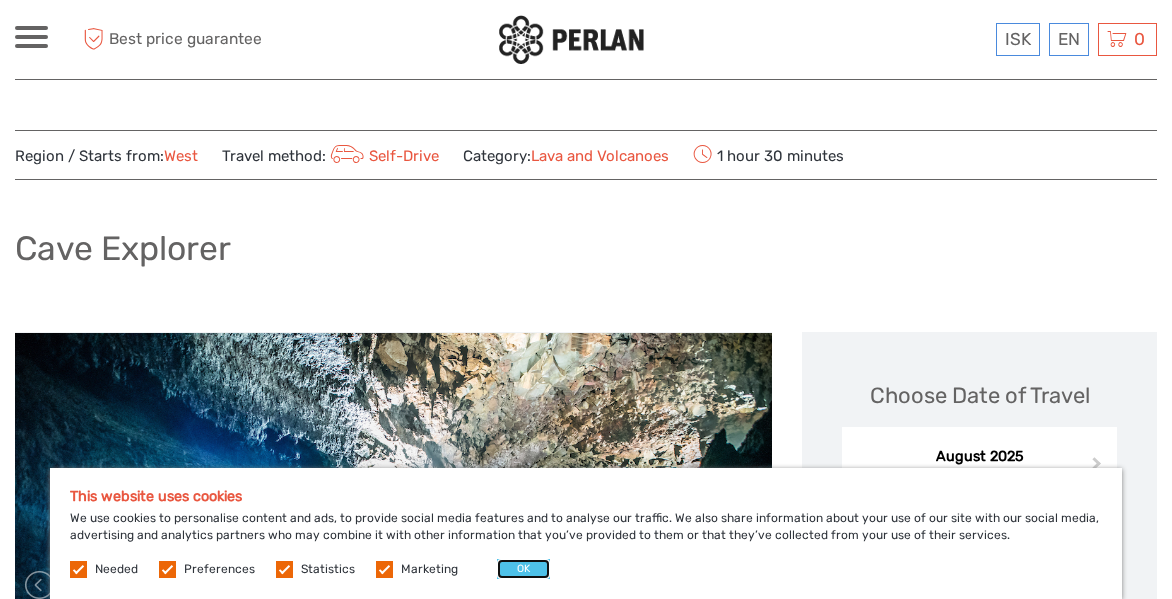 click on "OK" at bounding box center (523, 569) 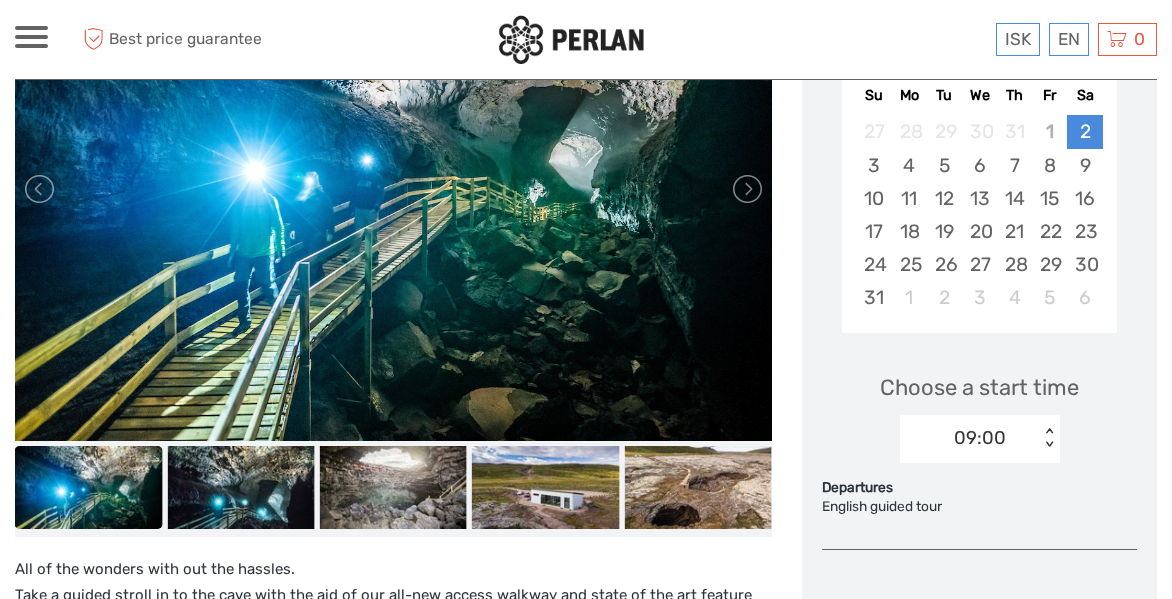 scroll, scrollTop: 360, scrollLeft: 0, axis: vertical 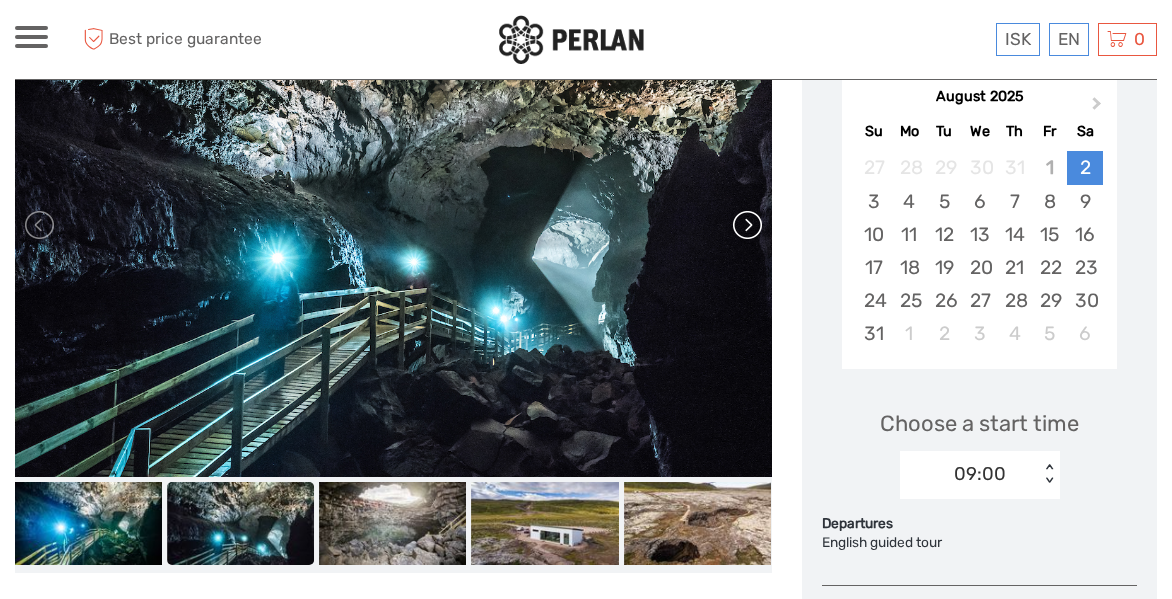 click at bounding box center (746, 225) 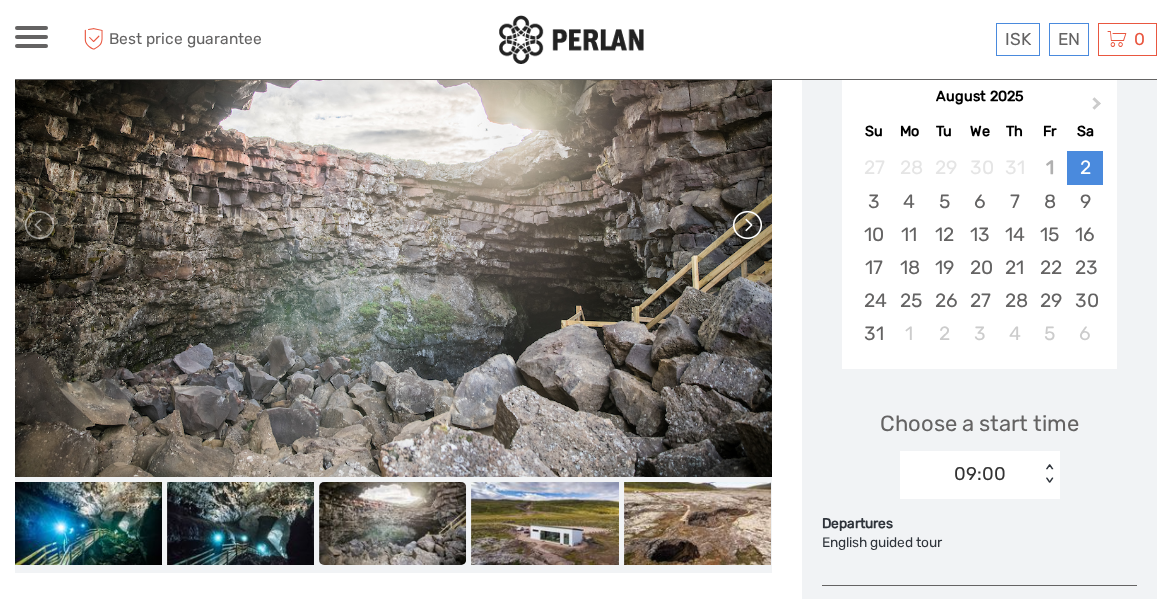 click at bounding box center (746, 225) 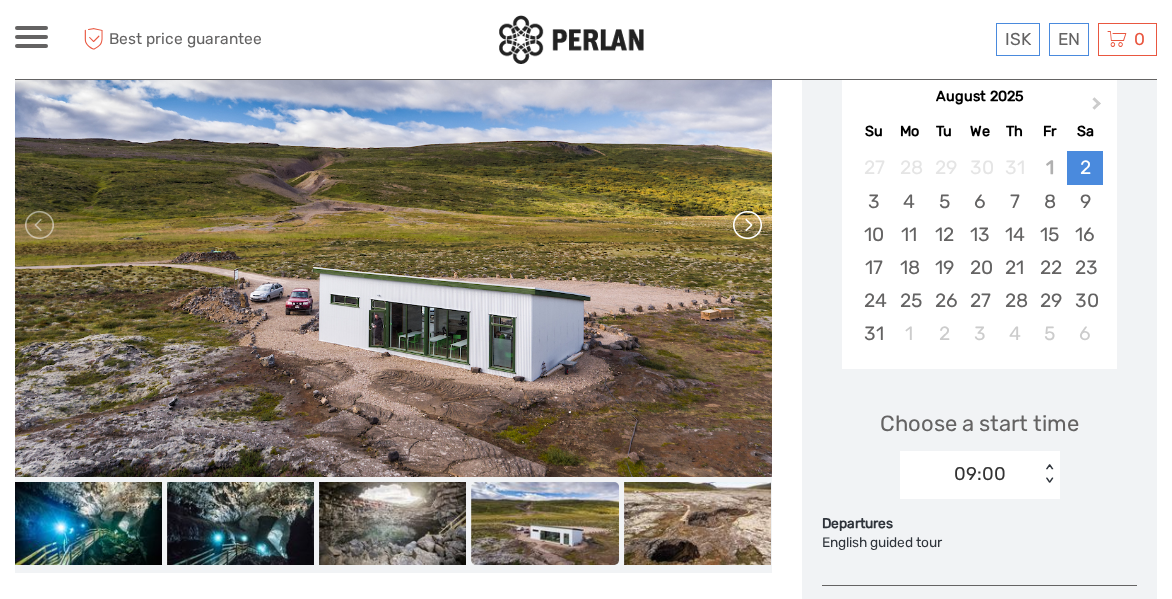 click at bounding box center (746, 225) 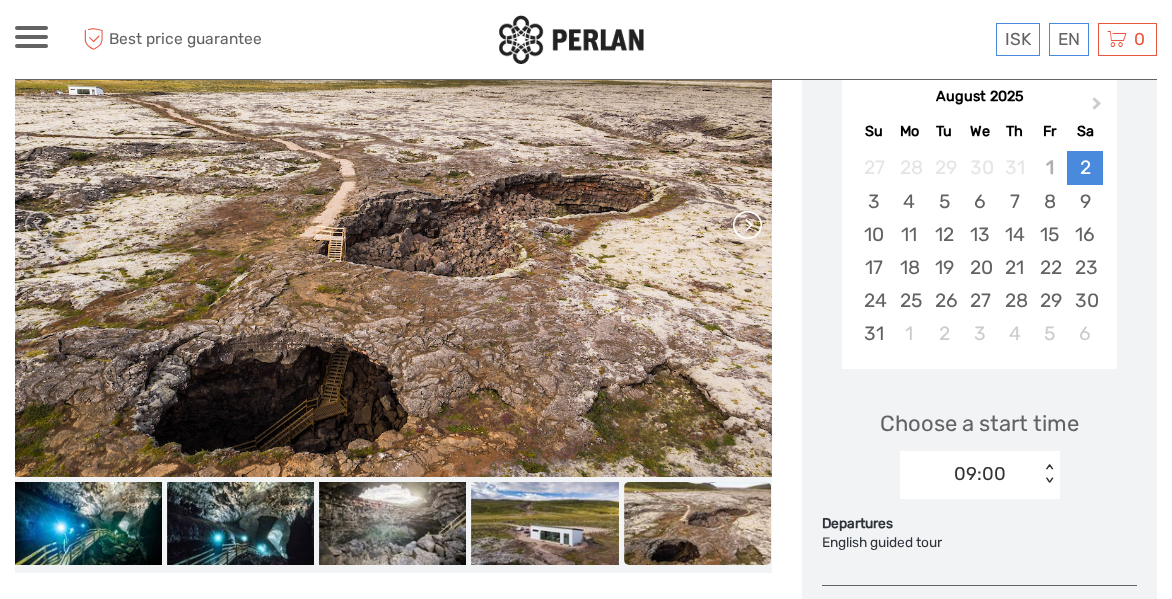 click at bounding box center (746, 225) 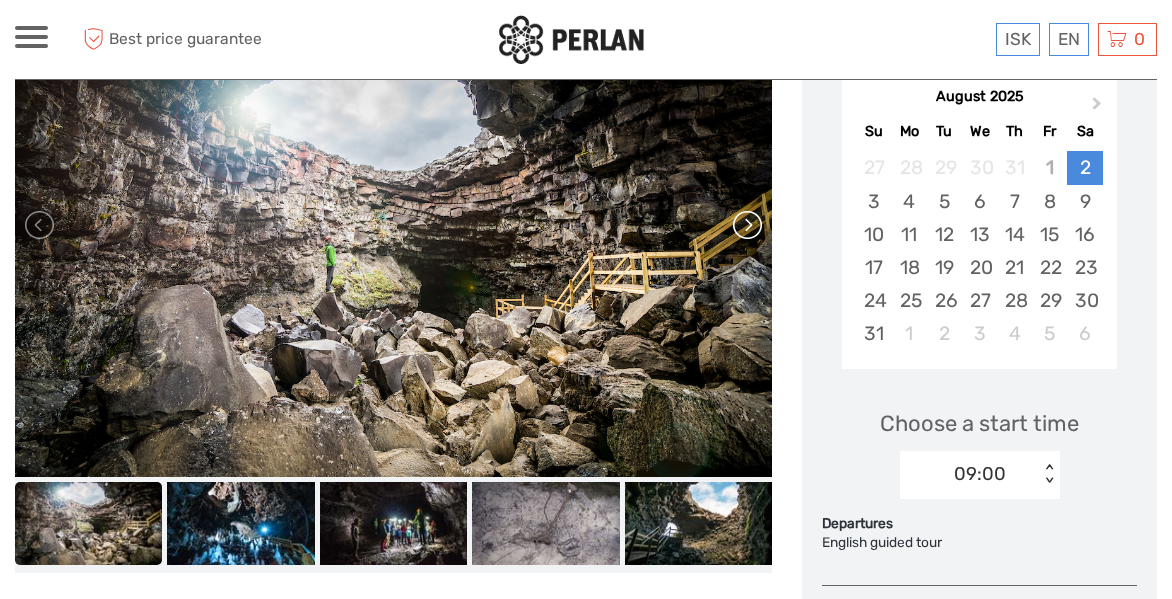 click at bounding box center [746, 225] 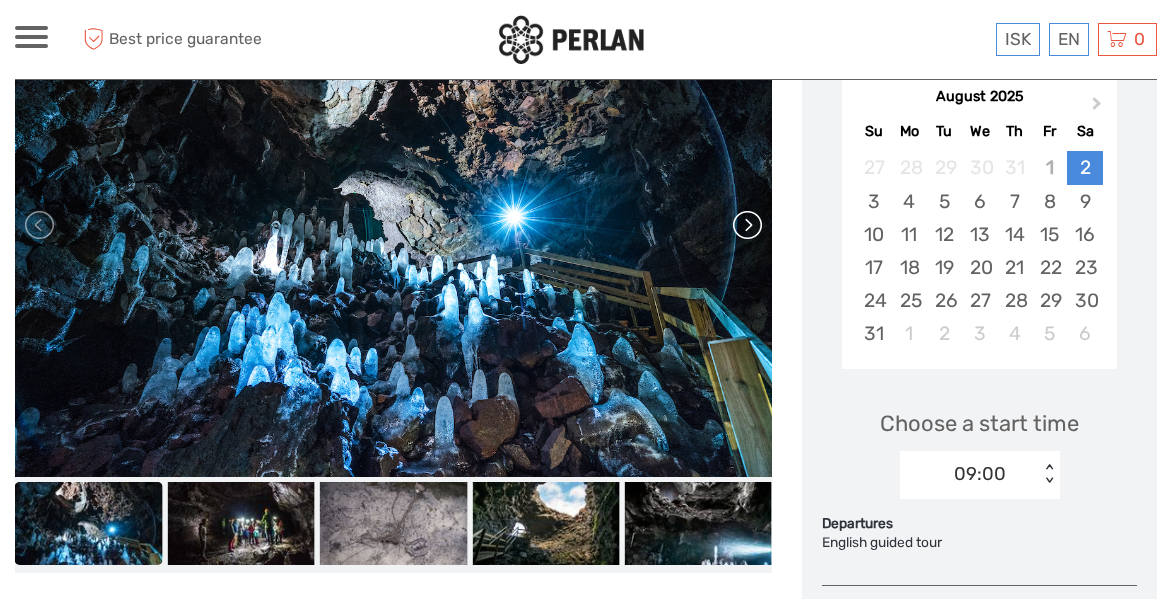 click at bounding box center [746, 225] 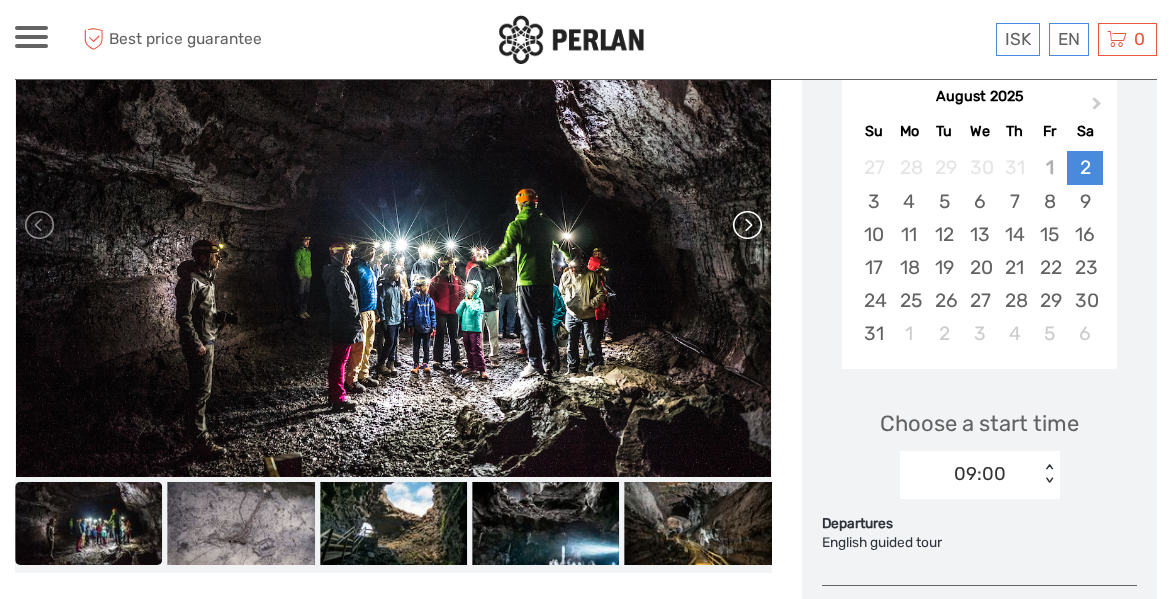 click at bounding box center (746, 225) 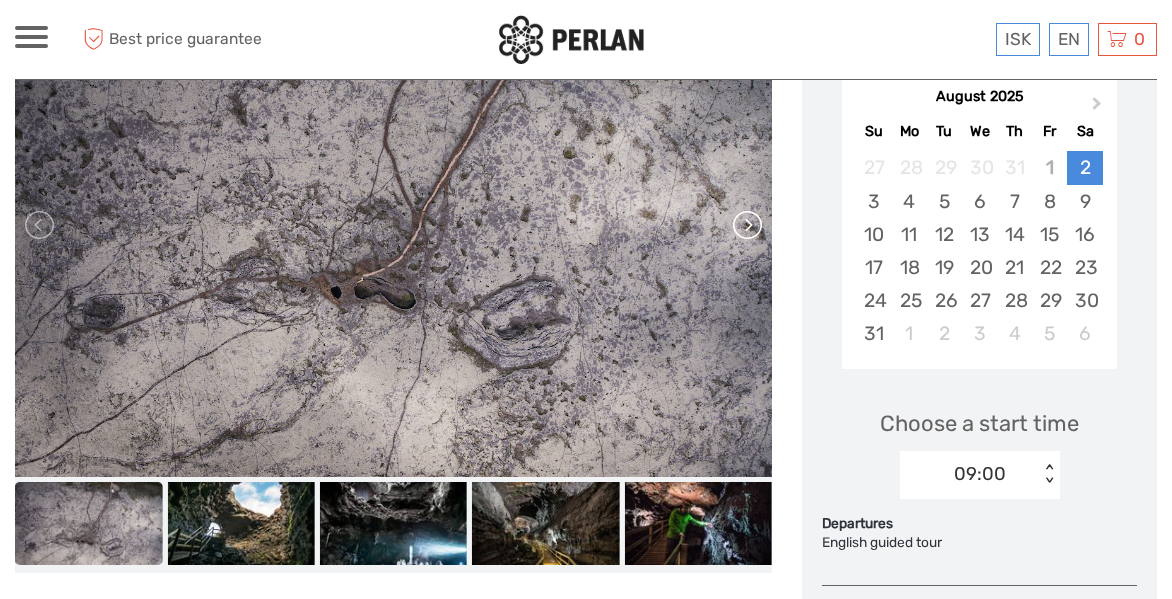 click at bounding box center [746, 225] 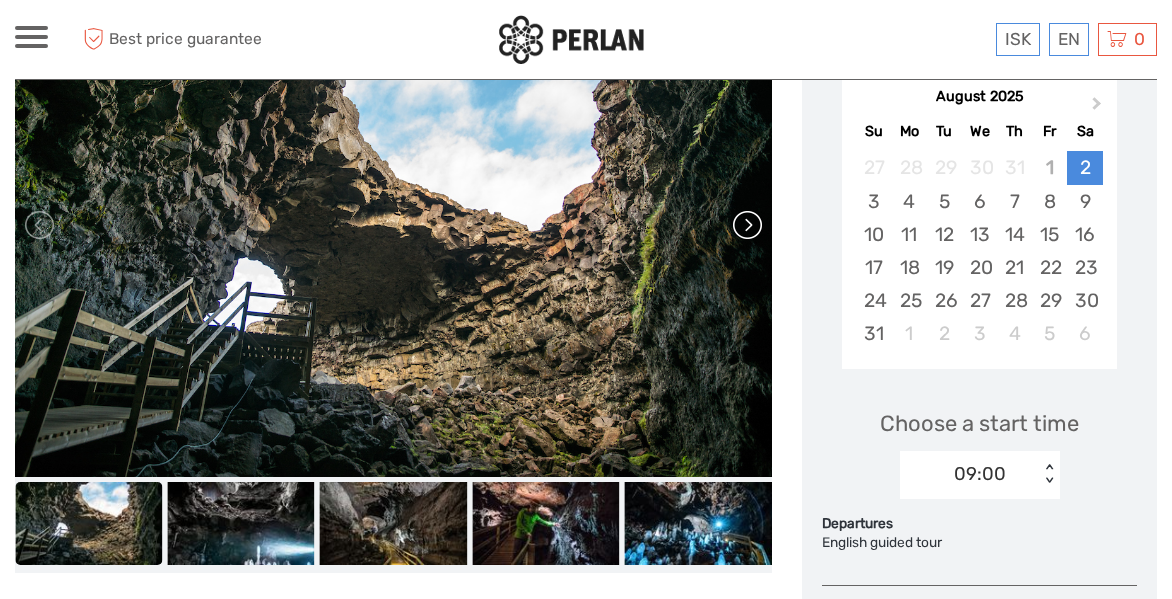 click at bounding box center [746, 225] 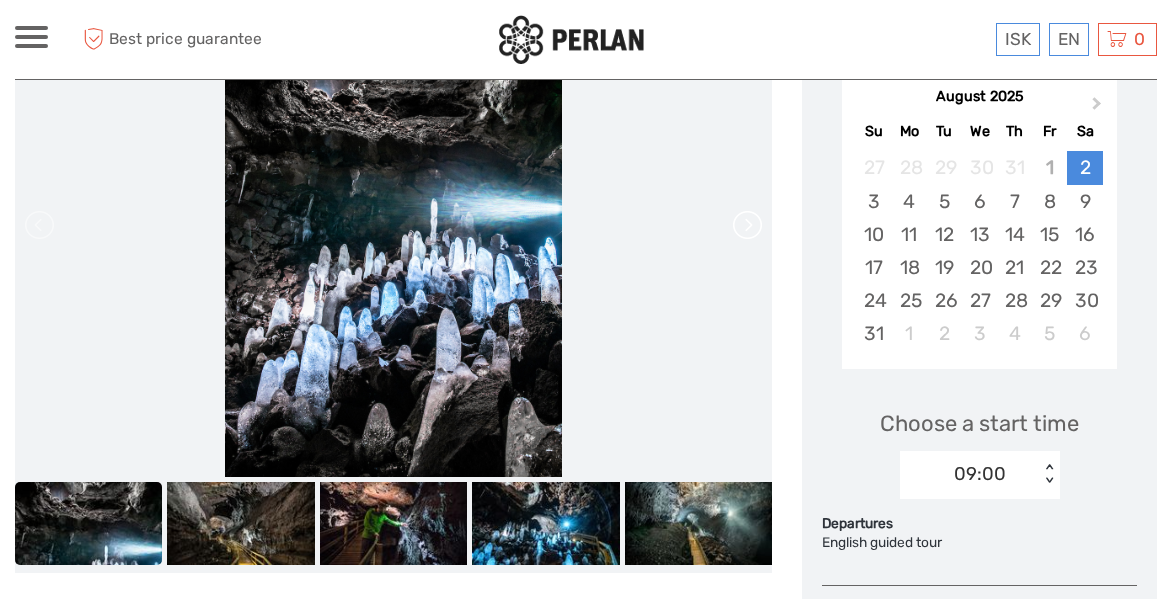 click at bounding box center (746, 225) 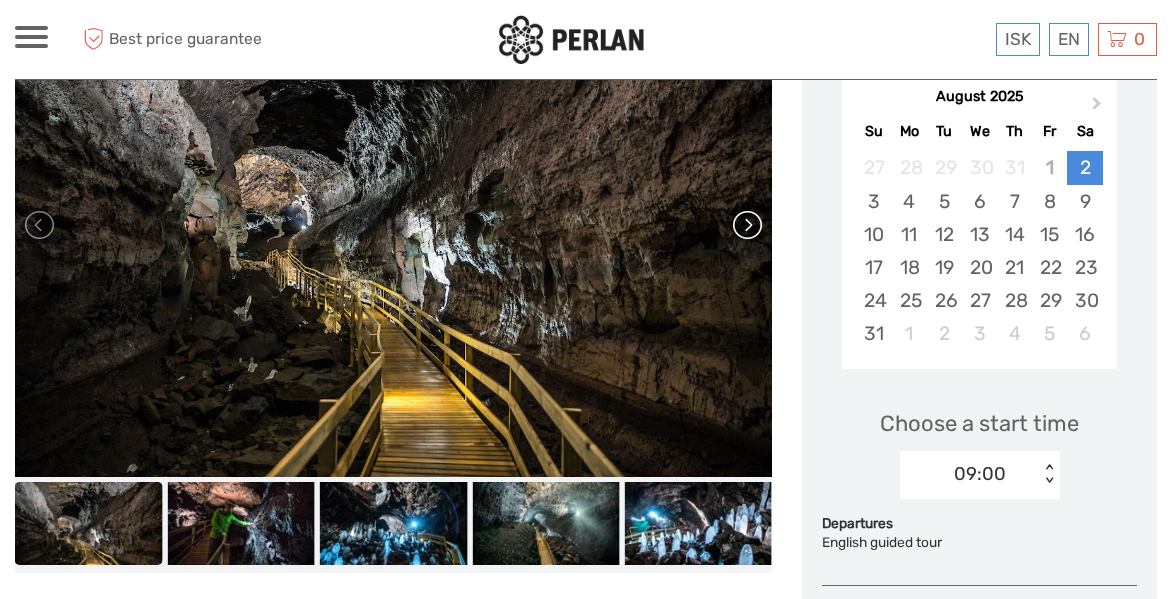 click at bounding box center [746, 225] 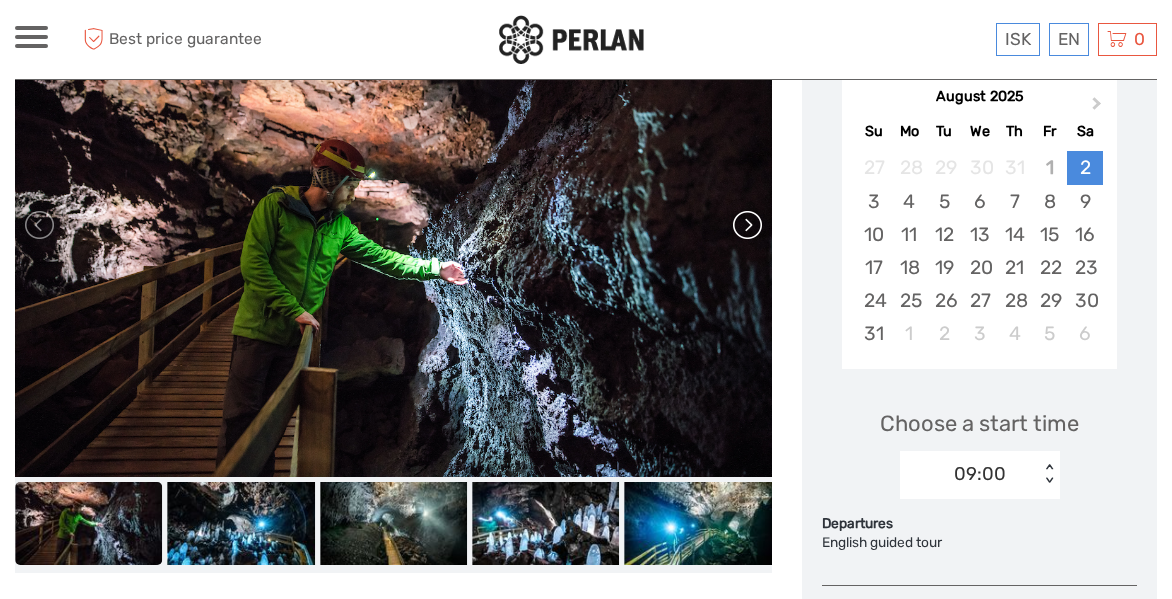 click at bounding box center [746, 225] 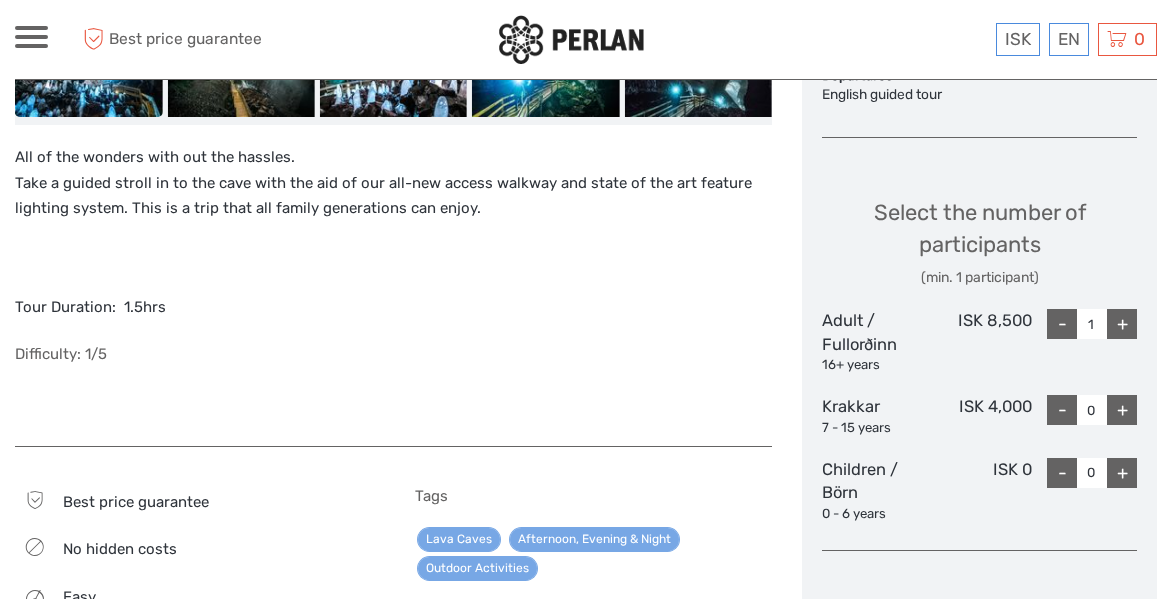 scroll, scrollTop: 837, scrollLeft: 0, axis: vertical 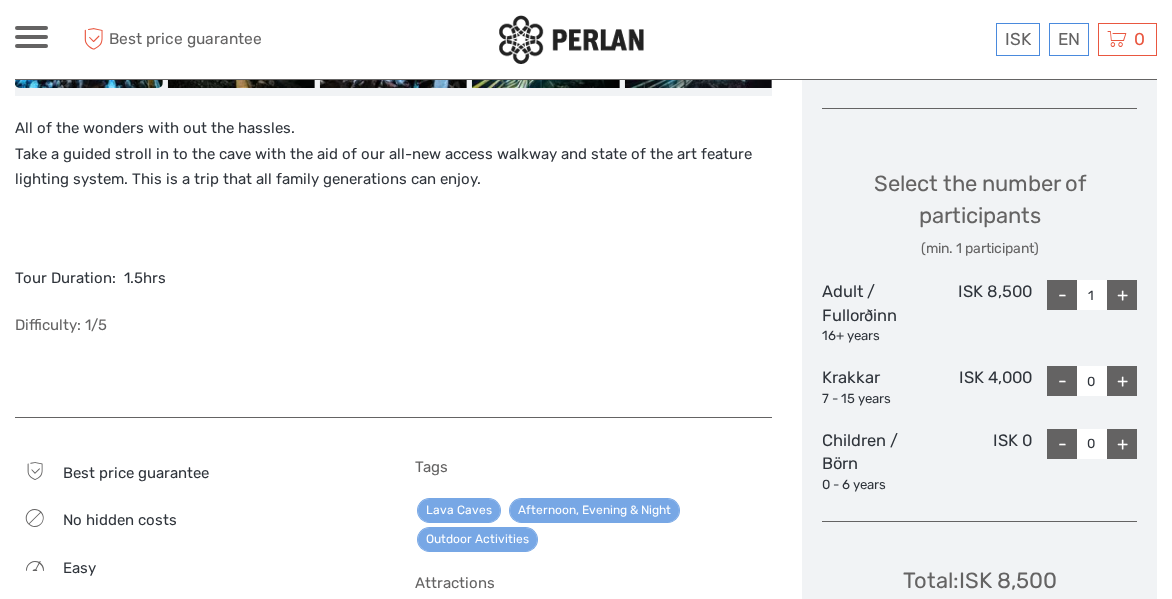 click on "ISK 8,500" at bounding box center (979, 313) 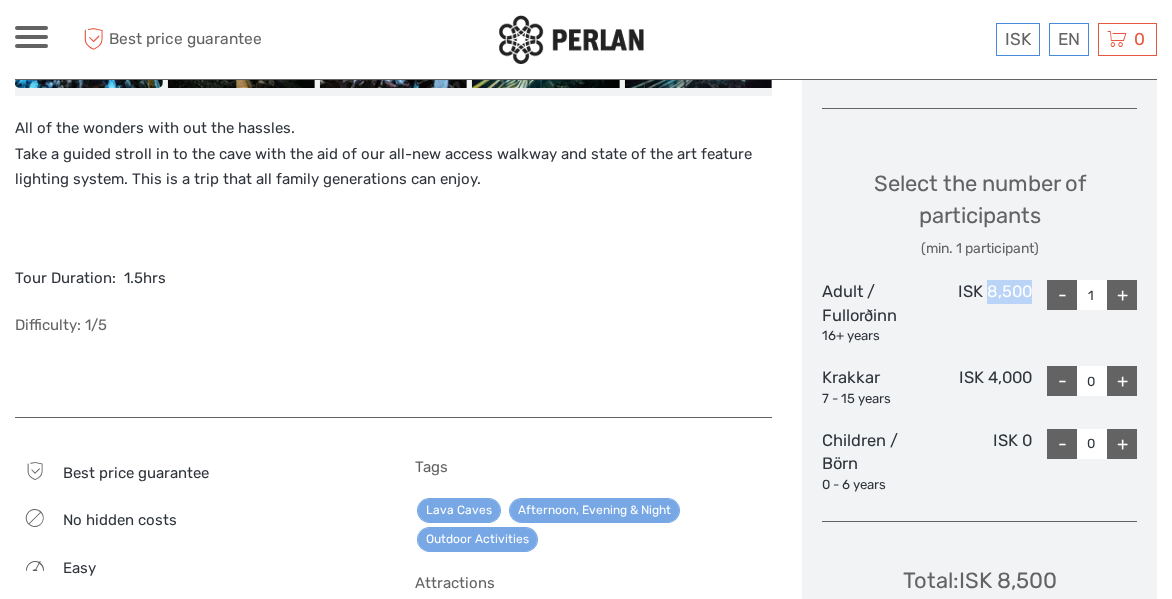 click on "ISK 8,500" at bounding box center [979, 313] 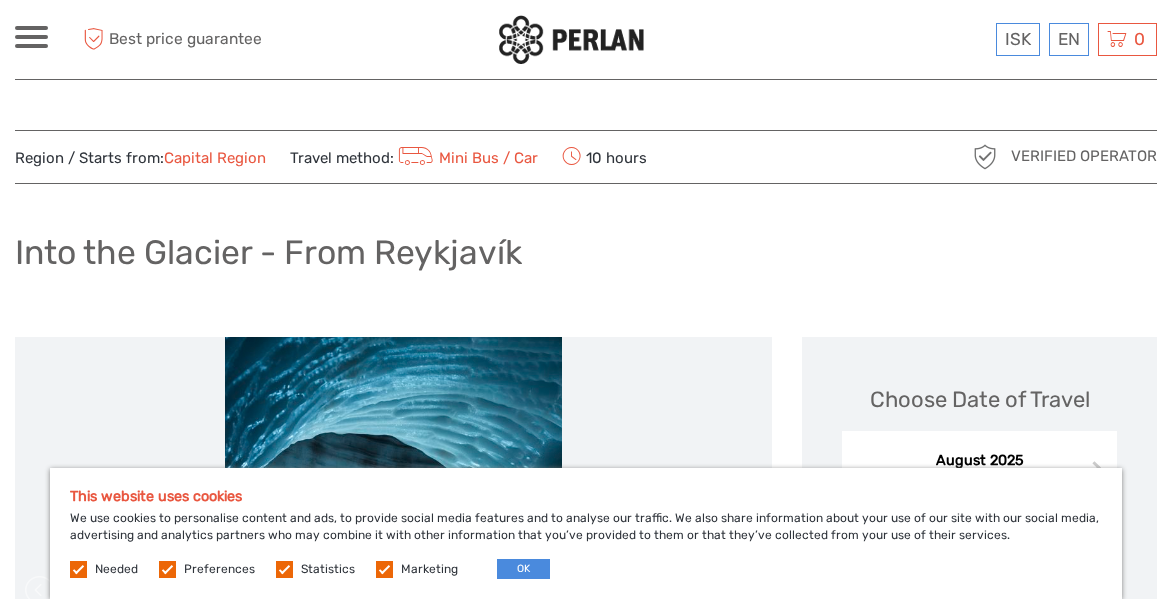 scroll, scrollTop: 0, scrollLeft: 0, axis: both 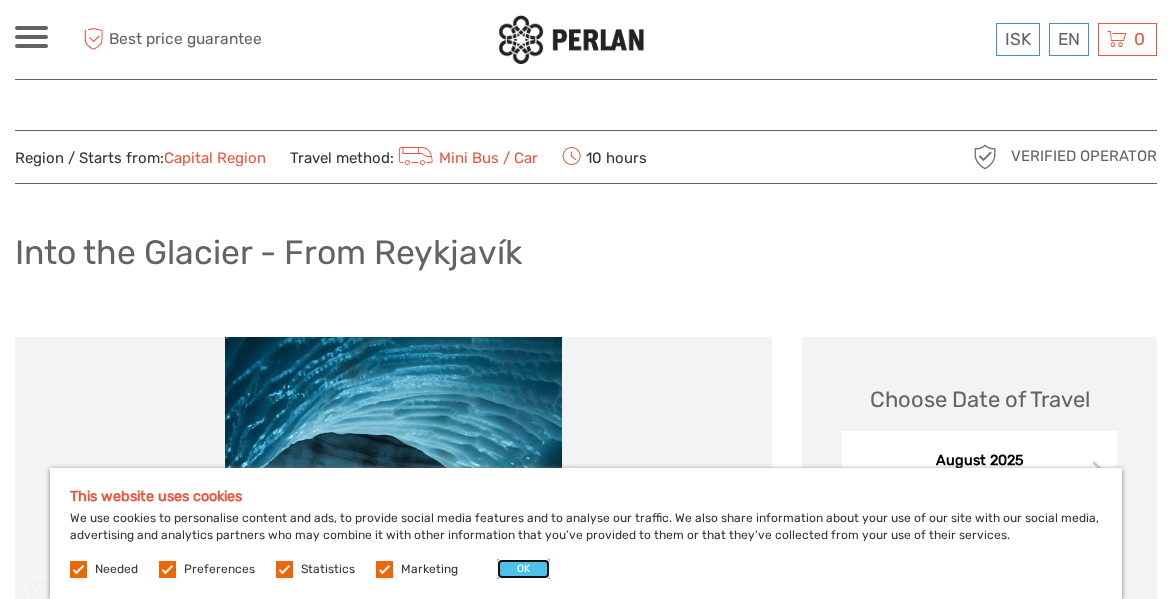 click on "OK" at bounding box center [523, 569] 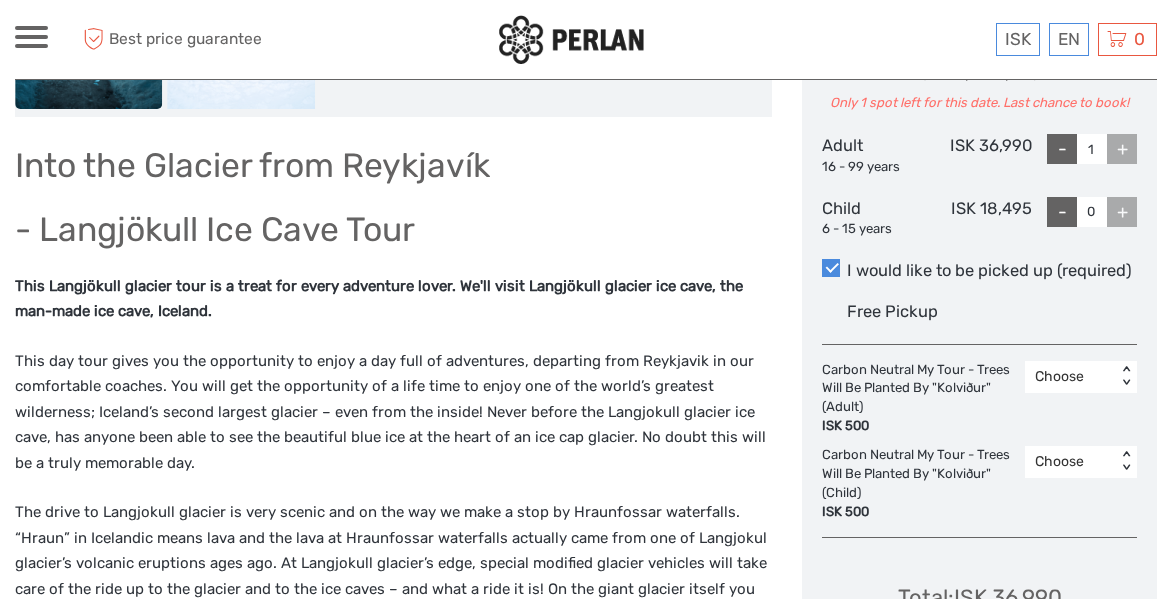 scroll, scrollTop: 920, scrollLeft: 0, axis: vertical 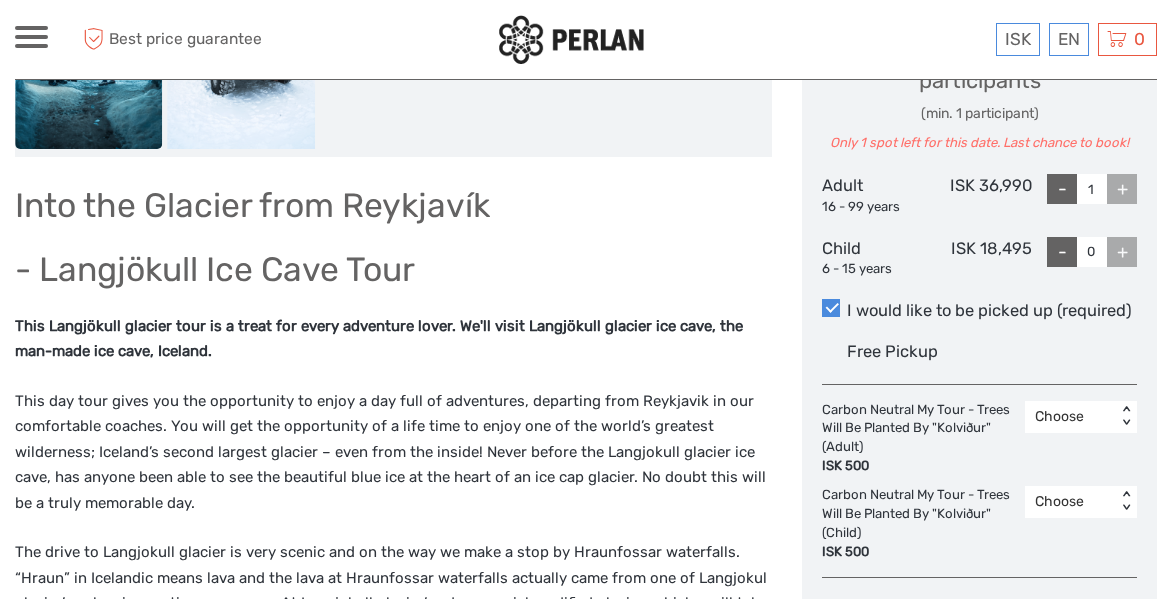 click on "ISK 36,990" at bounding box center (979, 195) 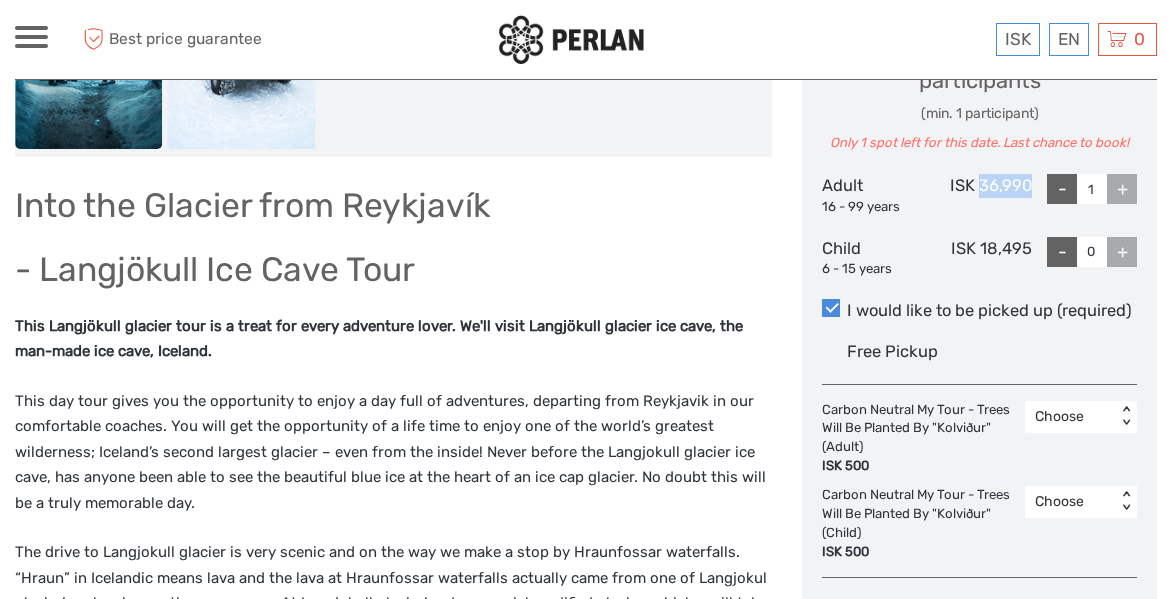 click on "ISK 36,990" at bounding box center [979, 195] 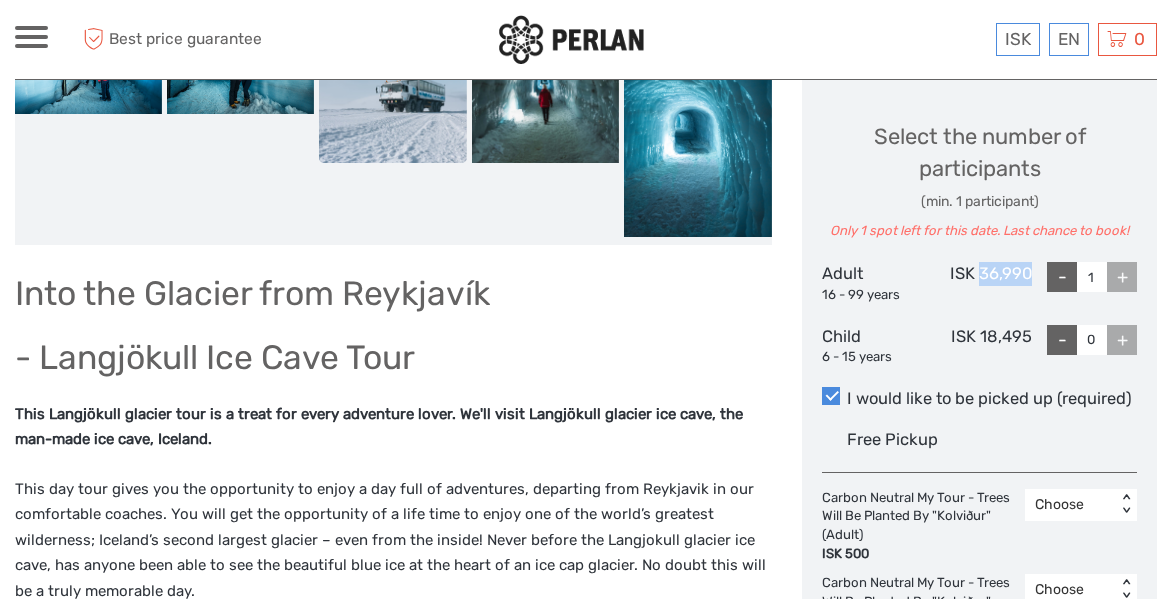 scroll, scrollTop: 800, scrollLeft: 0, axis: vertical 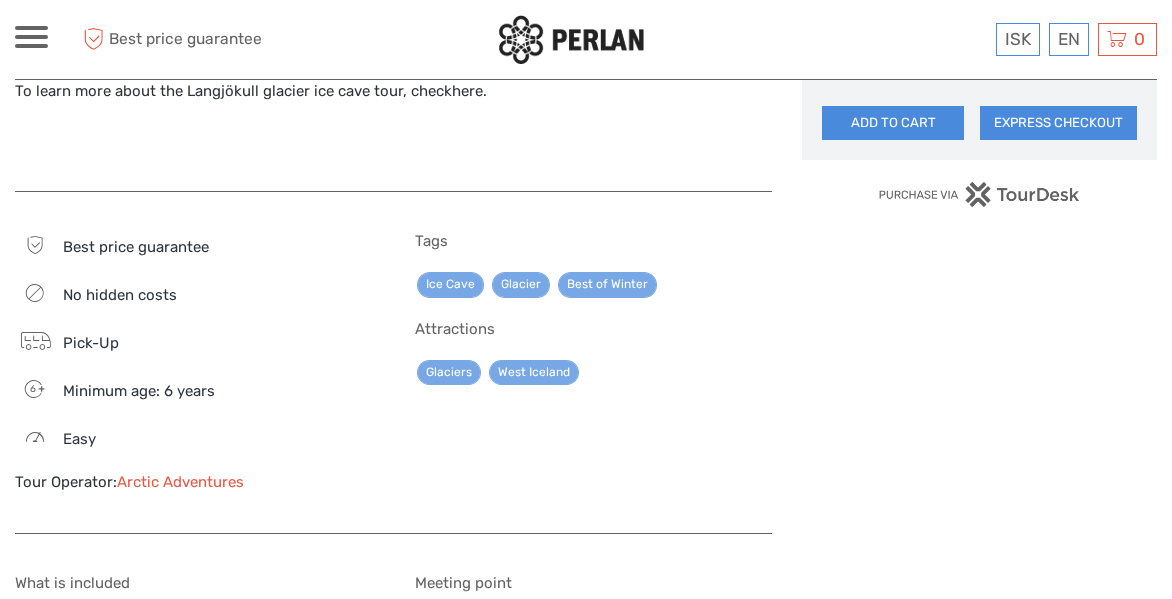 click on "Tags
Ice Cave
Glacier
Best of Winter
Attractions
Glaciers
West Iceland" at bounding box center [594, 372] 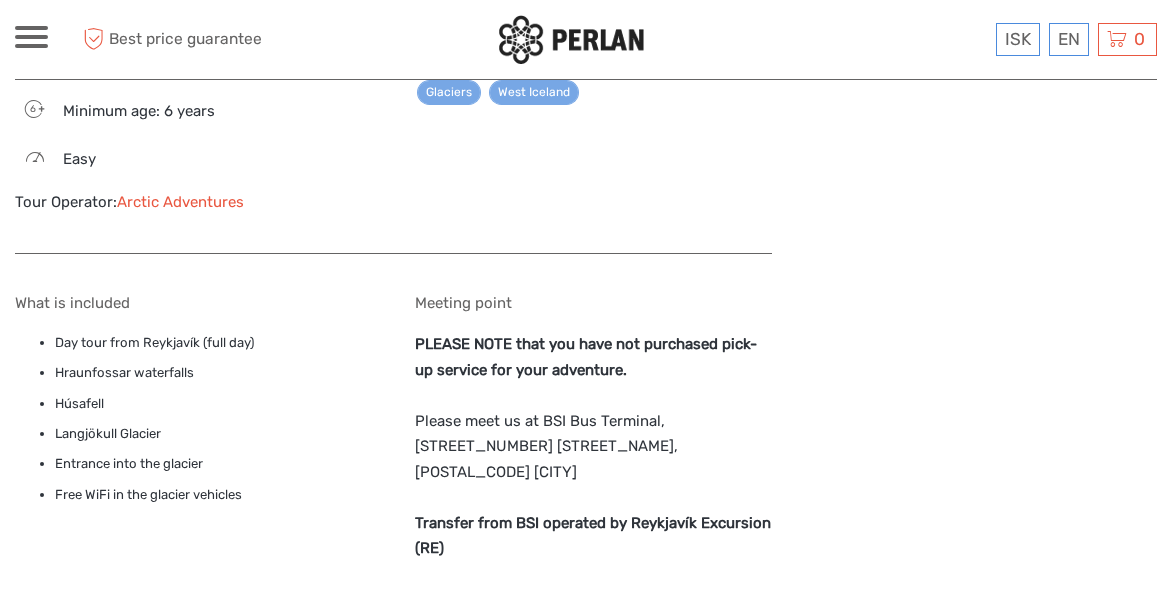 scroll, scrollTop: 1878, scrollLeft: 0, axis: vertical 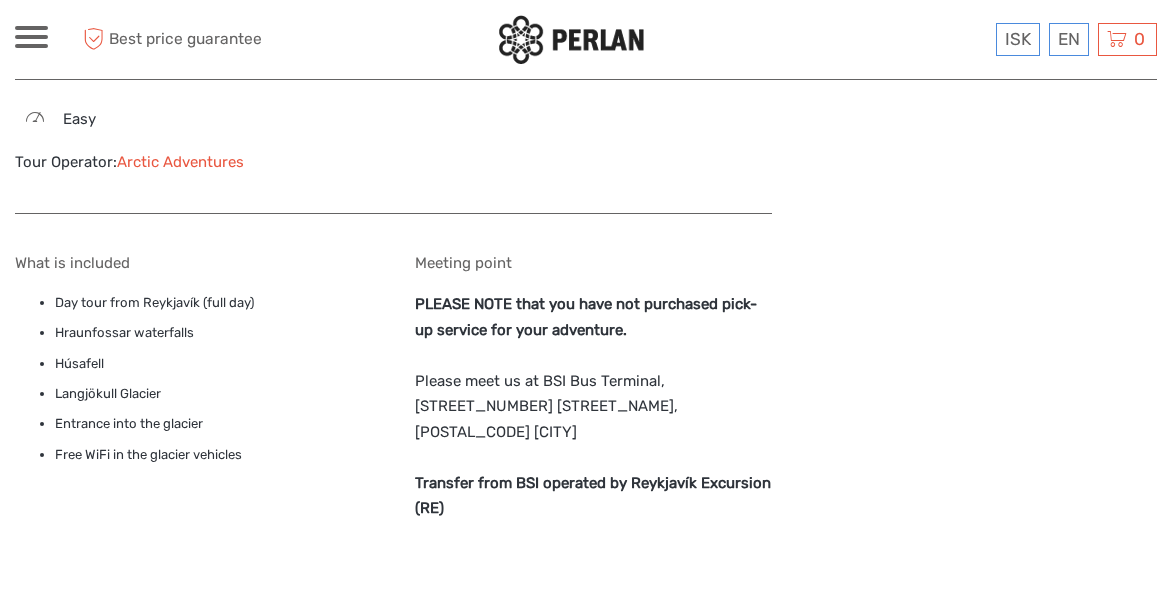 click on "Húsafell" at bounding box center (214, 364) 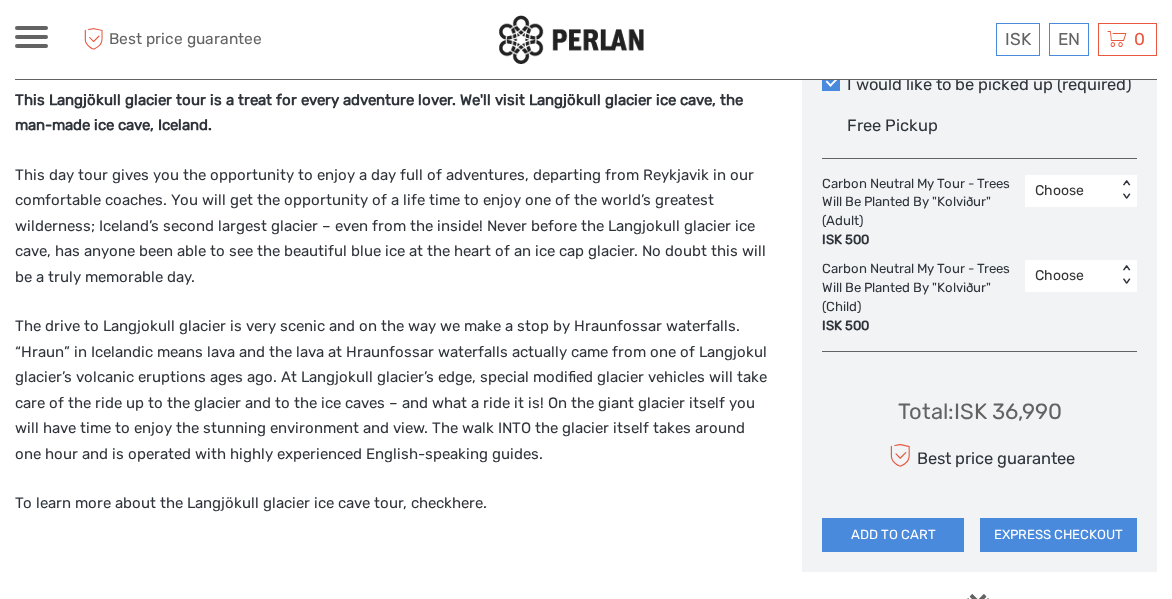 scroll, scrollTop: 1158, scrollLeft: 0, axis: vertical 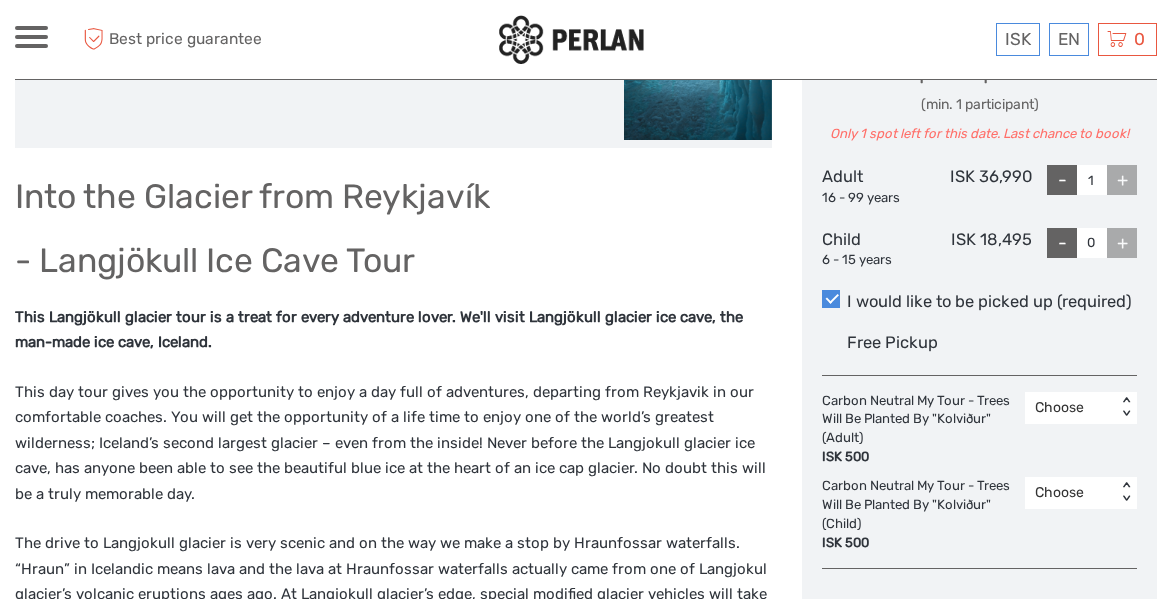 click on "+" at bounding box center (1122, 180) 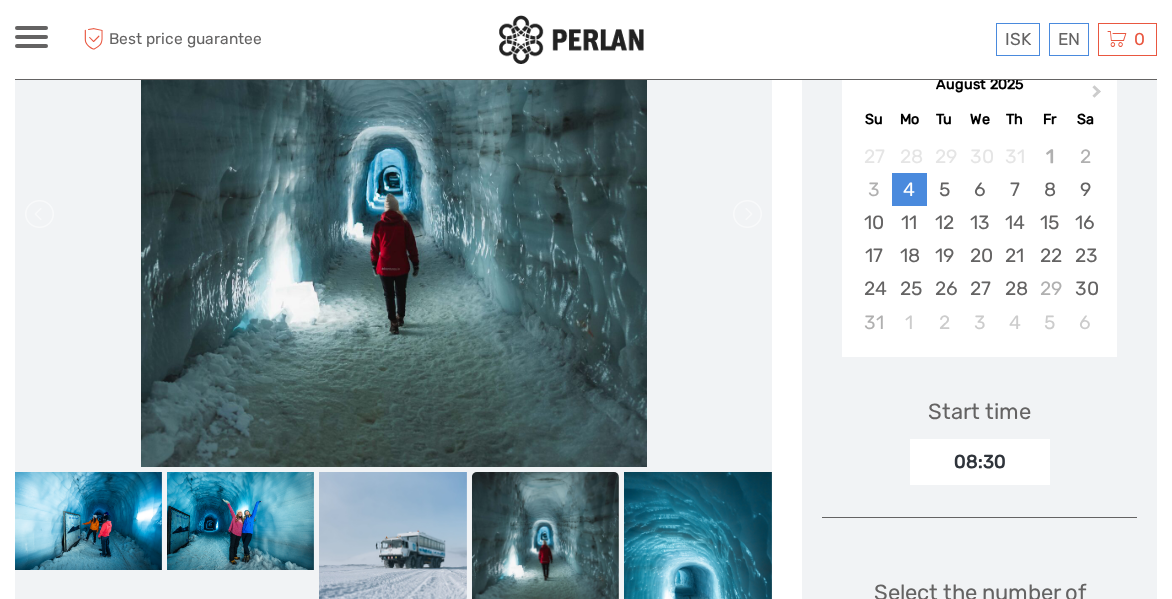 scroll, scrollTop: 363, scrollLeft: 0, axis: vertical 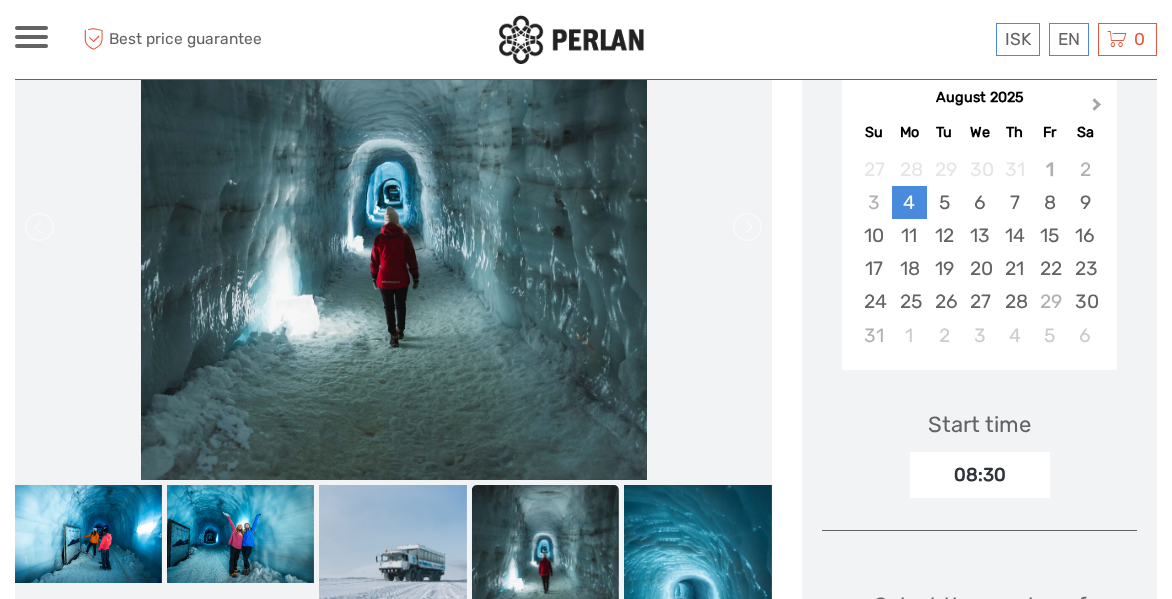 click on "Next Month" at bounding box center [1099, 109] 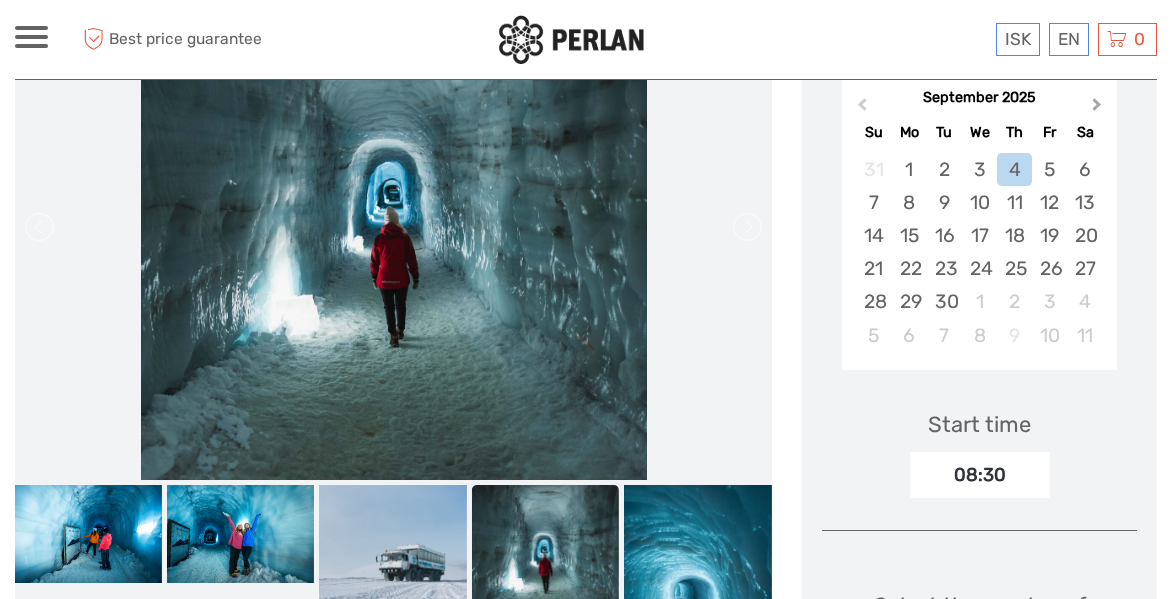 click on "Next Month" at bounding box center (1099, 109) 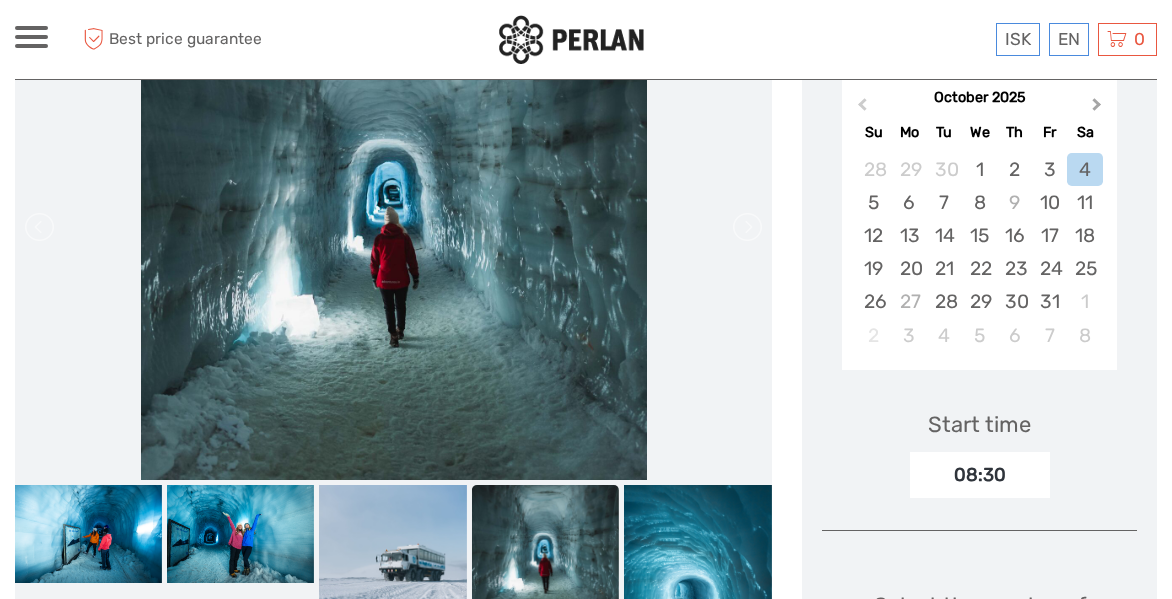 click on "Next Month" at bounding box center [1099, 109] 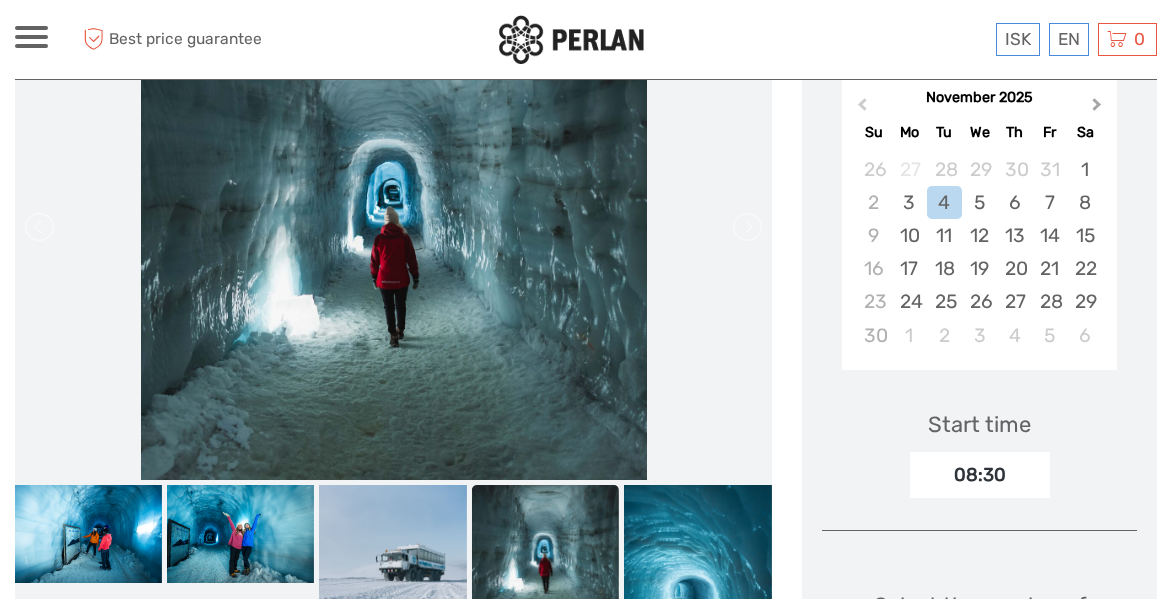 click on "Next Month" at bounding box center [1097, 108] 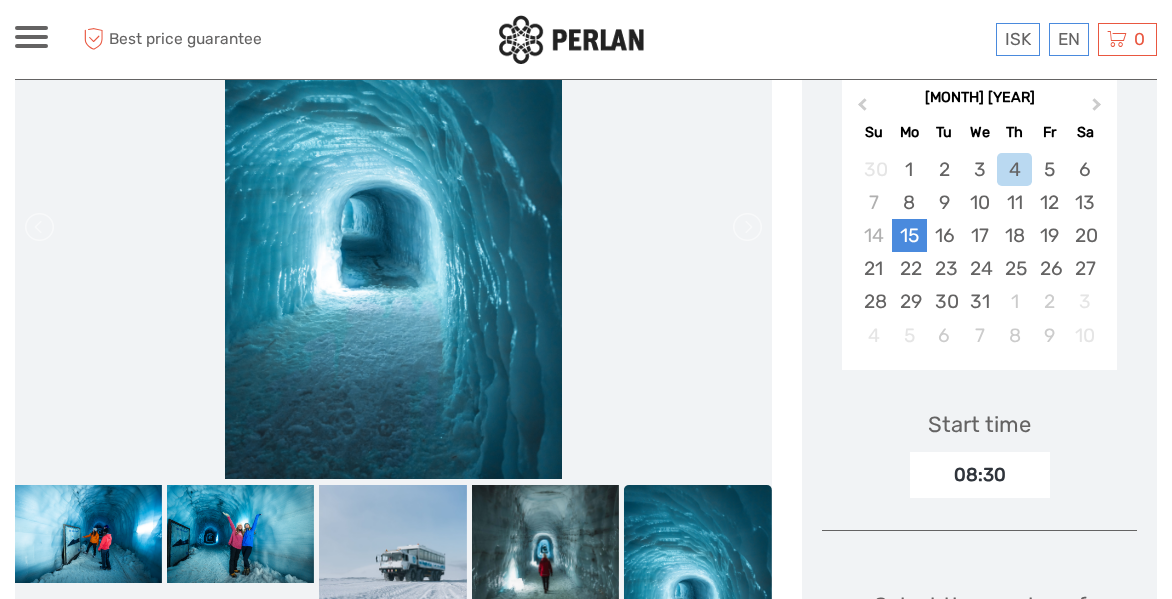 click on "15" at bounding box center (909, 235) 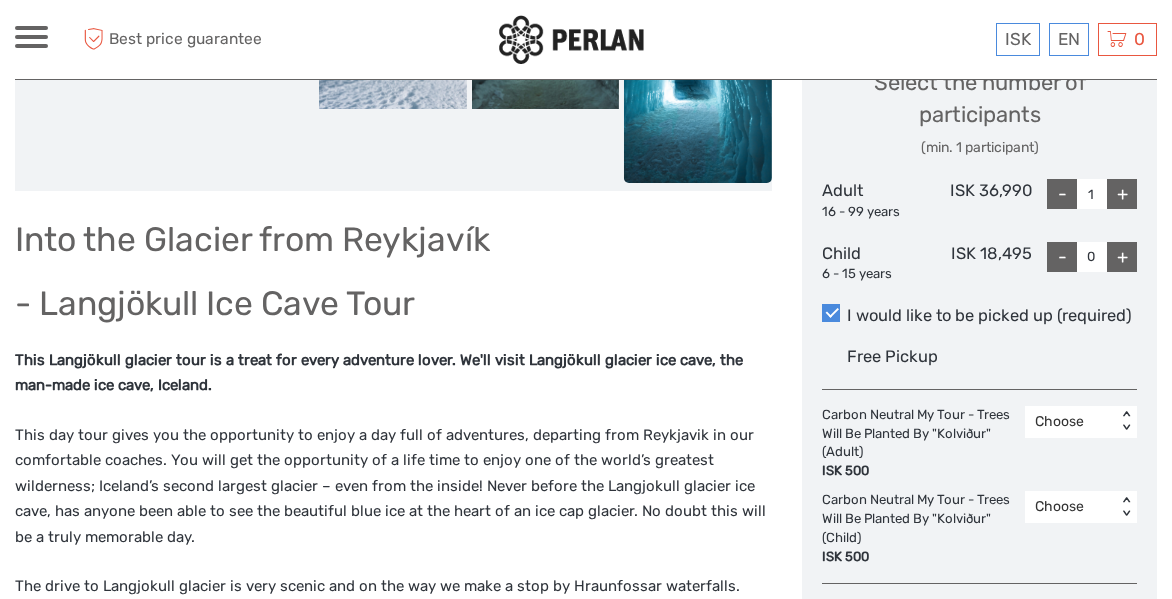 scroll, scrollTop: 891, scrollLeft: 0, axis: vertical 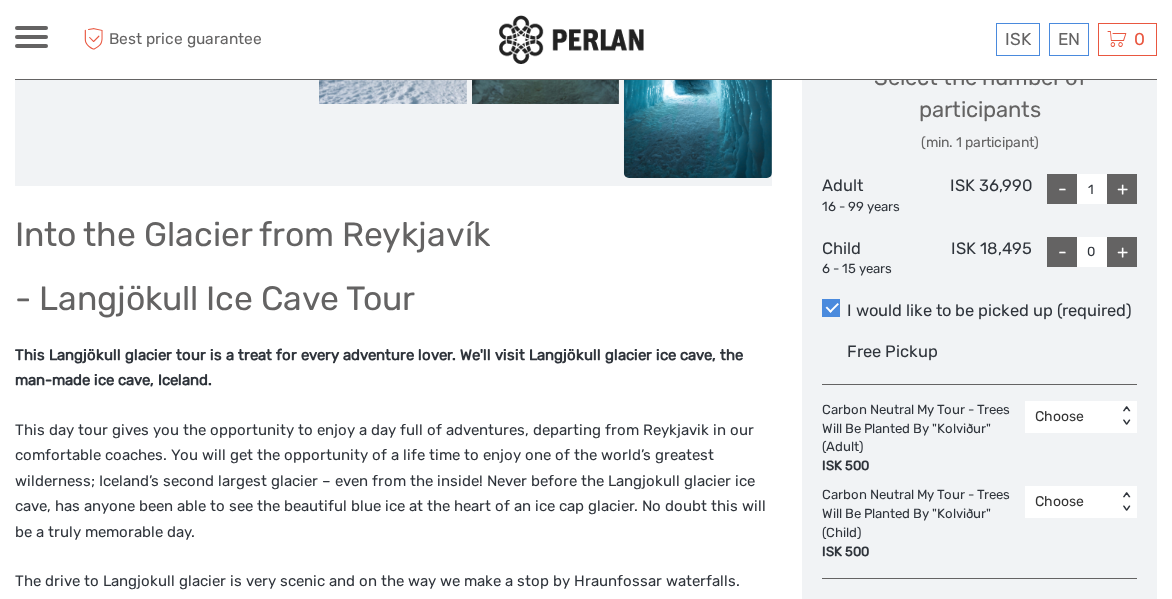 click on "+" at bounding box center [1122, 189] 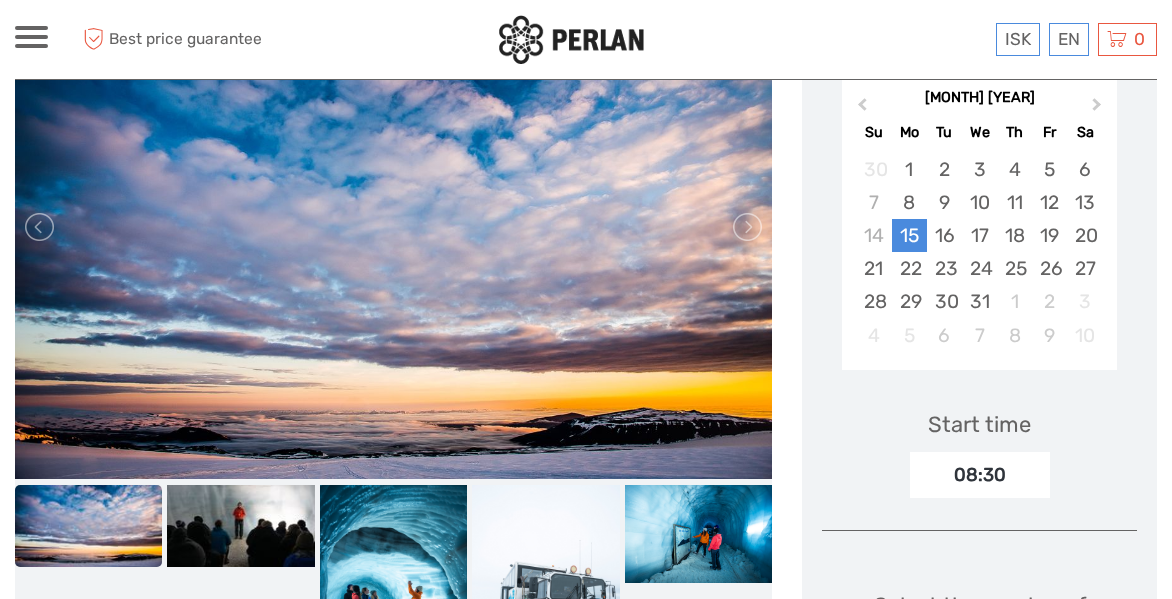 scroll, scrollTop: 280, scrollLeft: 0, axis: vertical 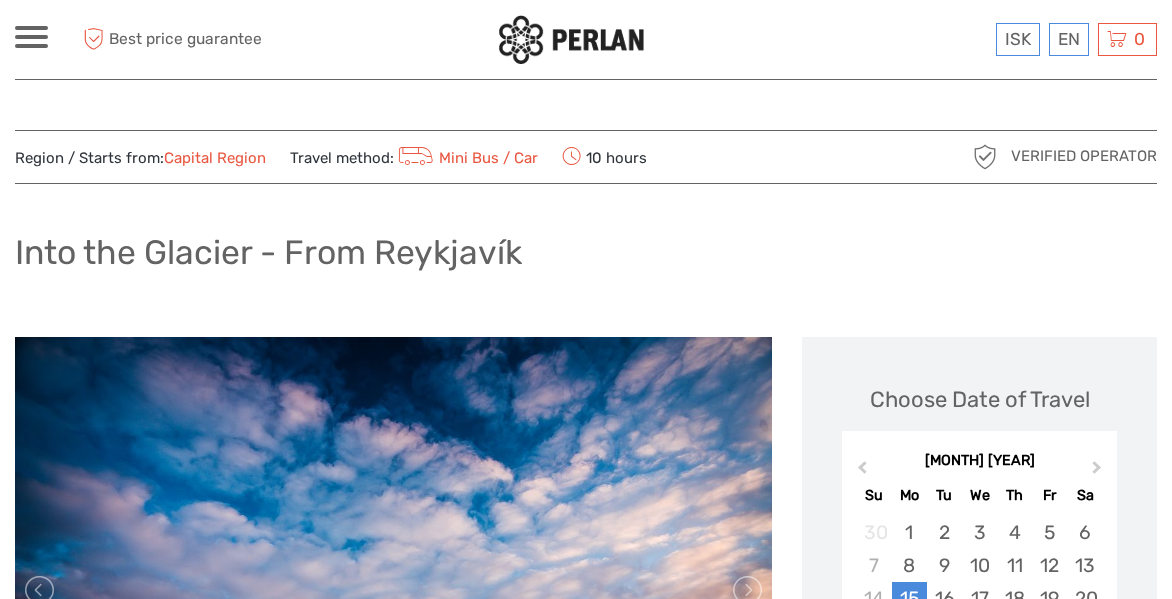 click on "ISK
ISK
€
$
£
EN
English
Español
Deutsch
Tours
Multi-day tours
Transfers
More
Food & drink
Travel Articles
Back to Perlan
Food & drink
Travel Articles
Back to Perlan
Best price guarantee
Best price guarantee
ISK
ISK
€
$
£
EN
English
Español
Deutsch
0" at bounding box center [586, 1897] 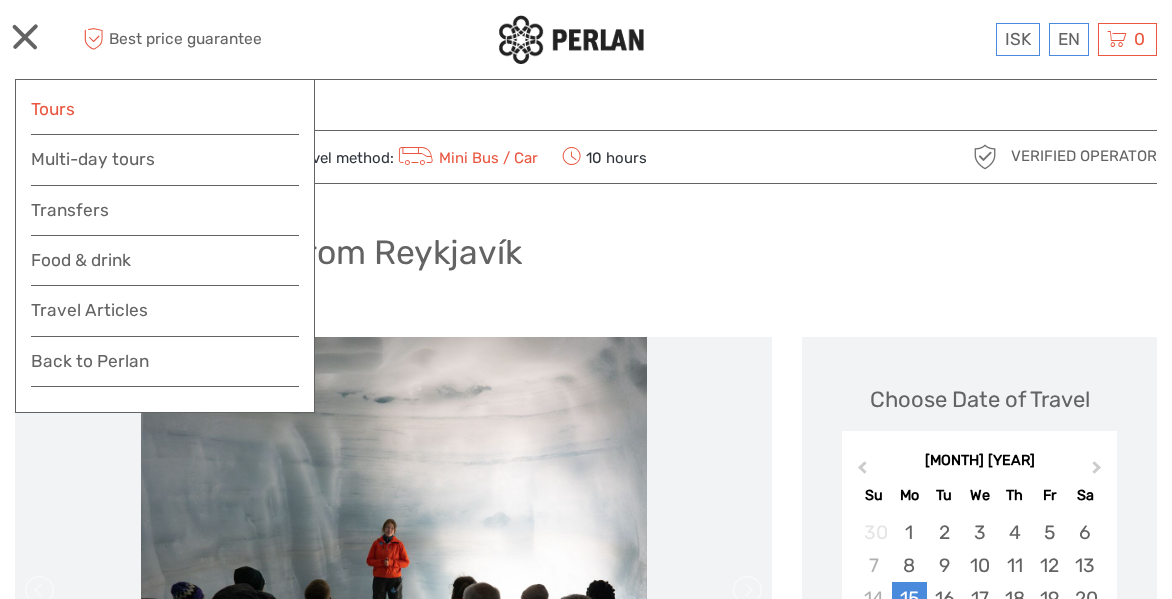 click on "Tours" at bounding box center (165, 109) 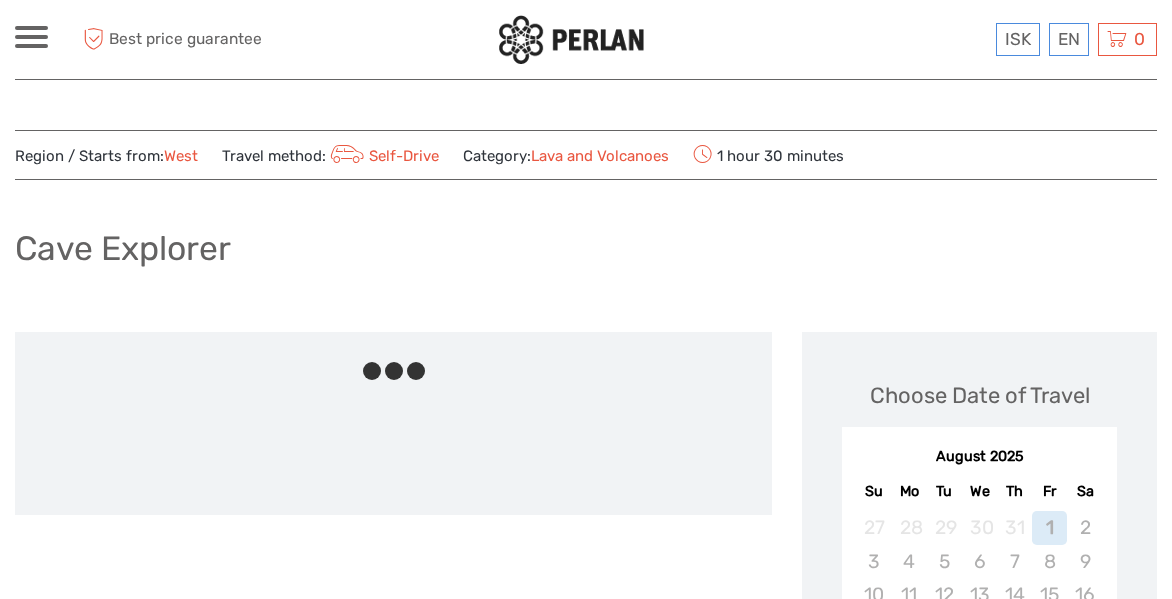 scroll, scrollTop: 837, scrollLeft: 0, axis: vertical 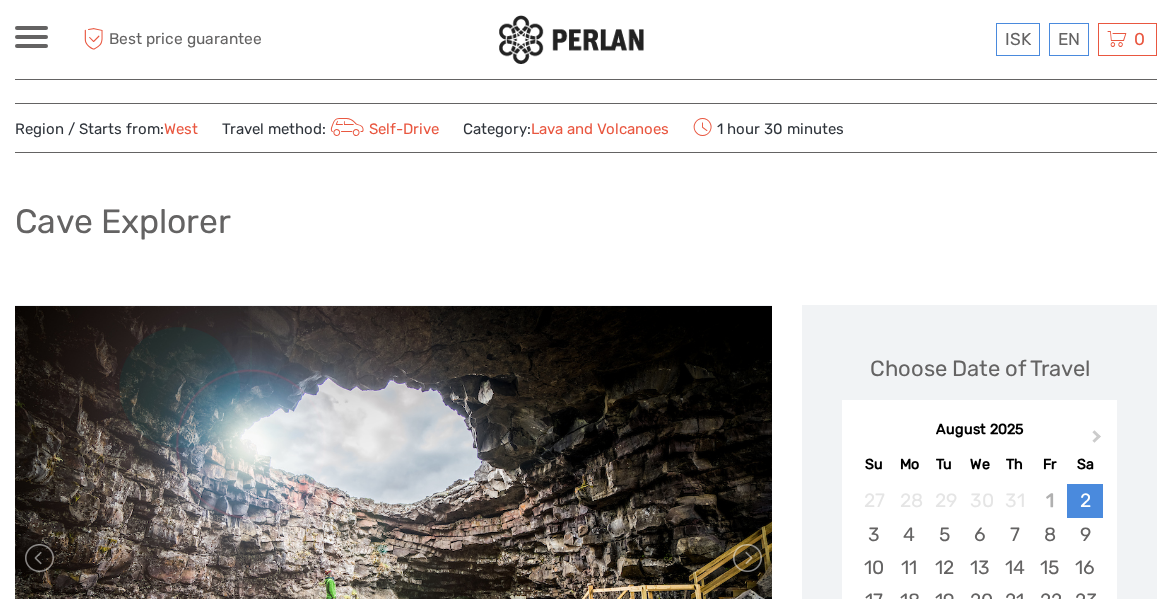 click on "Cave Explorer" at bounding box center (586, 229) 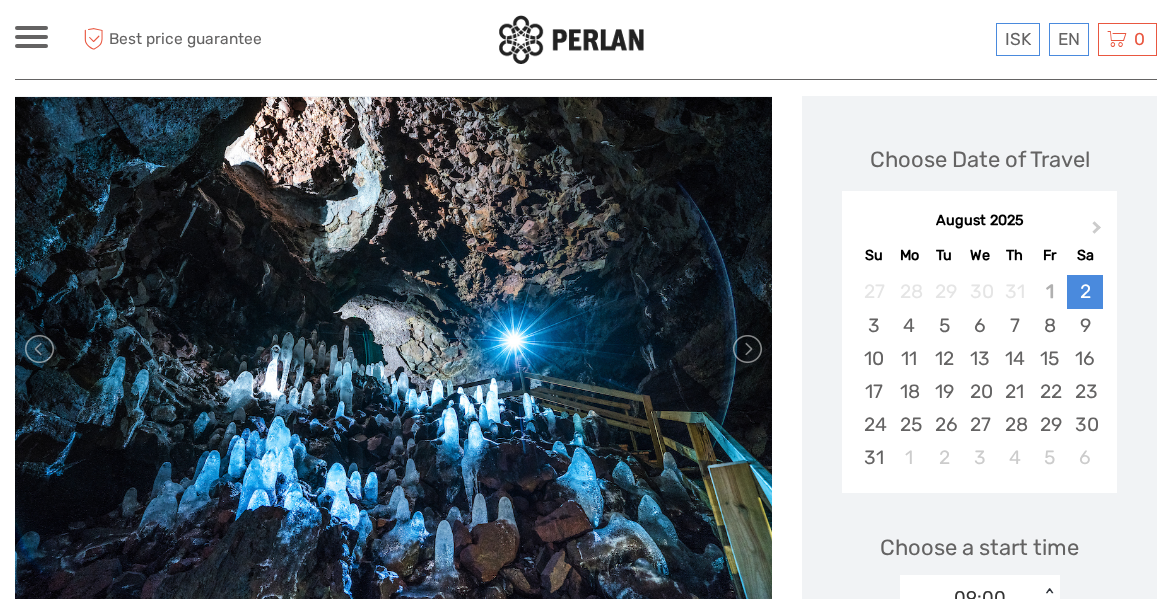 scroll, scrollTop: 27, scrollLeft: 0, axis: vertical 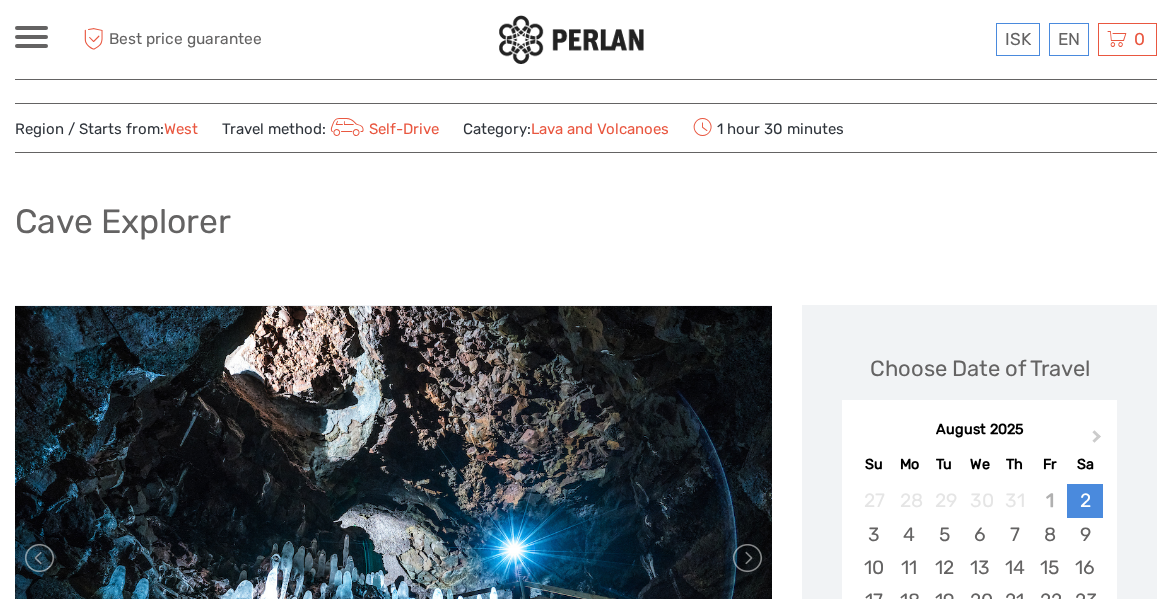 click on "West" at bounding box center [181, 129] 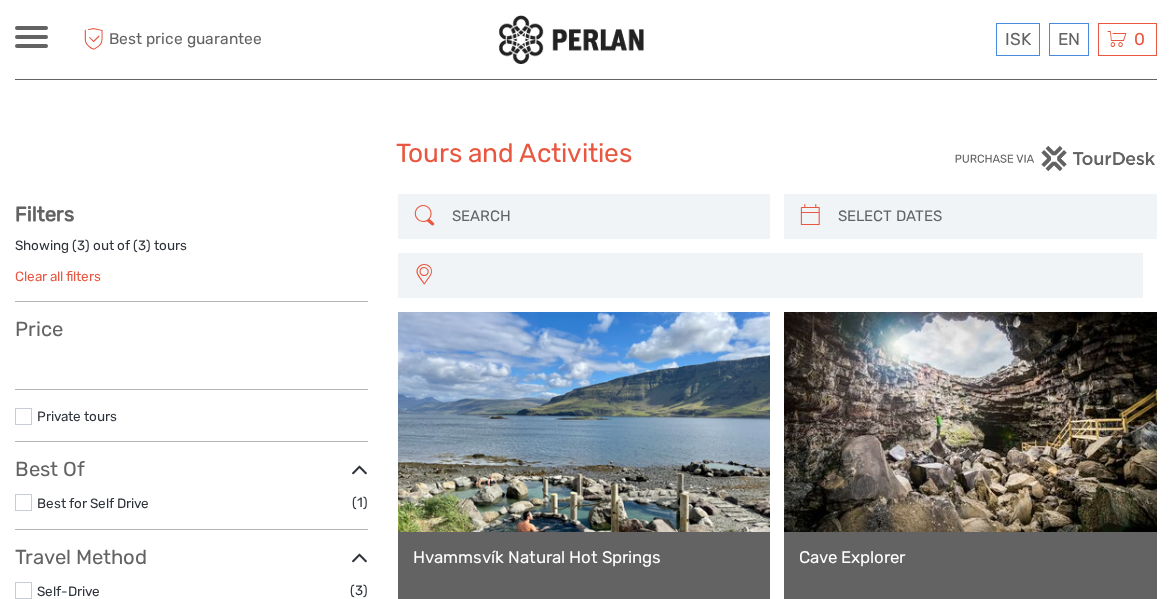 scroll, scrollTop: 0, scrollLeft: 0, axis: both 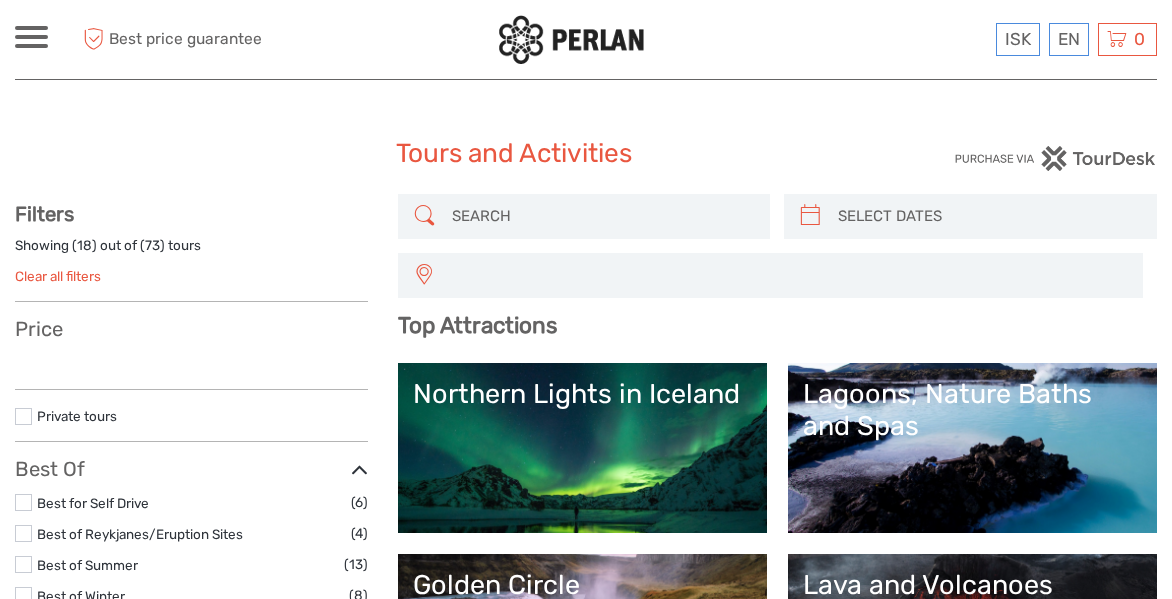 select 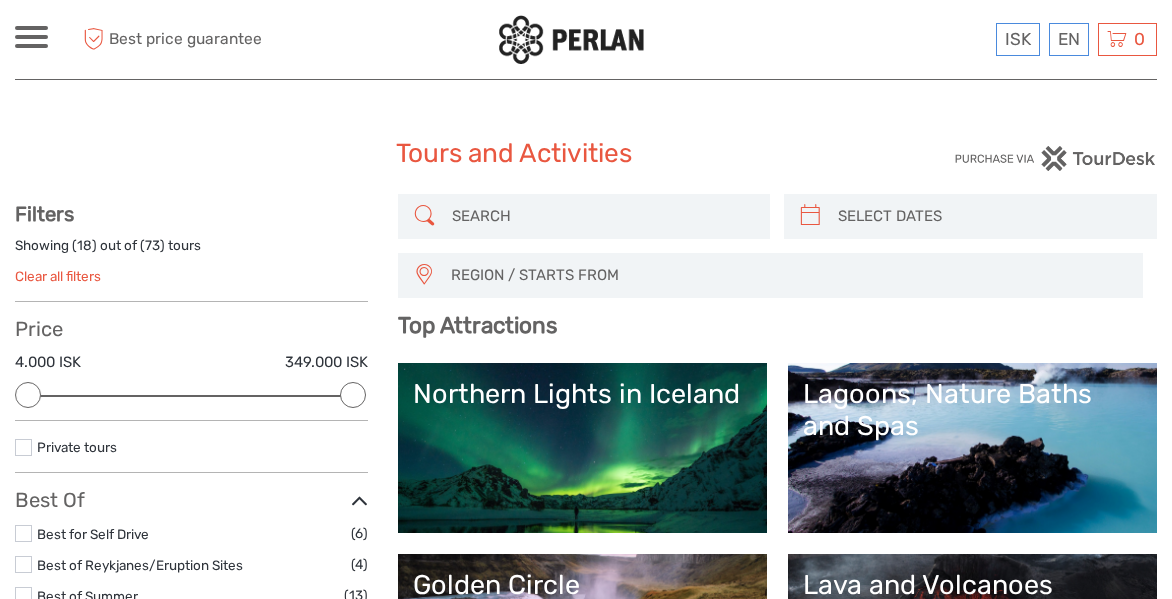 scroll, scrollTop: 0, scrollLeft: 0, axis: both 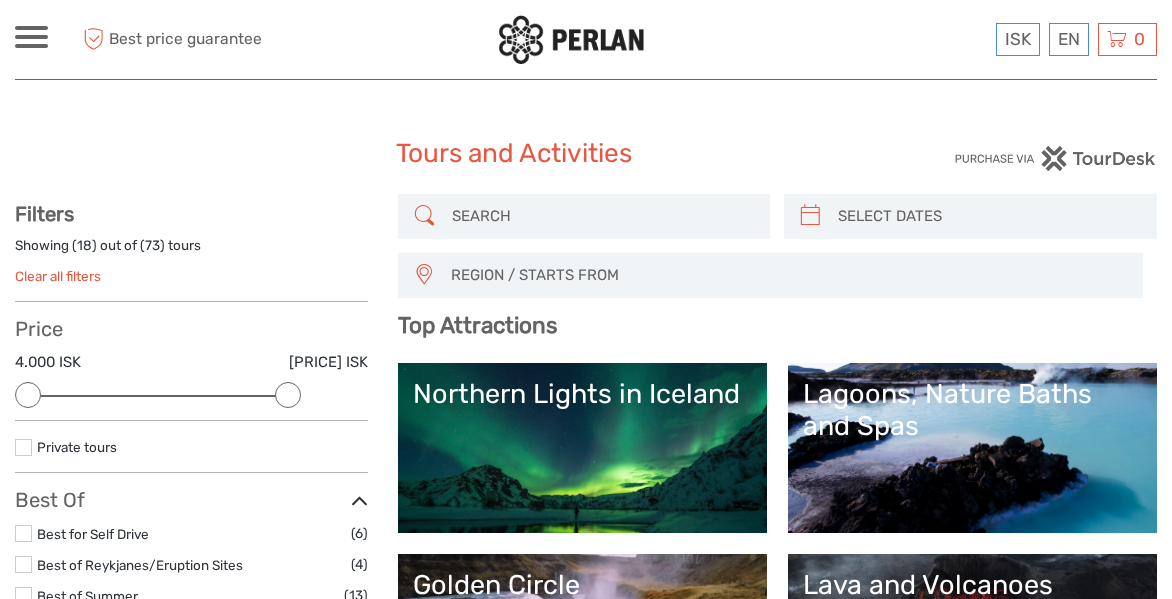 drag, startPoint x: 355, startPoint y: 400, endPoint x: 285, endPoint y: 401, distance: 70.00714 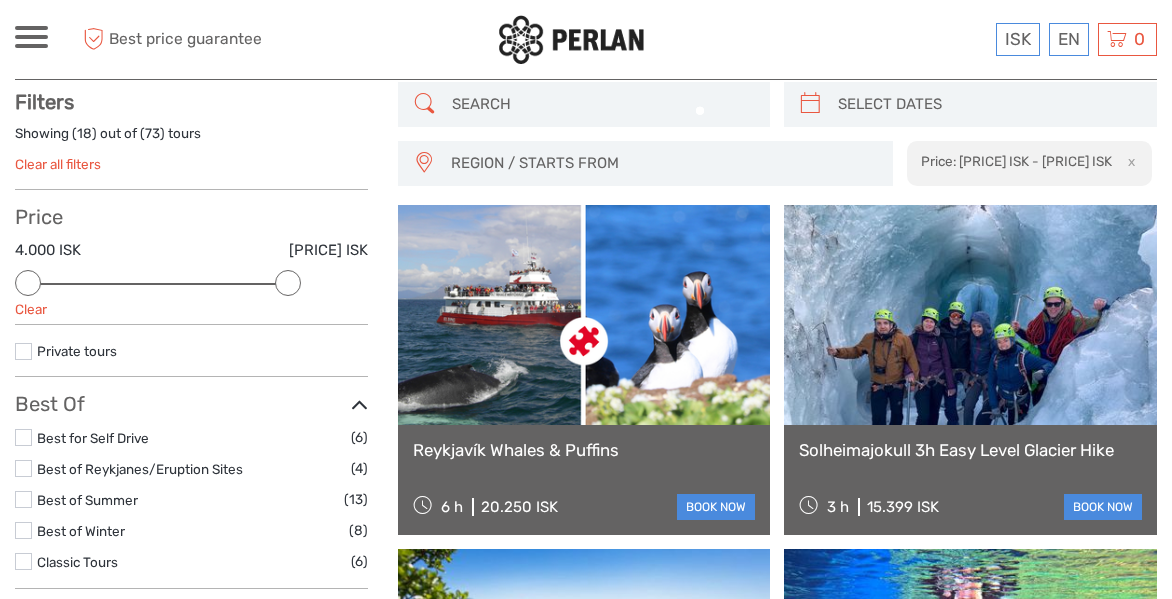 scroll, scrollTop: 113, scrollLeft: 0, axis: vertical 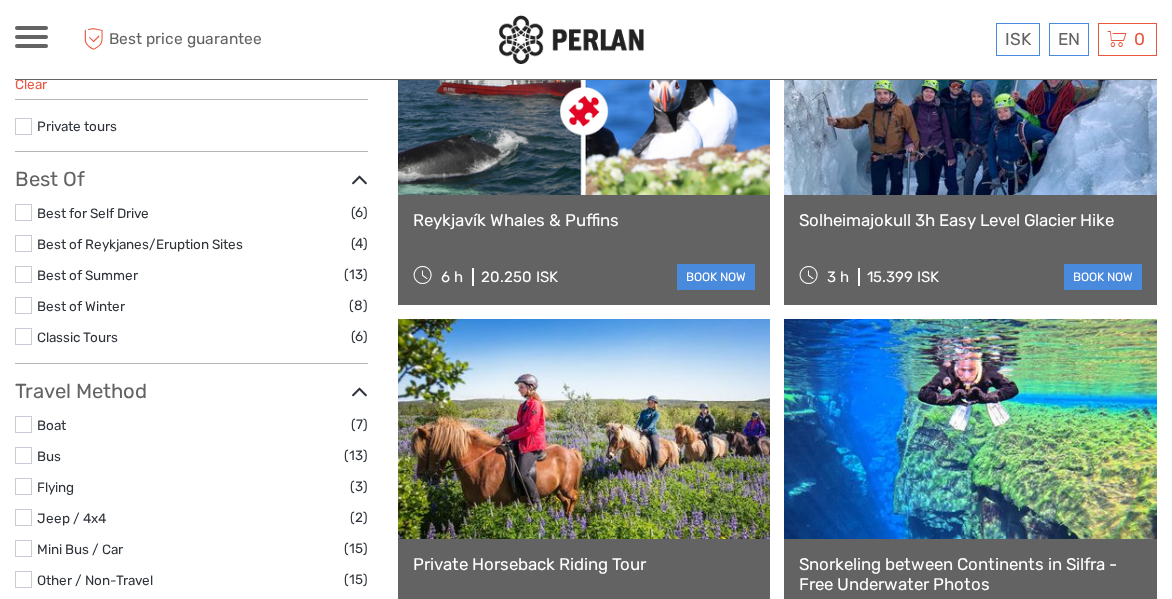click at bounding box center (23, 305) 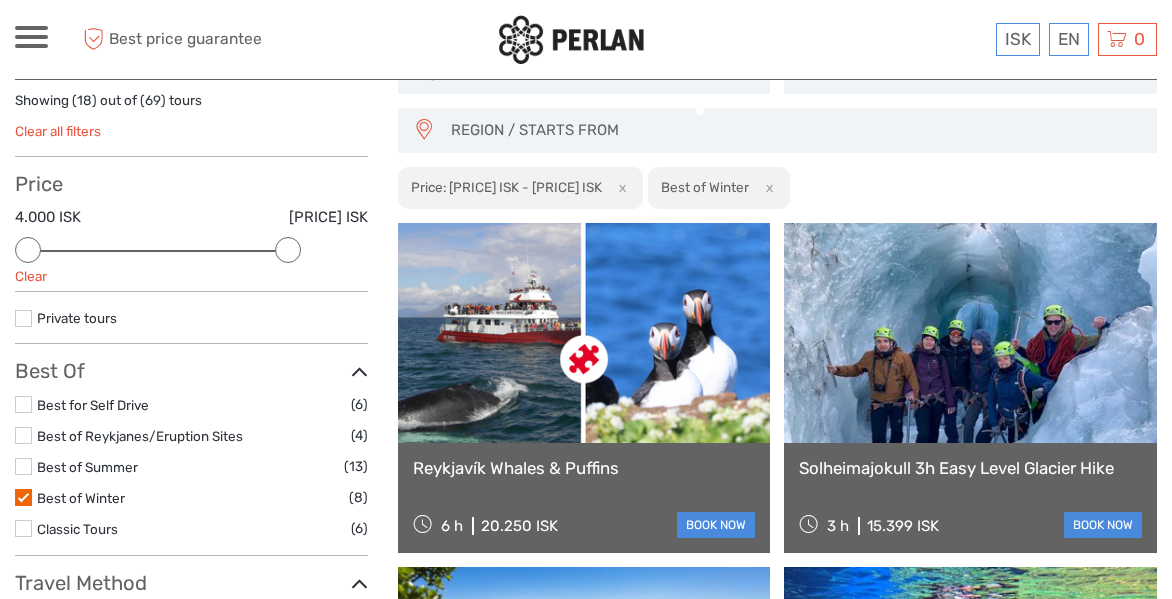 scroll, scrollTop: 116, scrollLeft: 0, axis: vertical 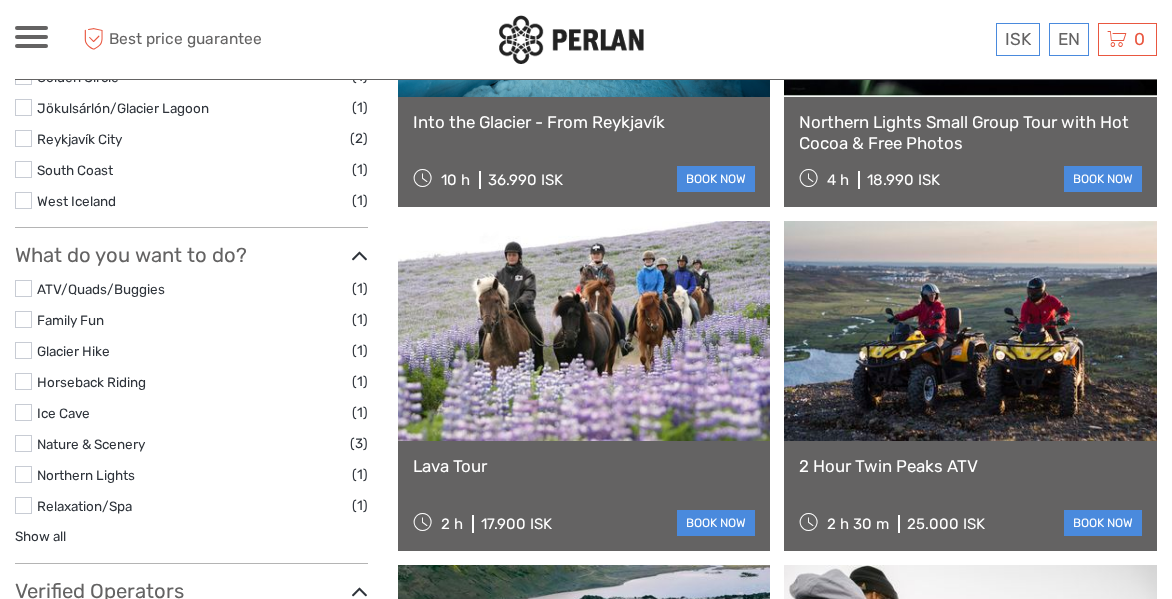 click on "ISK
ISK
€
$
£
EN
English
Español
Deutsch
Tours
Multi-day tours
Transfers
More
Food & drink
Travel Articles
Back to Perlan
Food & drink
Travel Articles
Back to Perlan
Best price guarantee
Best price guarantee
ISK
ISK
€
$
£
EN
English
Español
Deutsch
0" at bounding box center (586, 333) 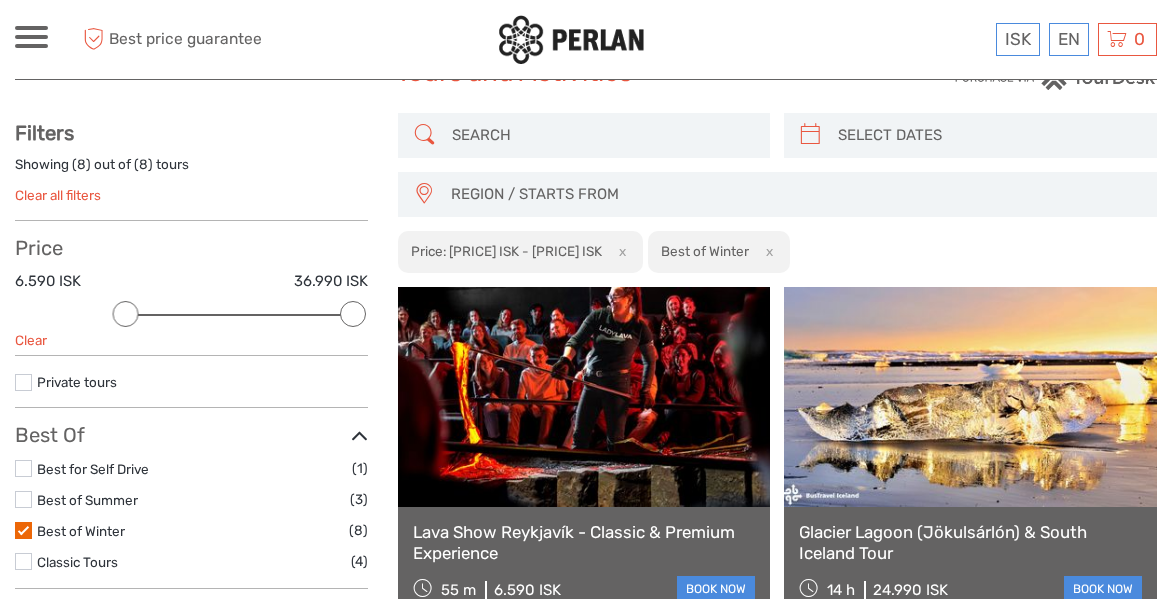 scroll, scrollTop: 73, scrollLeft: 0, axis: vertical 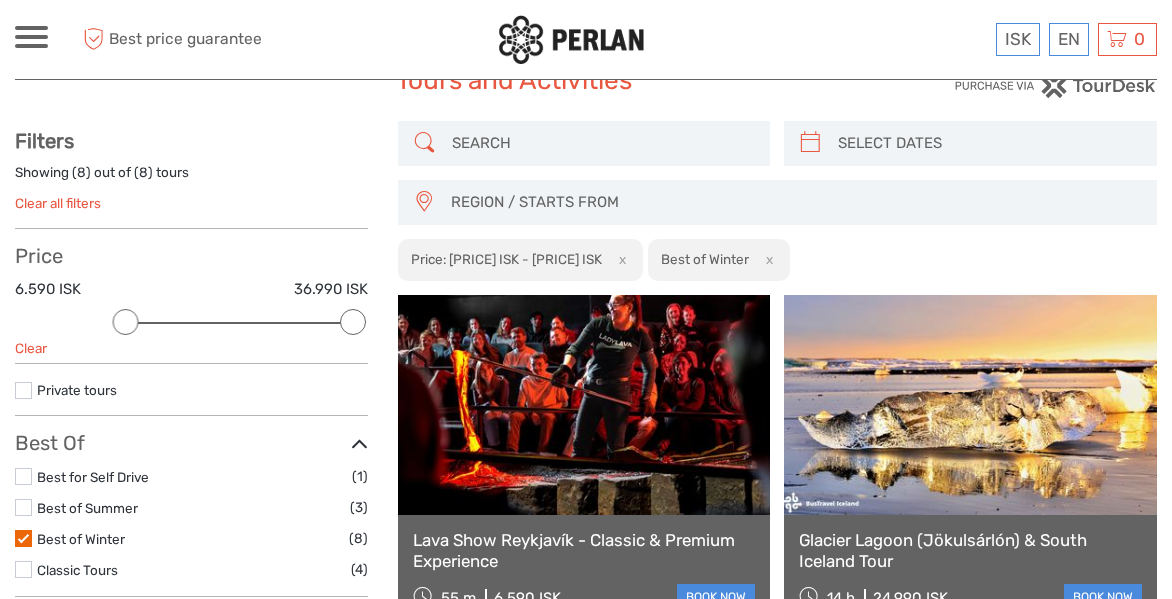 drag, startPoint x: 350, startPoint y: 317, endPoint x: 377, endPoint y: 321, distance: 27.294687 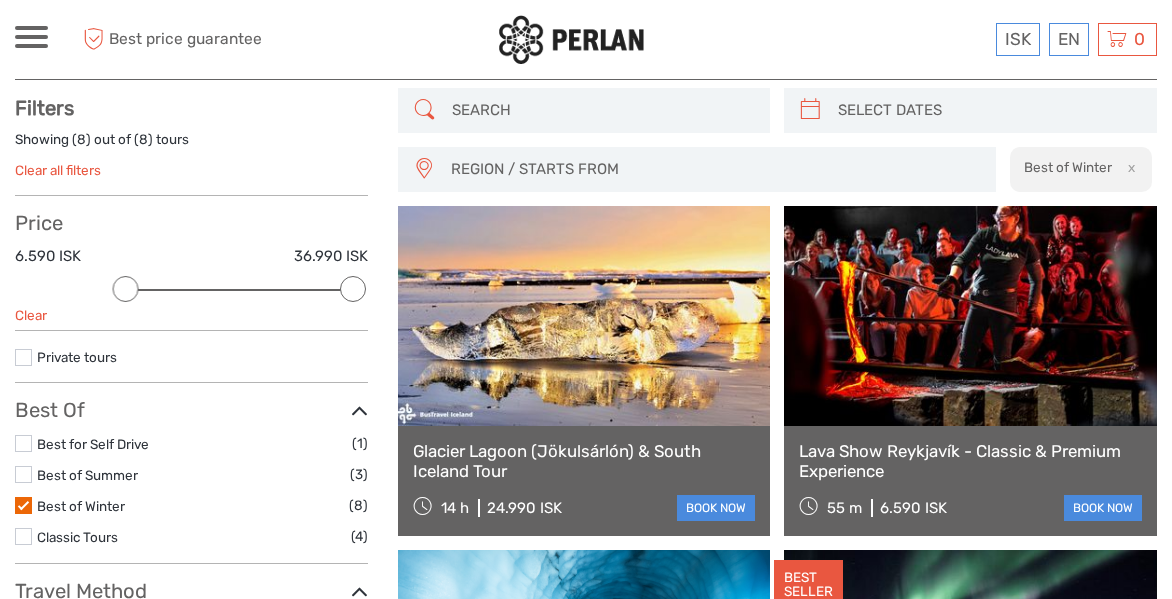 scroll, scrollTop: 113, scrollLeft: 0, axis: vertical 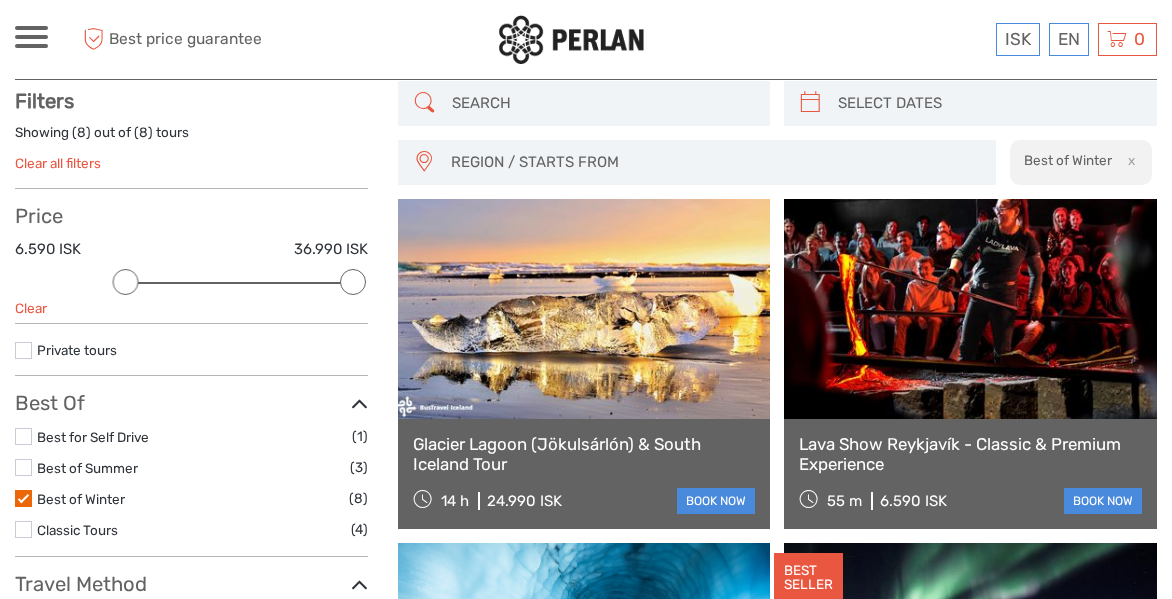 click on "Clear" at bounding box center [191, 308] 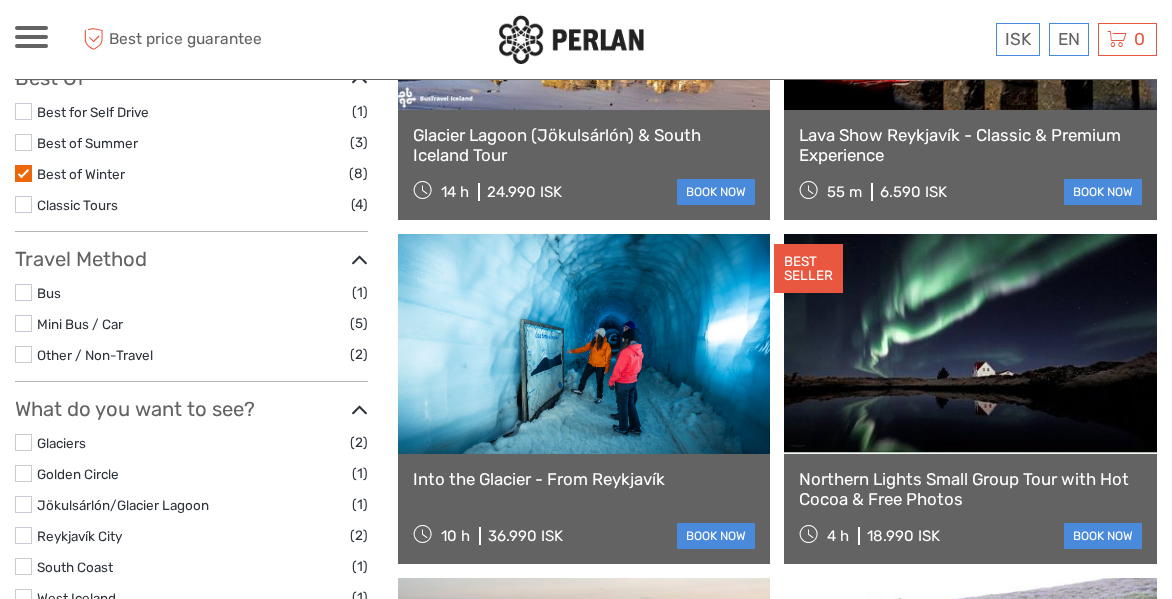 scroll, scrollTop: 141, scrollLeft: 0, axis: vertical 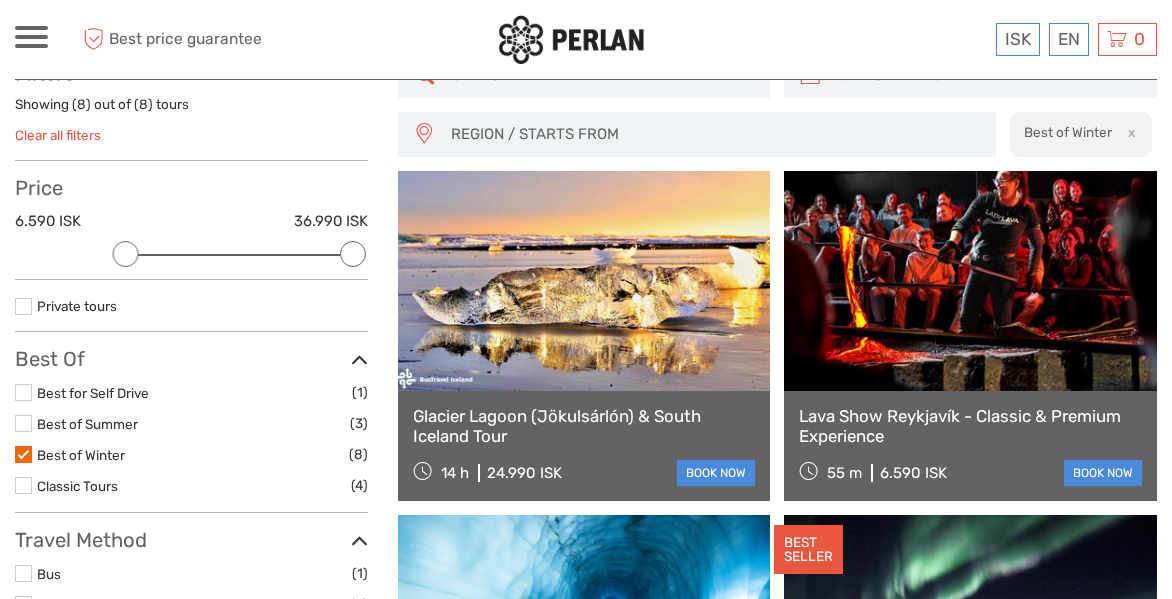 drag, startPoint x: 1182, startPoint y: 123, endPoint x: 646, endPoint y: 199, distance: 541.36127 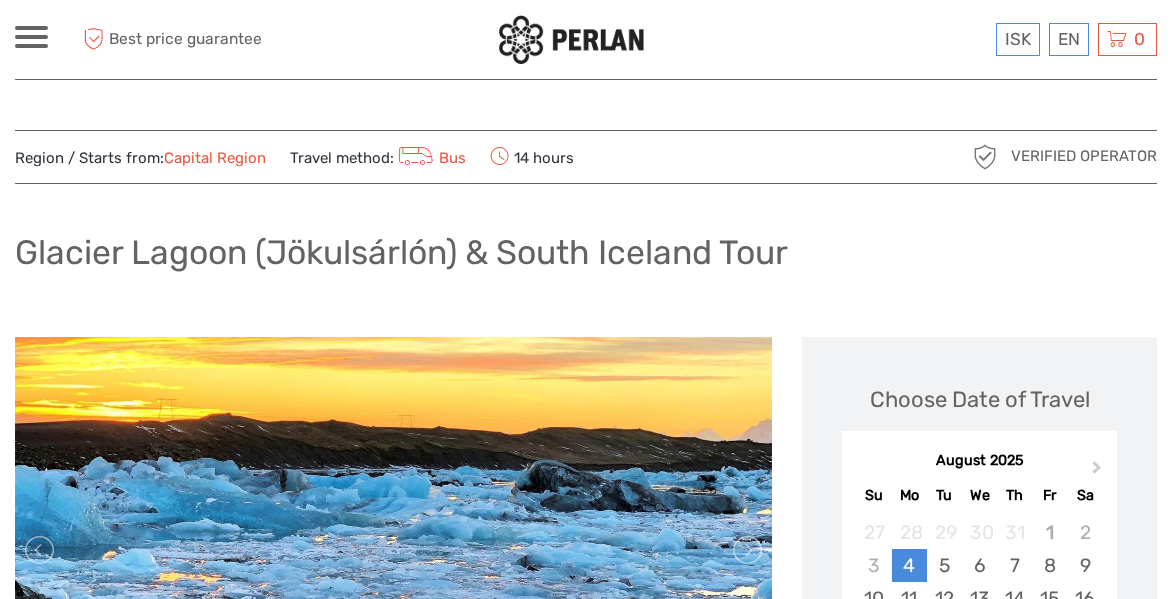 scroll, scrollTop: 0, scrollLeft: 0, axis: both 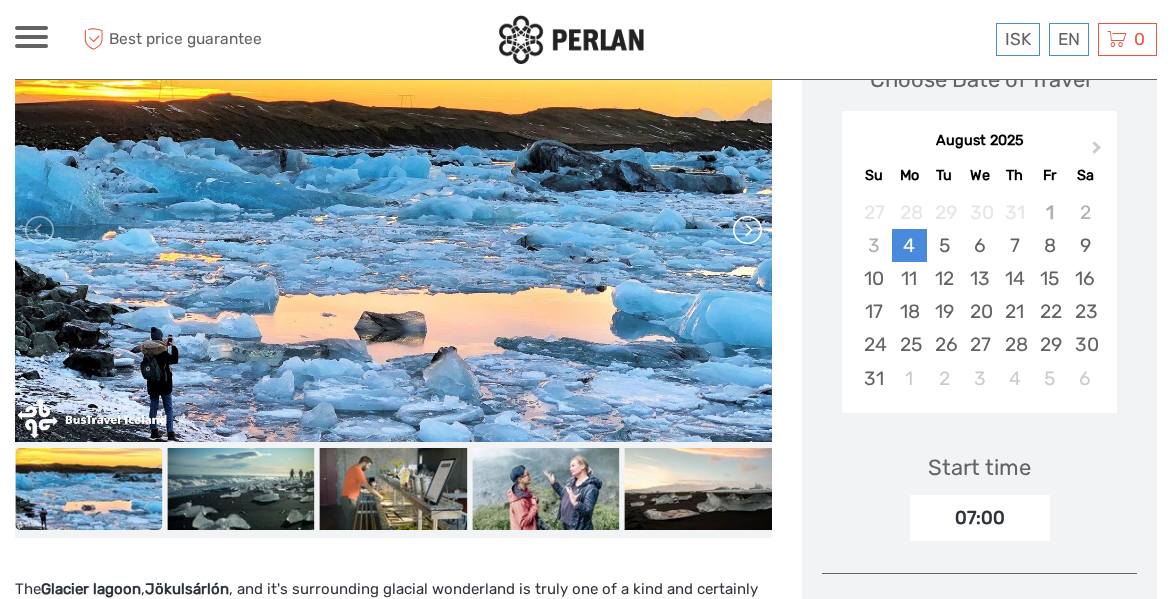click at bounding box center [746, 230] 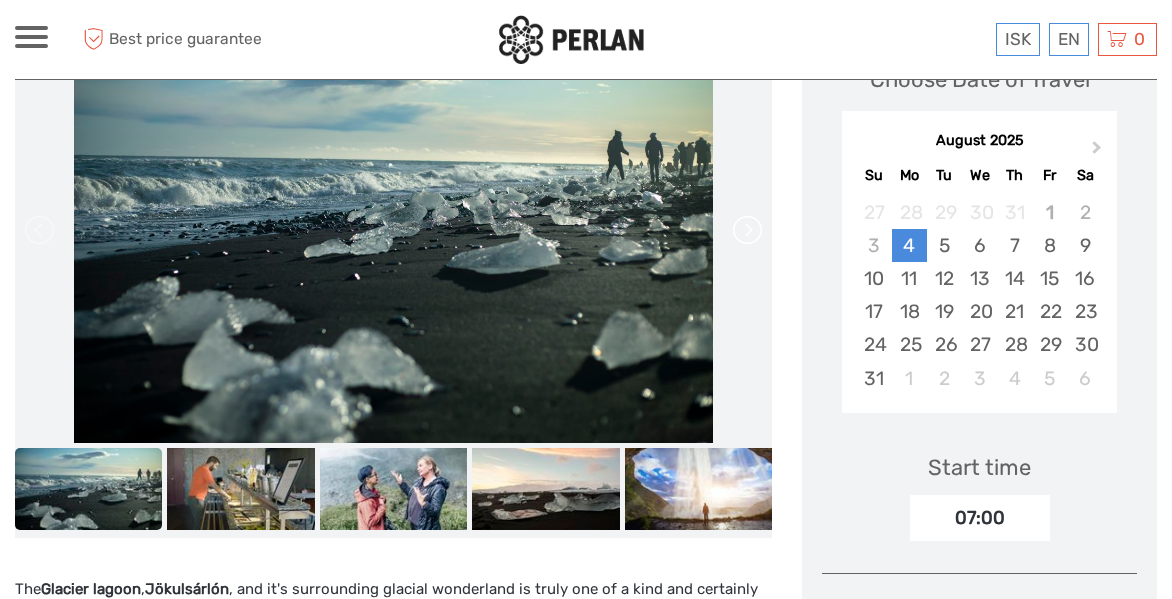 click at bounding box center [746, 230] 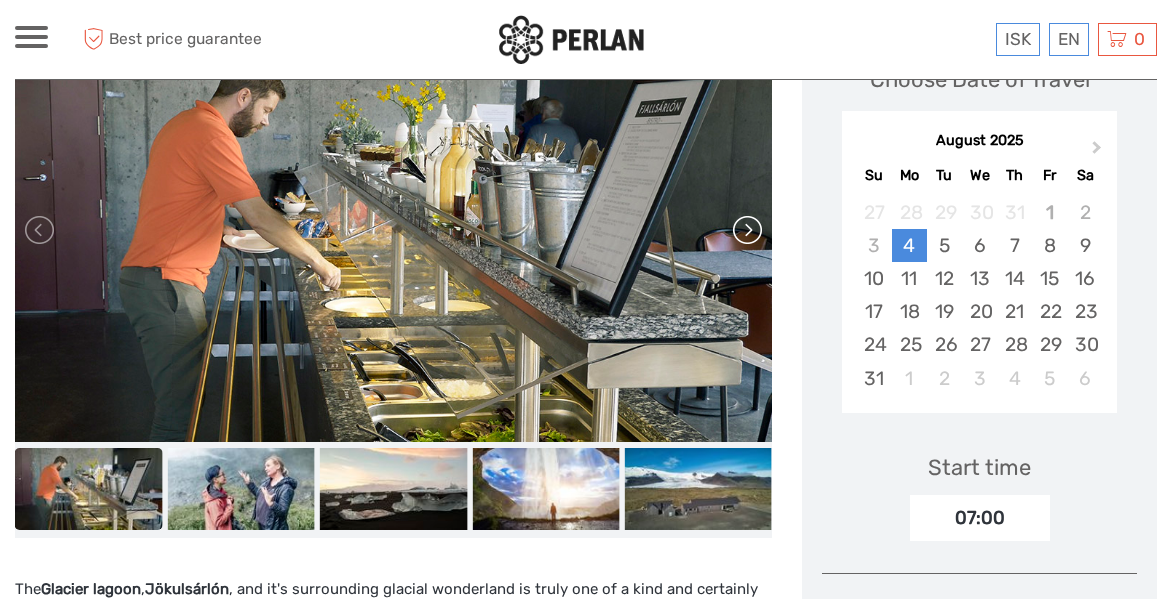 click at bounding box center [746, 230] 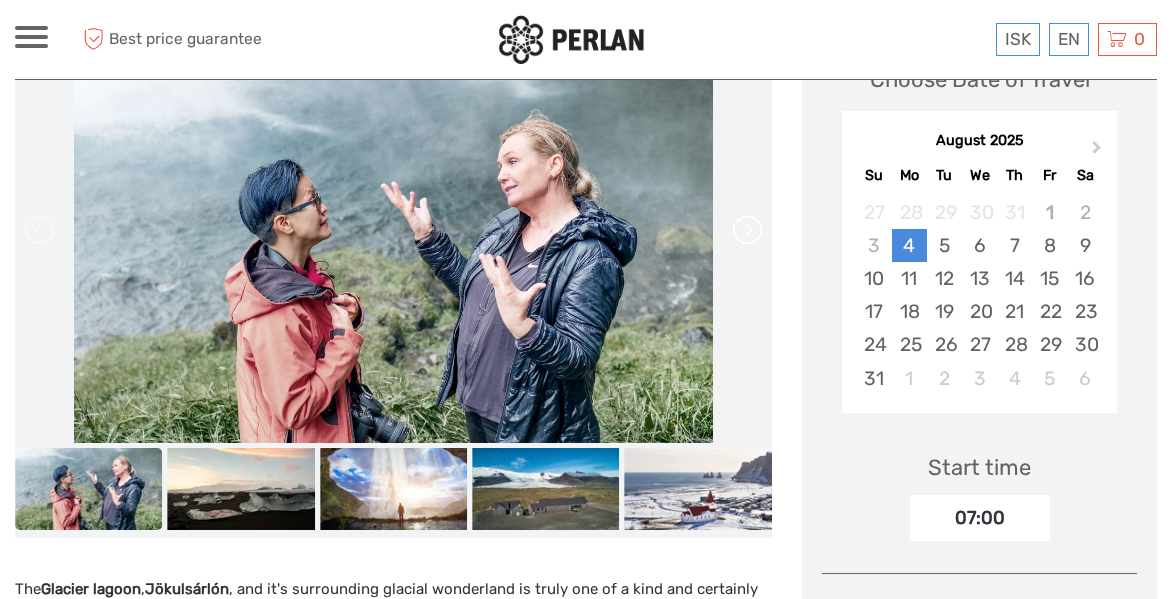 click at bounding box center (746, 230) 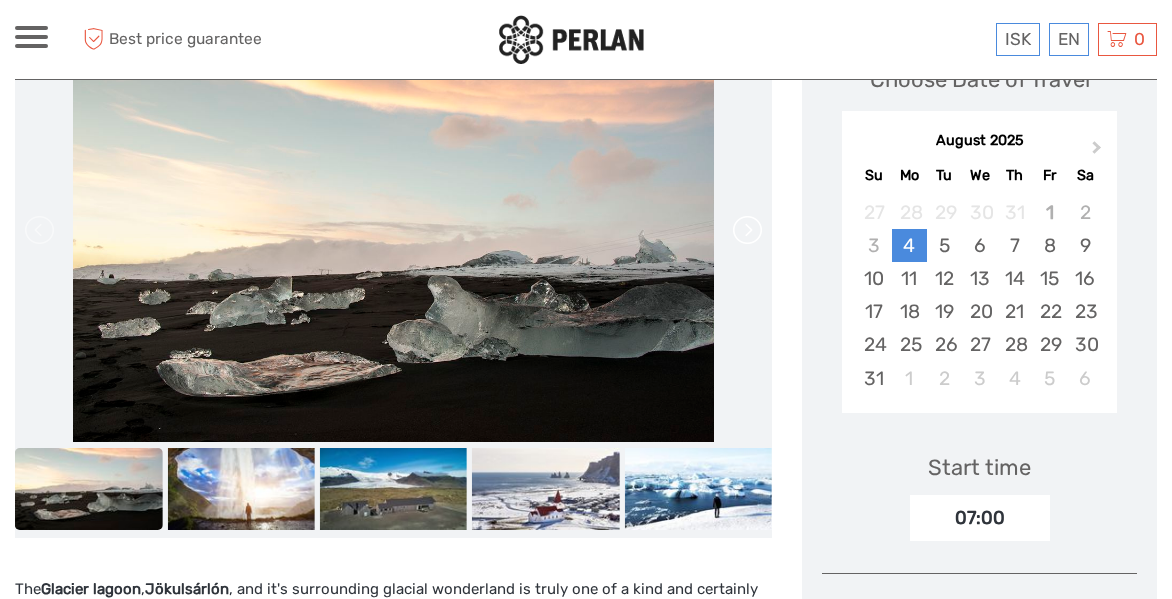 click at bounding box center (746, 230) 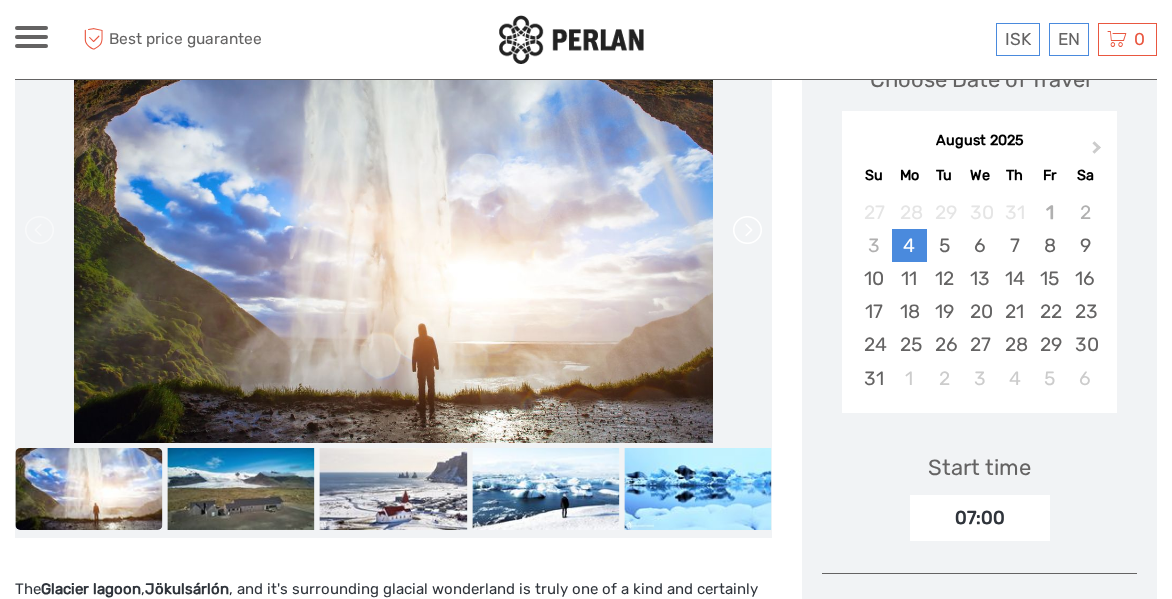 click at bounding box center [746, 230] 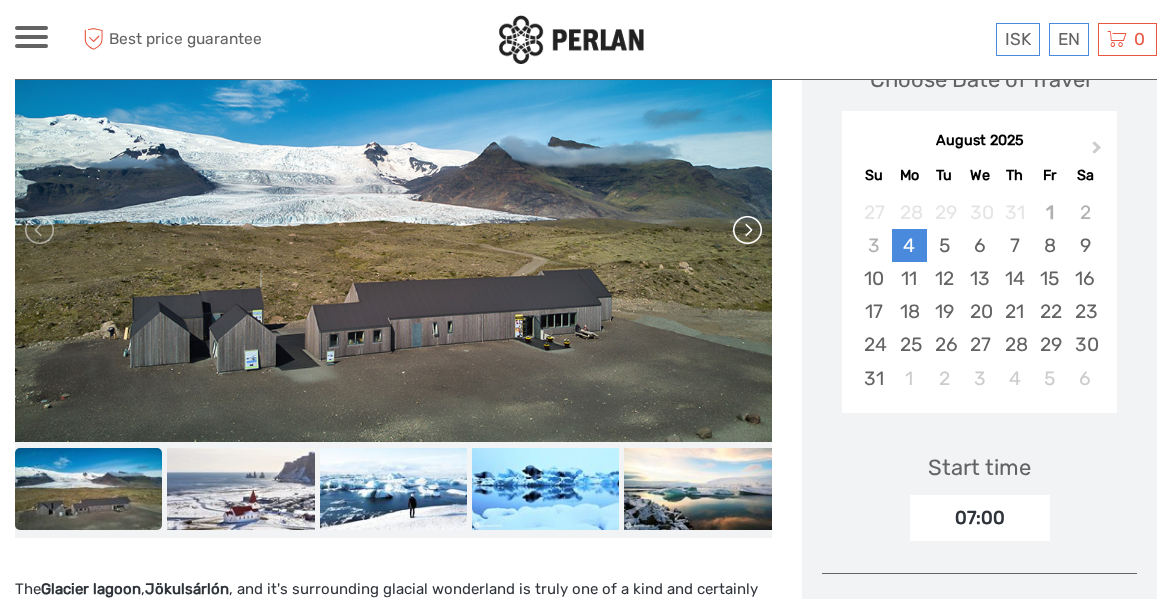 click at bounding box center [746, 230] 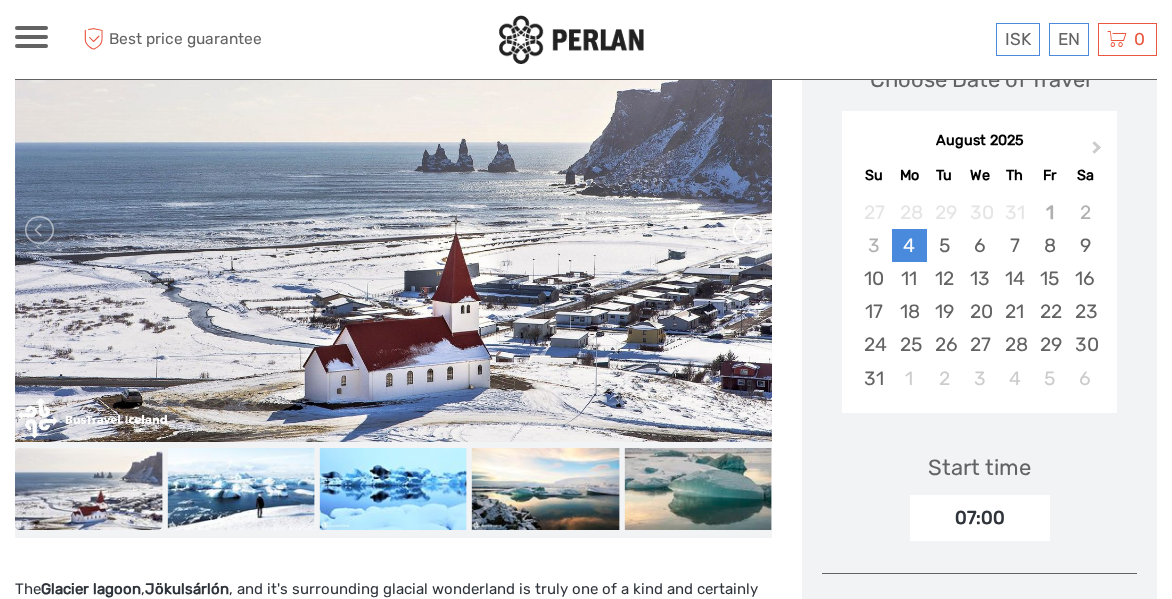 click at bounding box center (746, 230) 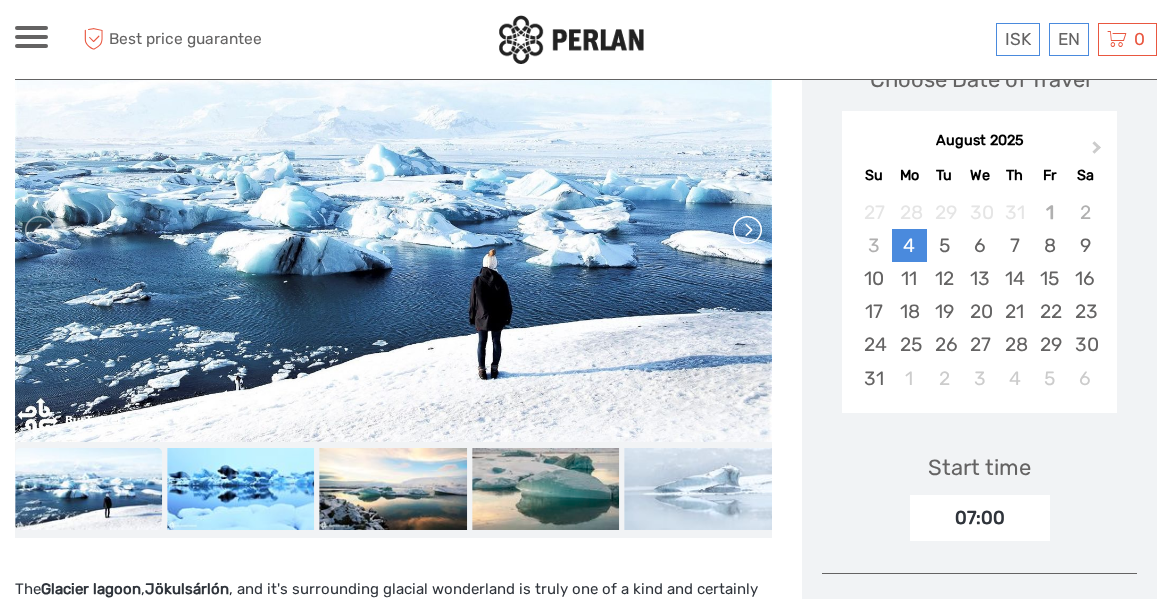 click at bounding box center (746, 230) 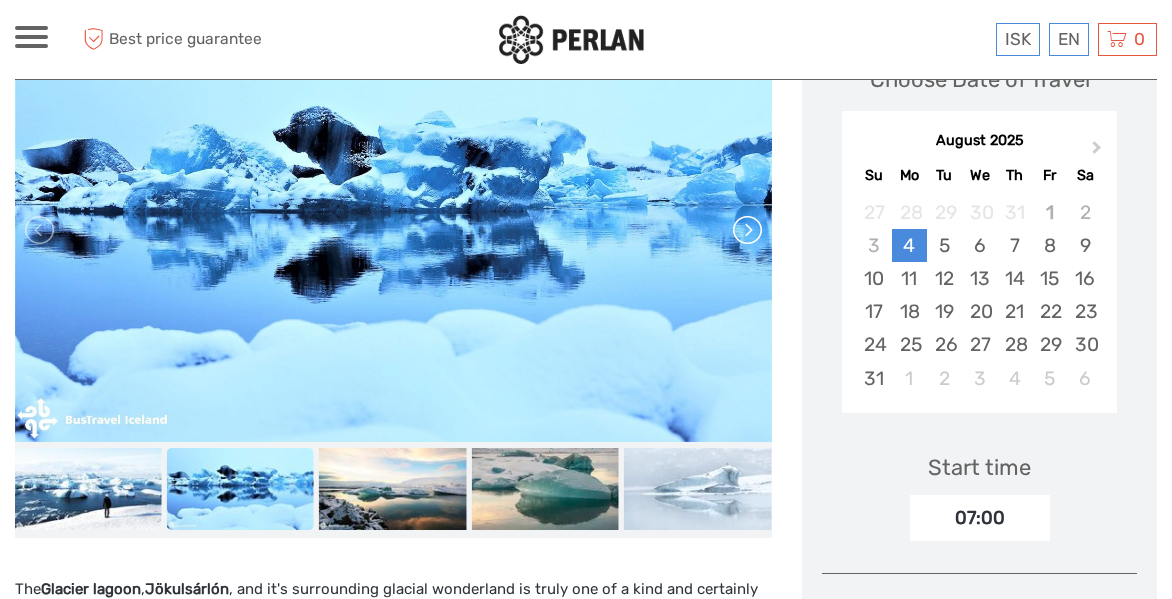 click at bounding box center (746, 230) 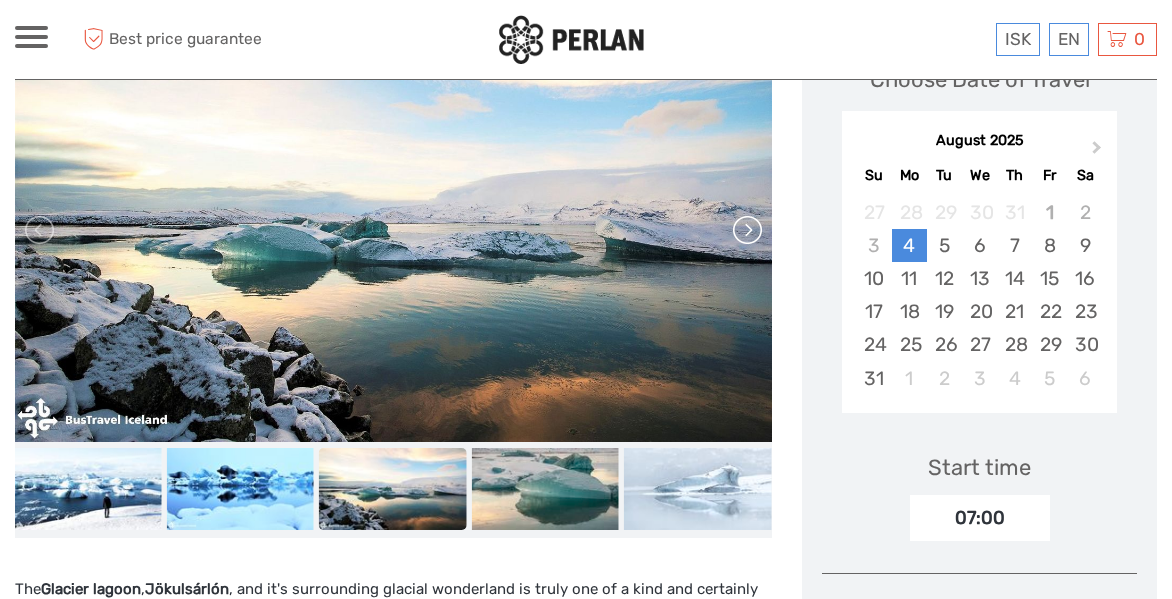 click at bounding box center [746, 230] 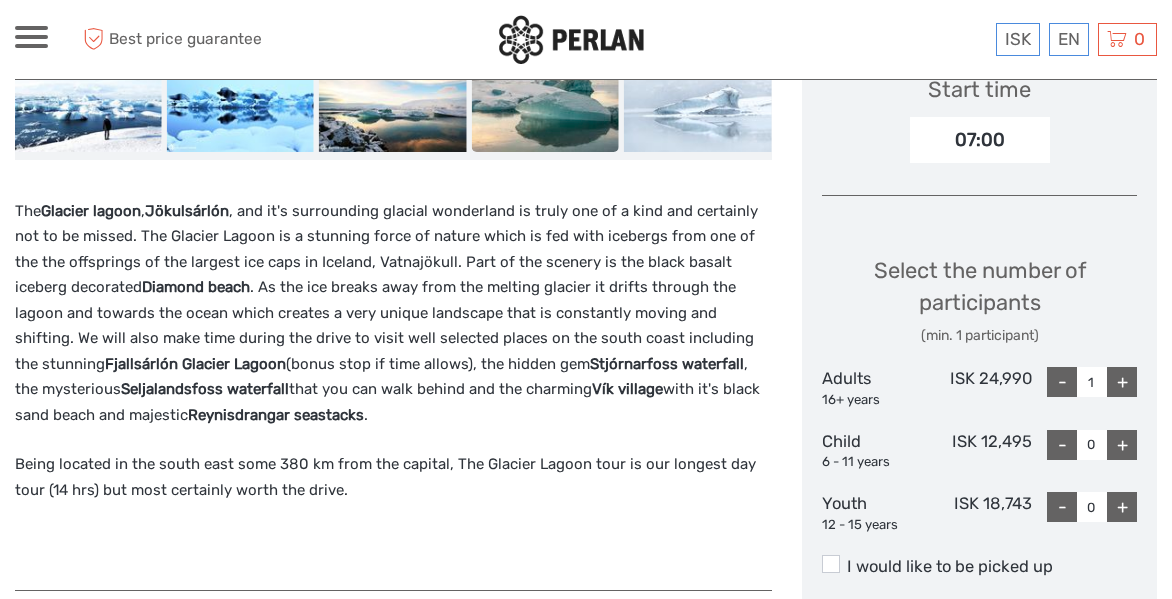 scroll, scrollTop: 678, scrollLeft: 0, axis: vertical 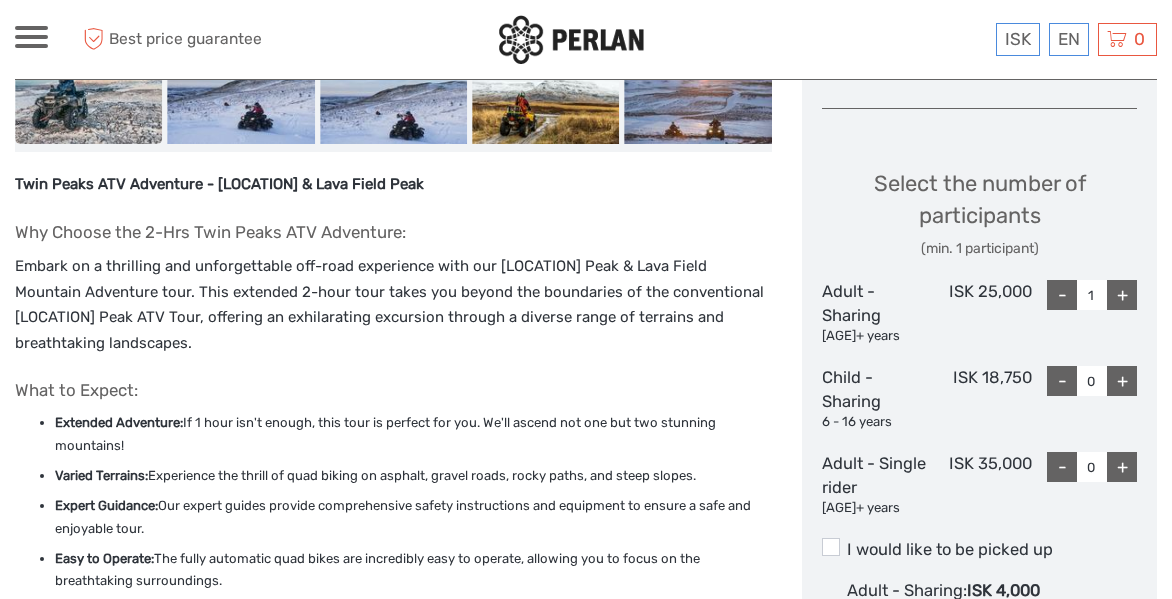 click on "Twin Peaks ATV Adventure - [LOCATION] & Lava Field Peak Why Choose the 2-Hrs Twin Peaks ATV Adventure: Embark on a thrilling and unforgettable off-road experience with our [LOCATION] Peak & Lava Field Mountain Adventure tour. This extended 2-hour tour takes you beyond the boundaries of the conventional [LOCATION] Peak ATV Tour, offering an exhilarating excursion through a diverse range of terrains and breathtaking landscapes. What to Expect: Extended Adventure: If 1 hour isn't enough, this tour is perfect for you. We'll ascend not one but two stunning mountains! Varied Terrains: Experience the thrill of quad biking on asphalt, gravel roads, rocky paths, and steep slopes. Expert Guidance: Our expert guides provide comprehensive safety instructions and equipment to ensure a safe and enjoyable tour. Easy to Operate: The fully automatic quad bikes are incredibly easy to operate, allowing you to focus on the breathtaking surroundings. Highlights of Your 2-H Twin Peaks Adventure: Summit Two Peaks: Groups:" at bounding box center [393, 906] 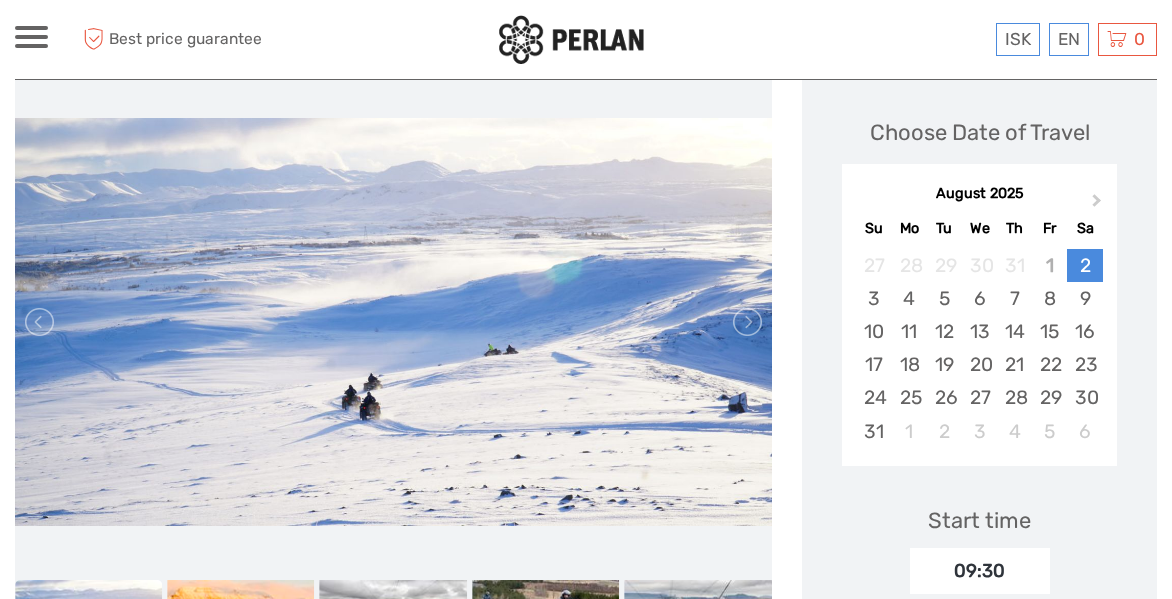 scroll, scrollTop: 265, scrollLeft: 0, axis: vertical 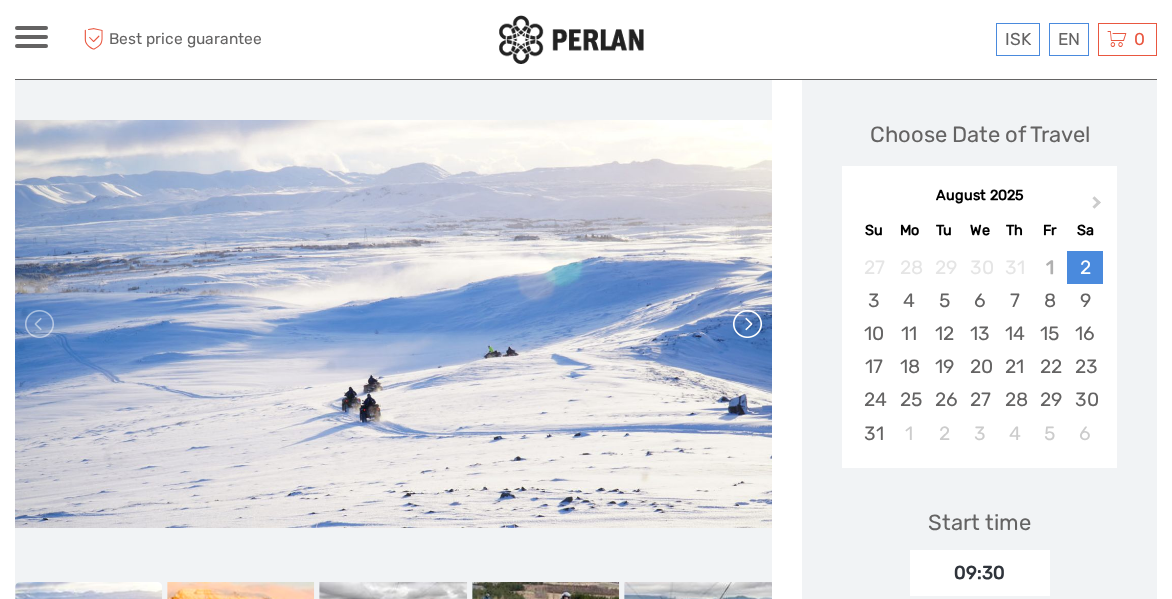 click at bounding box center [746, 324] 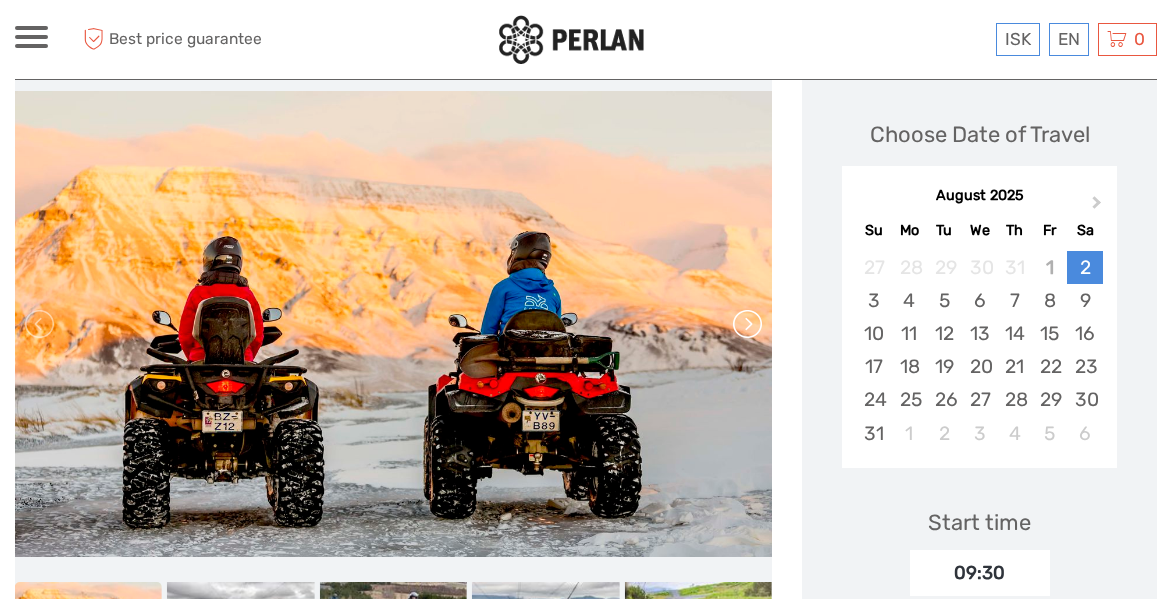 click at bounding box center (746, 324) 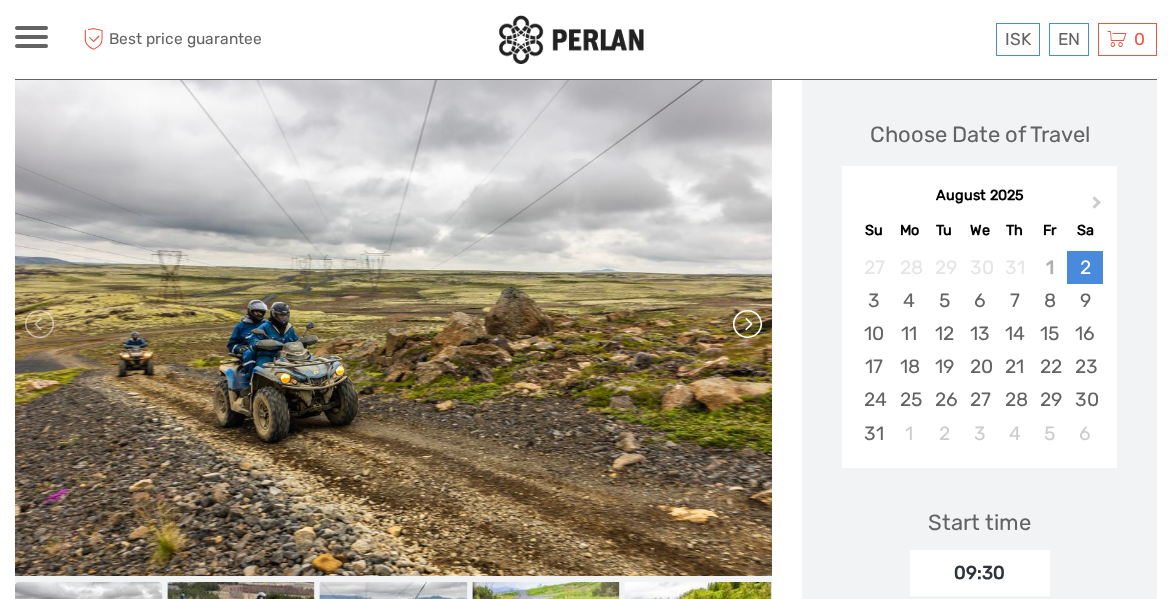 click at bounding box center [746, 324] 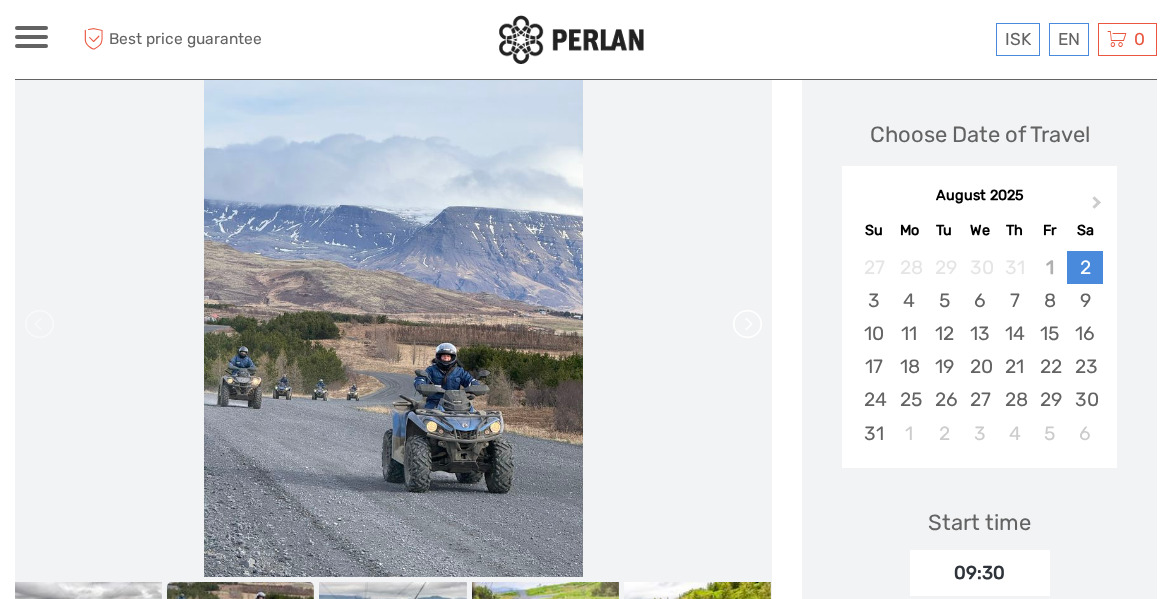 click at bounding box center (746, 324) 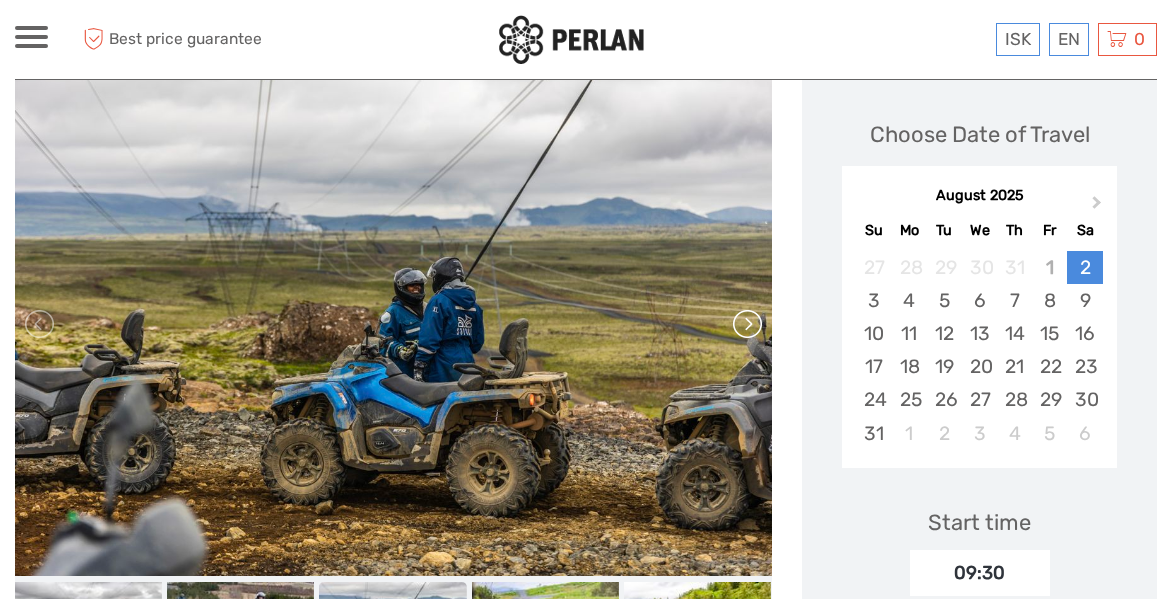 click at bounding box center (746, 324) 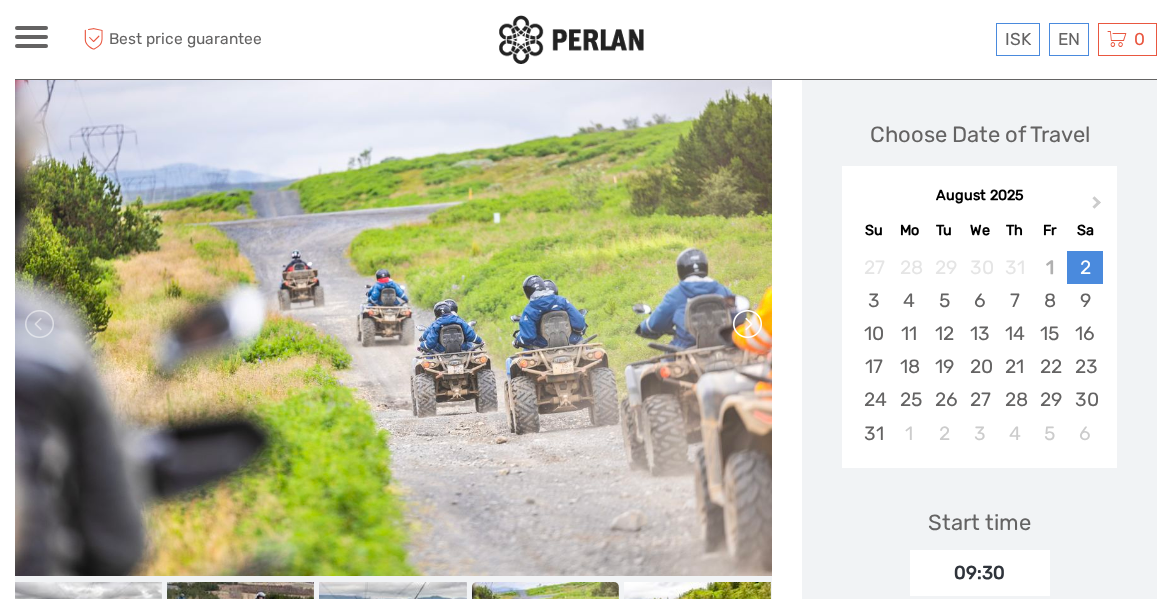 click at bounding box center (746, 324) 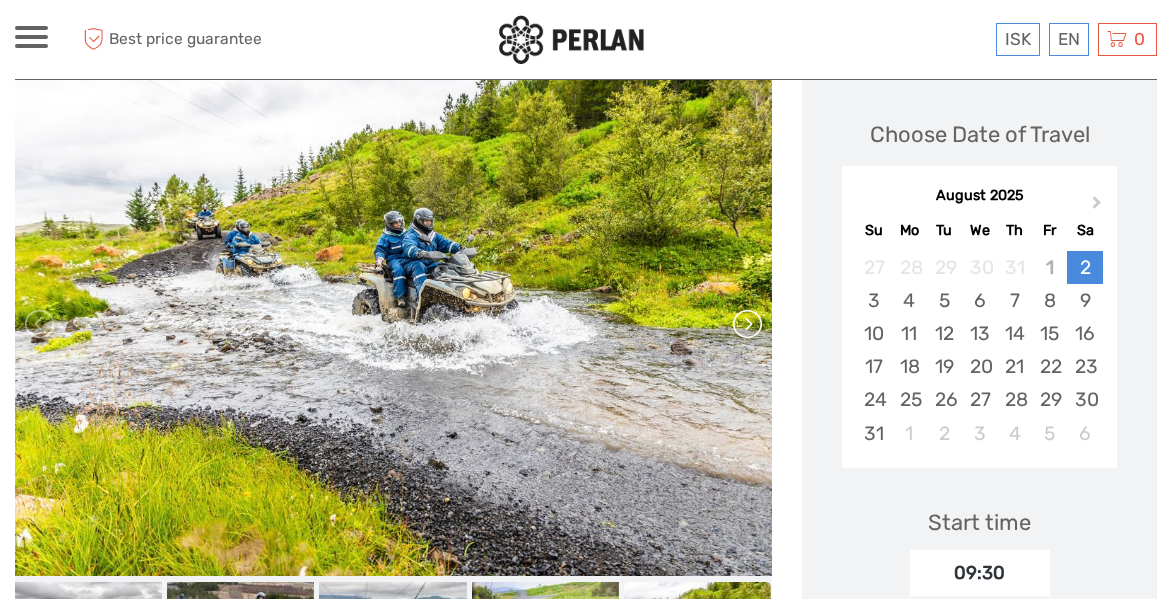 click at bounding box center (746, 324) 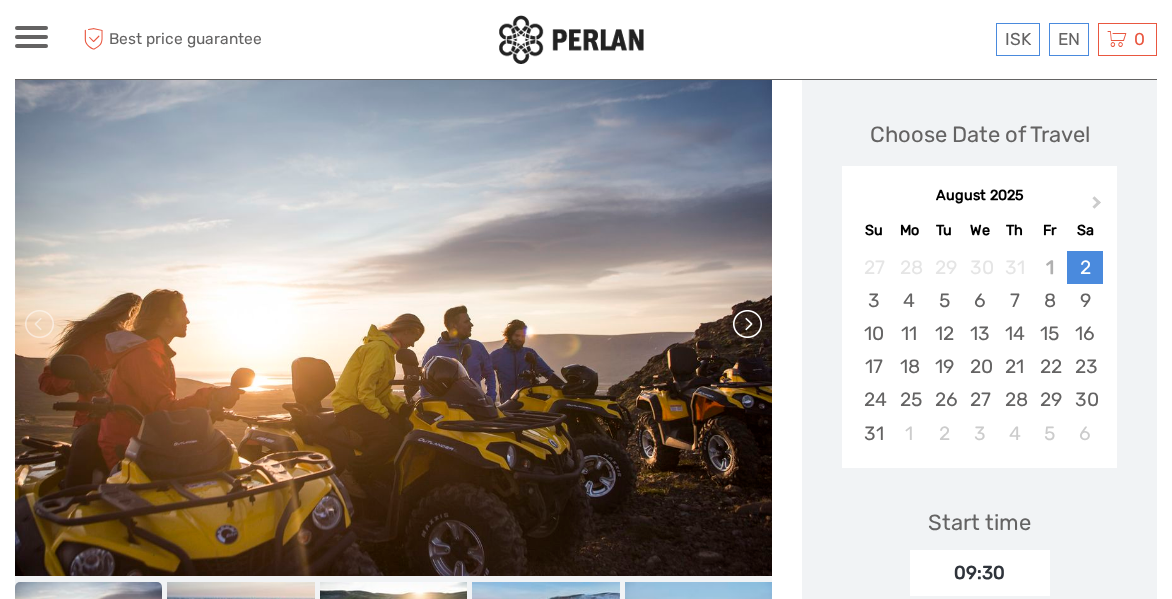 click at bounding box center (746, 324) 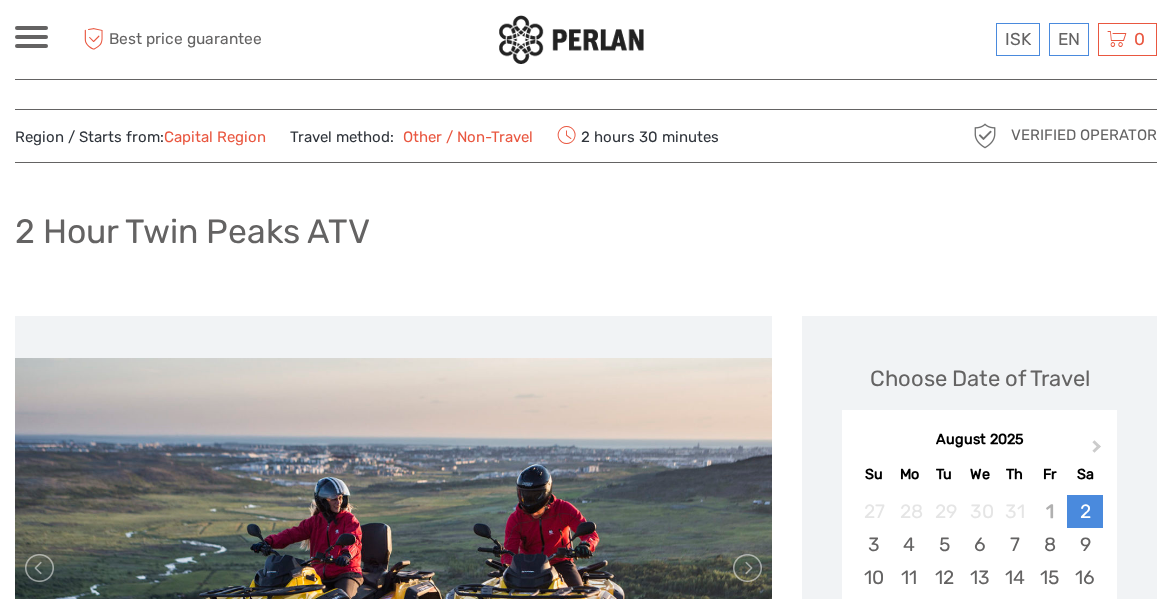 scroll, scrollTop: 0, scrollLeft: 0, axis: both 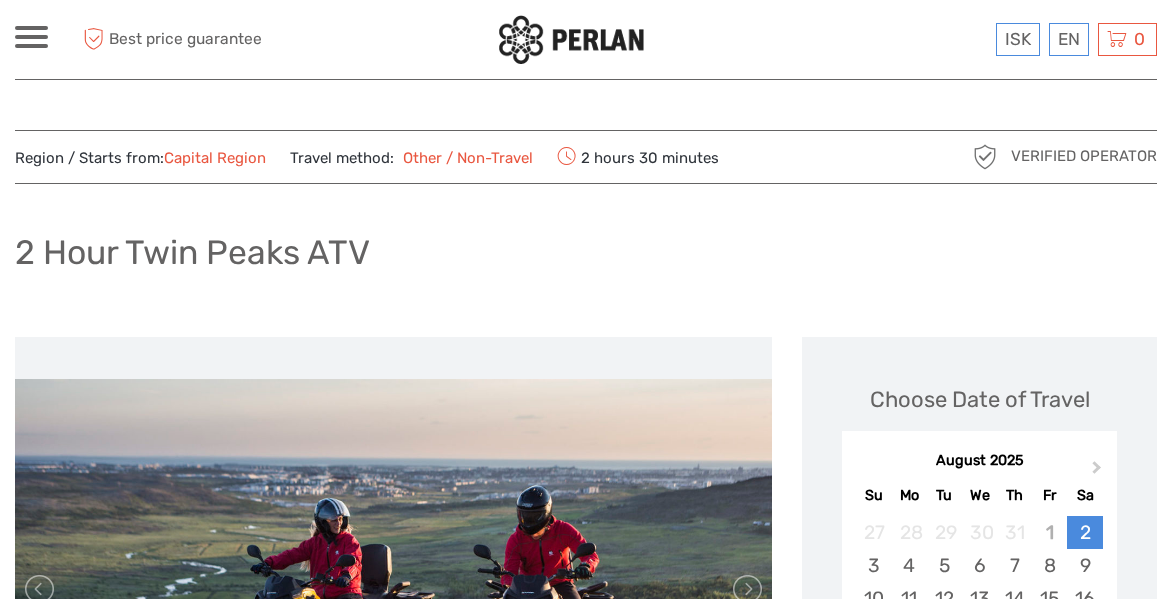 click on "2 Hour Twin Peaks ATV" at bounding box center [586, 260] 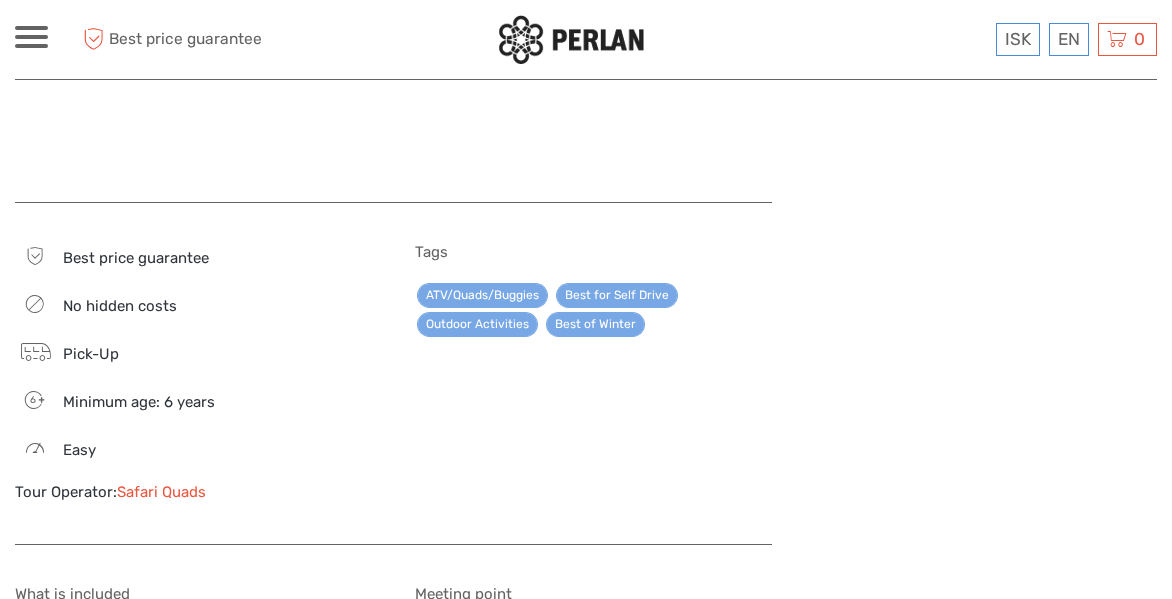 scroll, scrollTop: 2240, scrollLeft: 0, axis: vertical 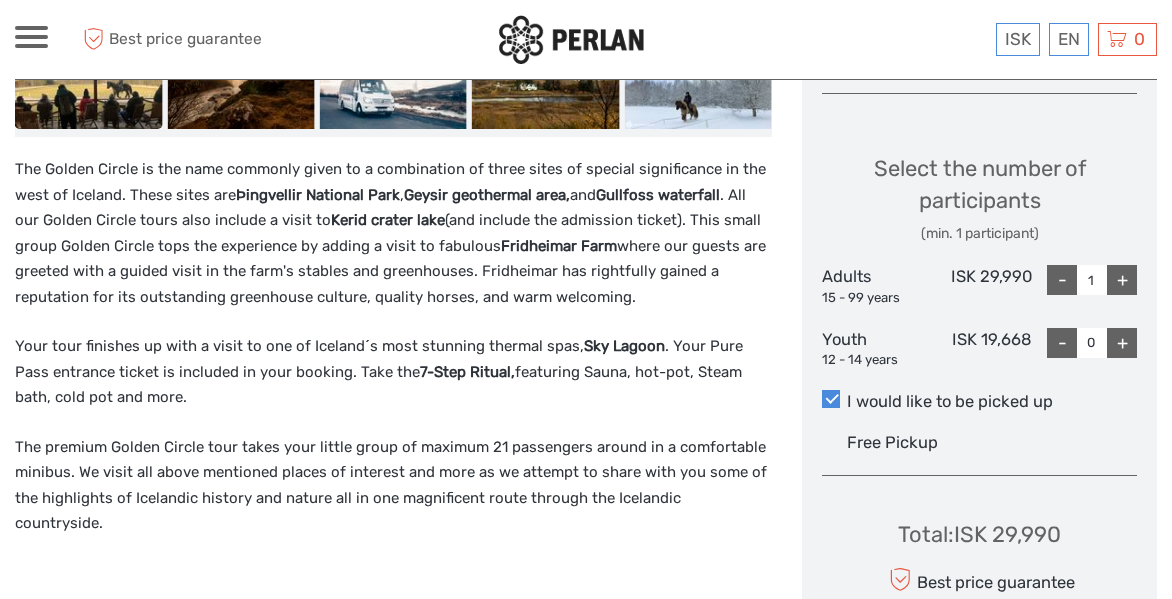 click on "ISK 29,990" at bounding box center [979, 286] 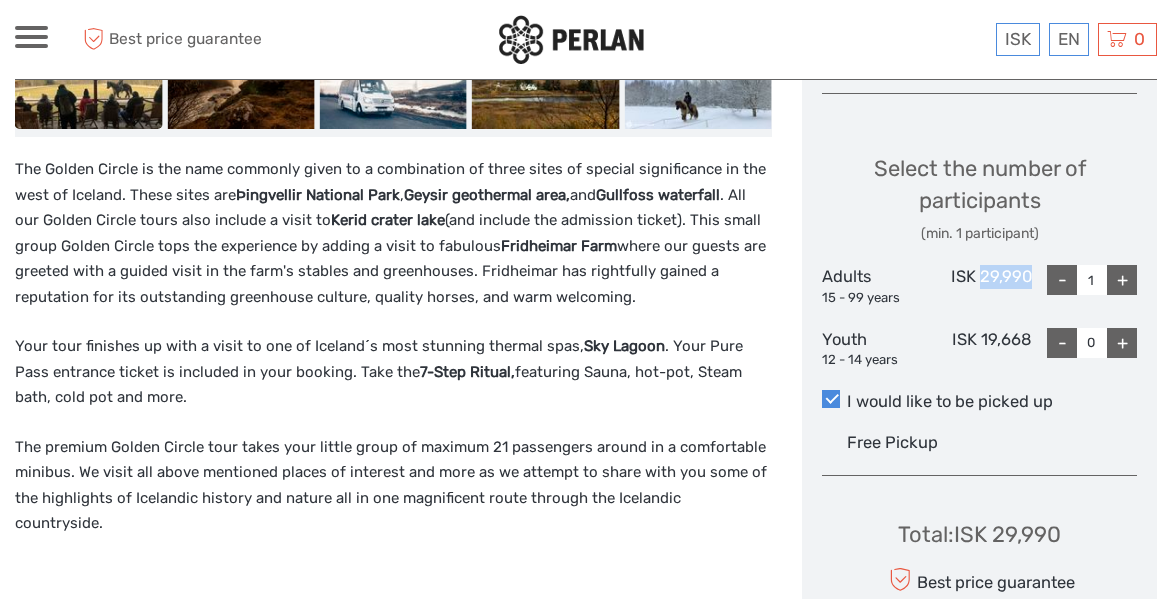 click on "ISK 29,990" at bounding box center [979, 286] 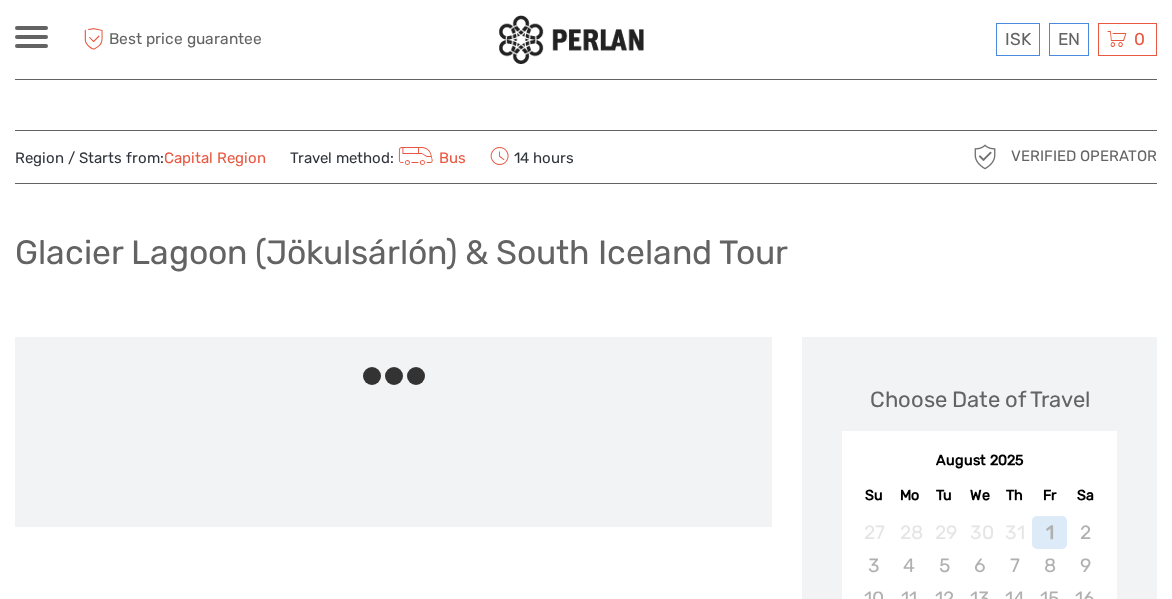 scroll, scrollTop: 0, scrollLeft: 0, axis: both 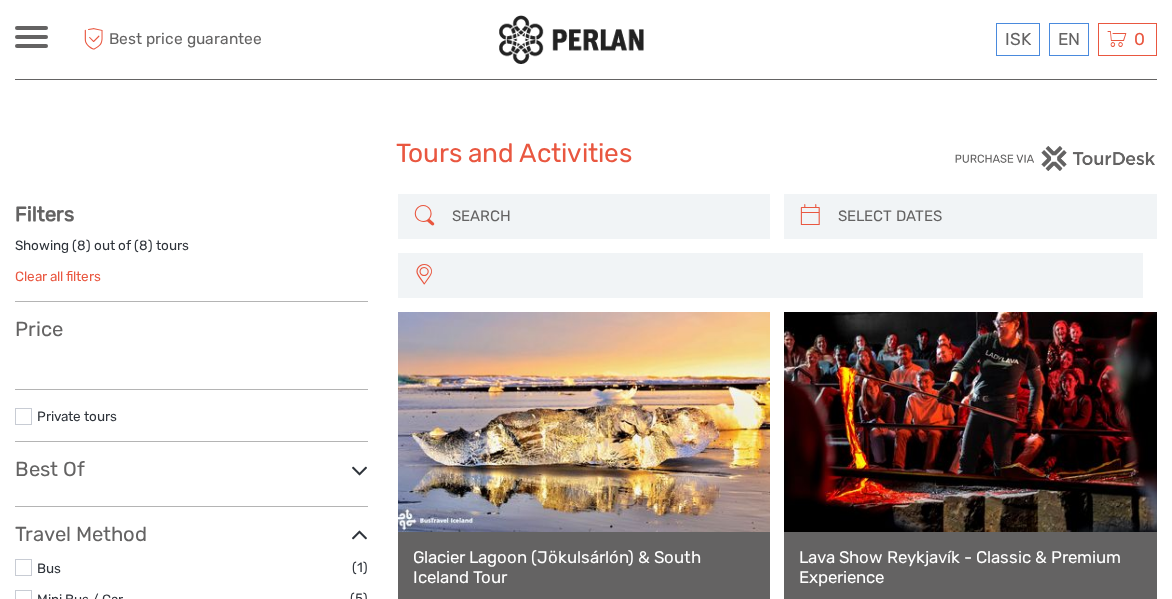 select 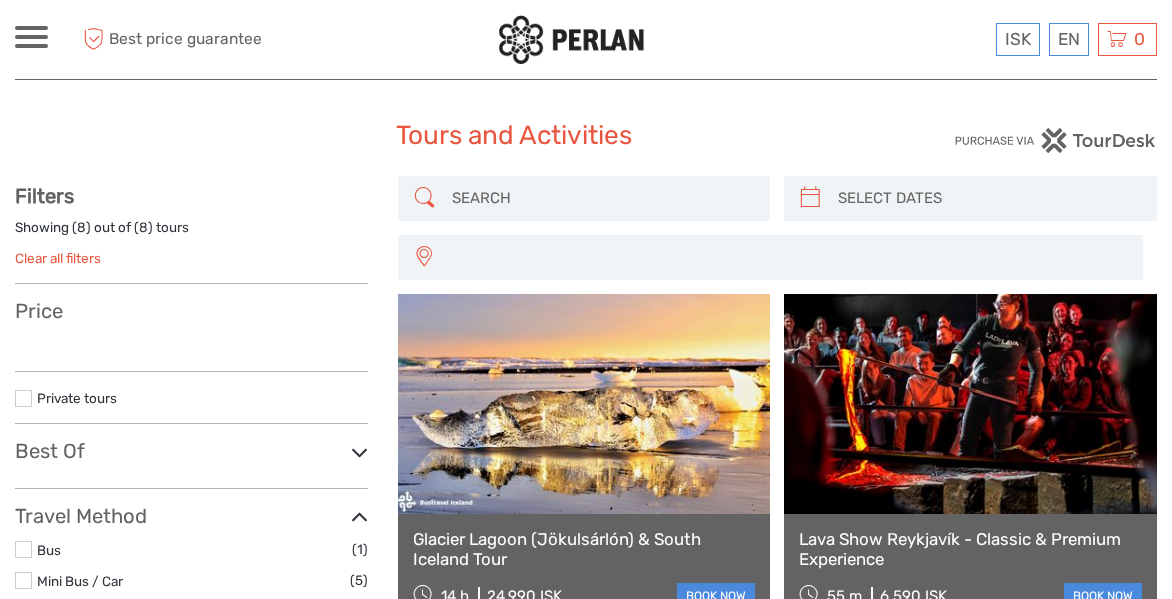 scroll, scrollTop: 0, scrollLeft: 0, axis: both 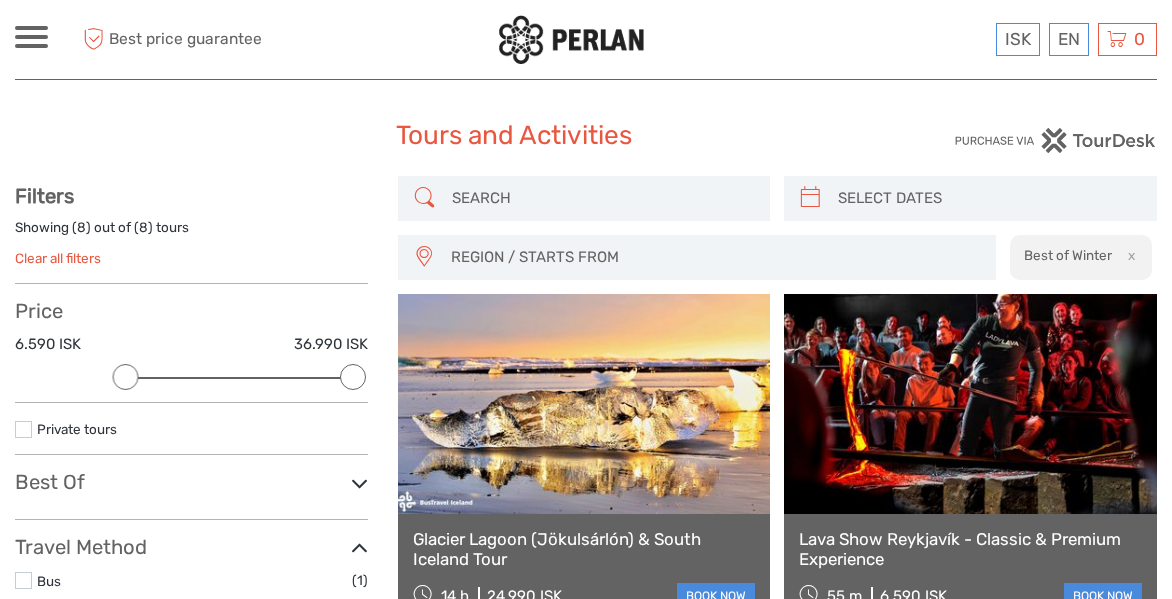 click at bounding box center [602, 198] 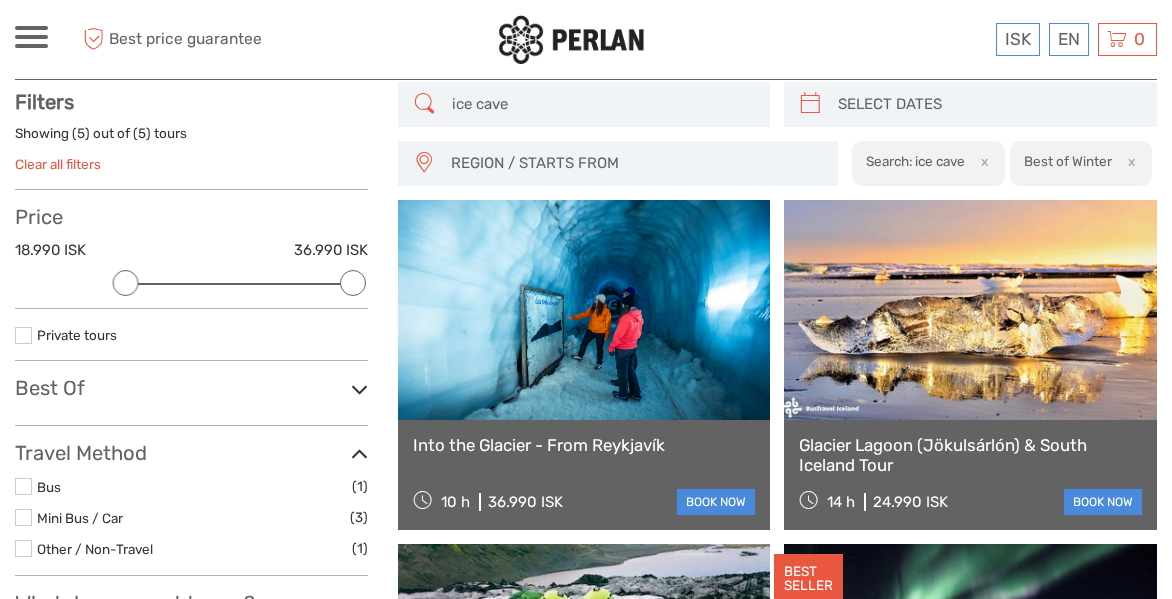 scroll, scrollTop: 113, scrollLeft: 0, axis: vertical 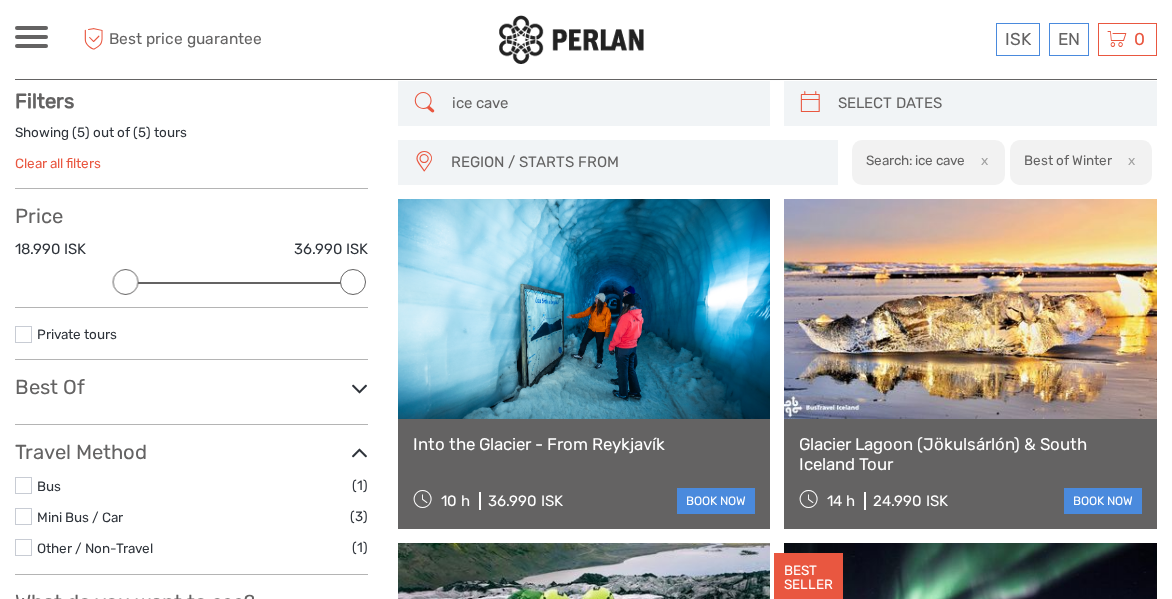 type on "ice cave" 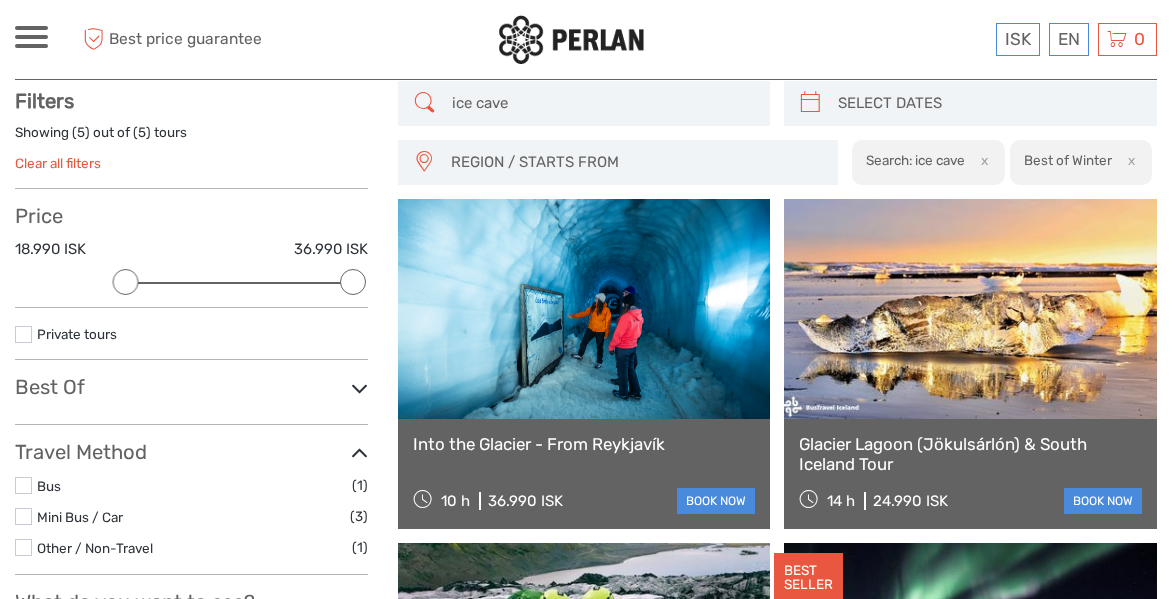 click on "x" at bounding box center [1128, 160] 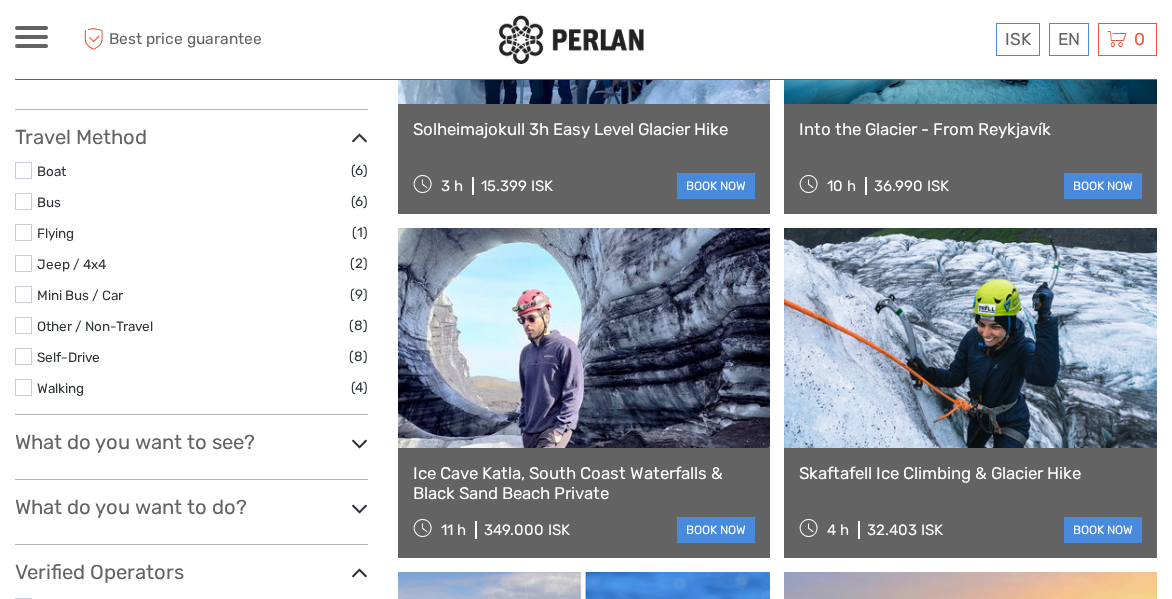 scroll, scrollTop: 380, scrollLeft: 0, axis: vertical 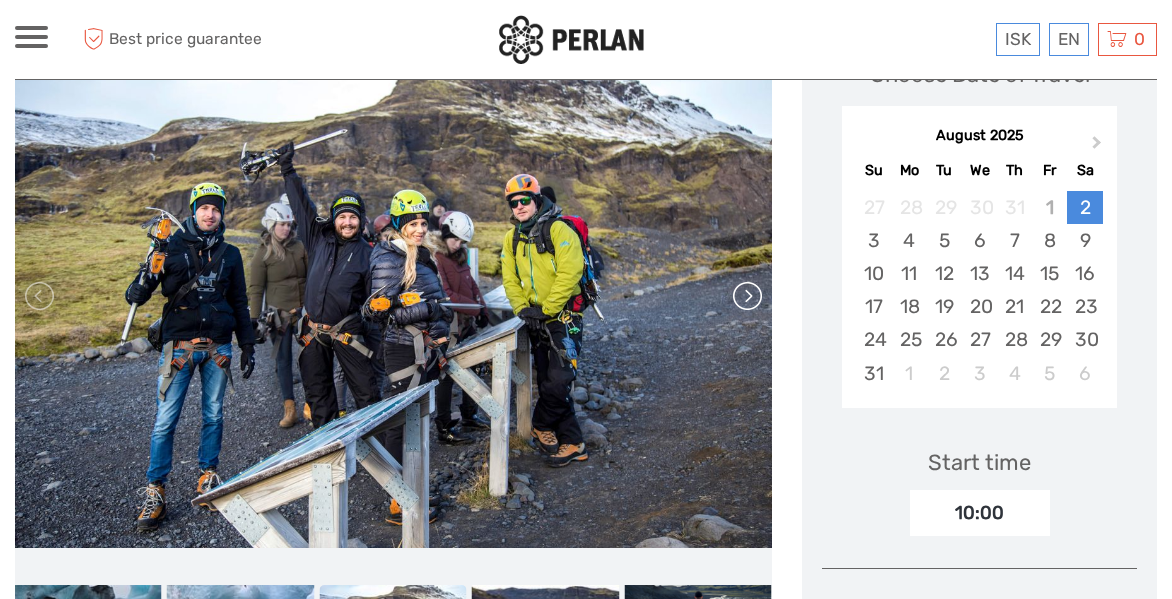 click at bounding box center (746, 296) 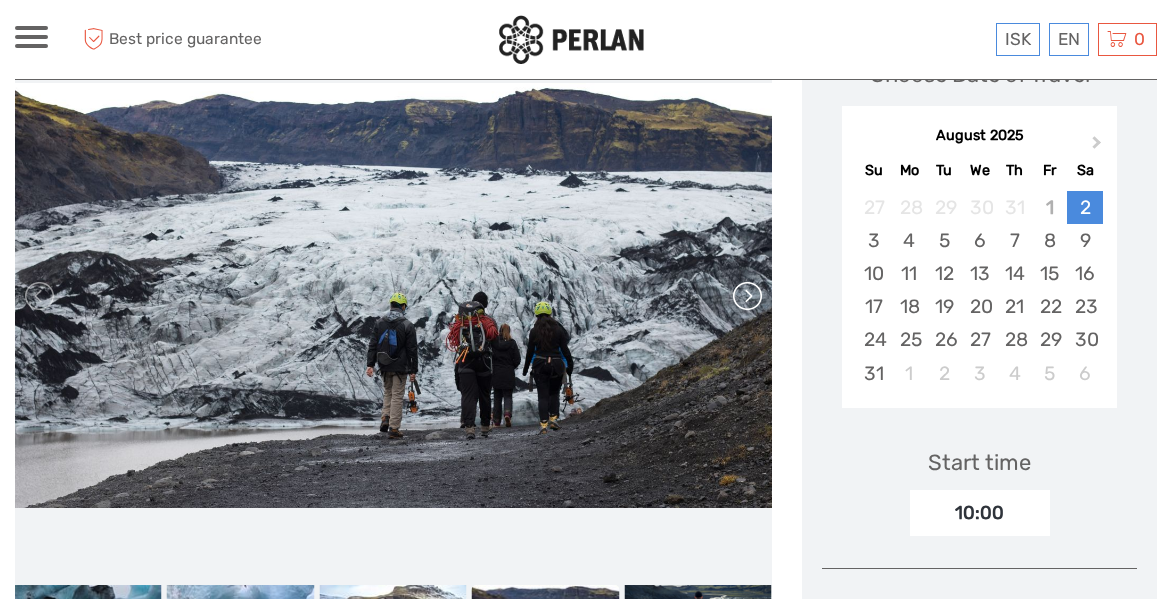 click at bounding box center (746, 296) 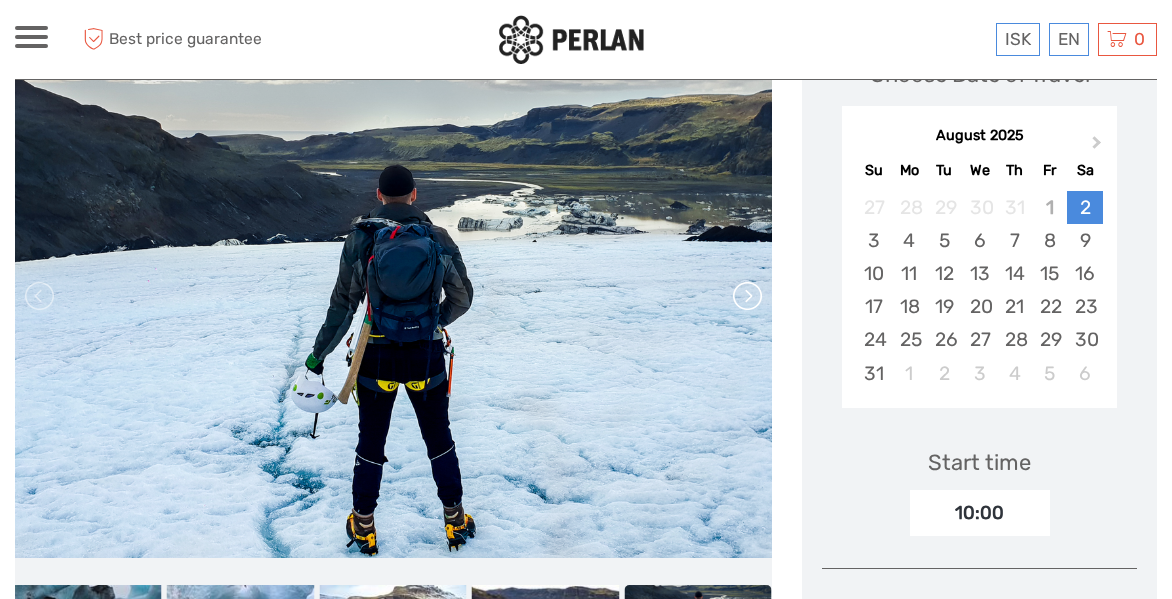 click at bounding box center [746, 296] 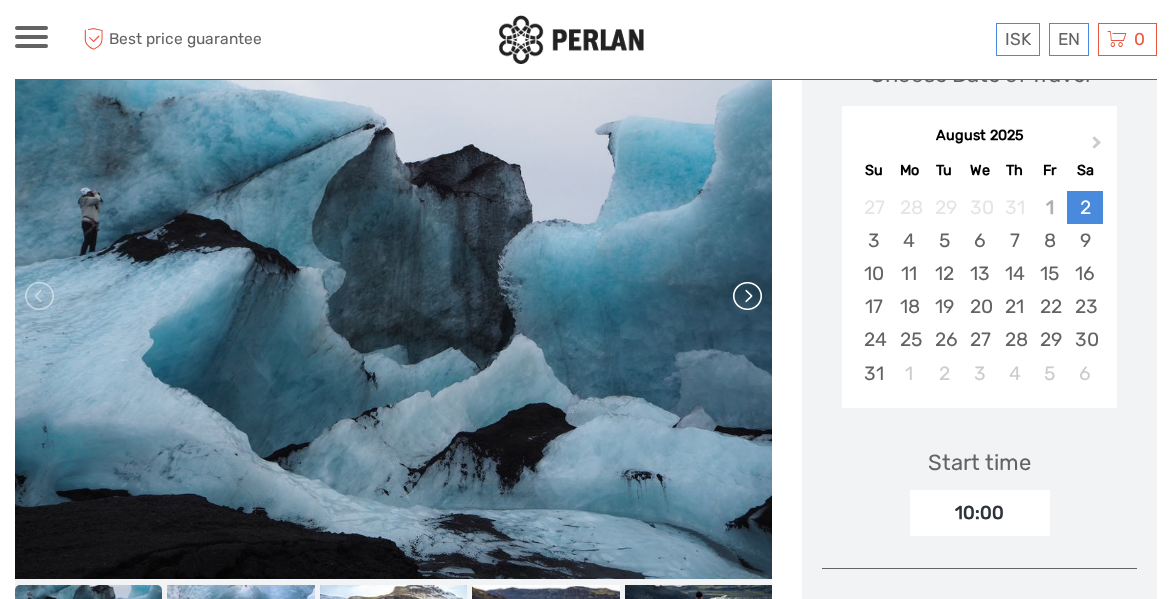 click at bounding box center (746, 296) 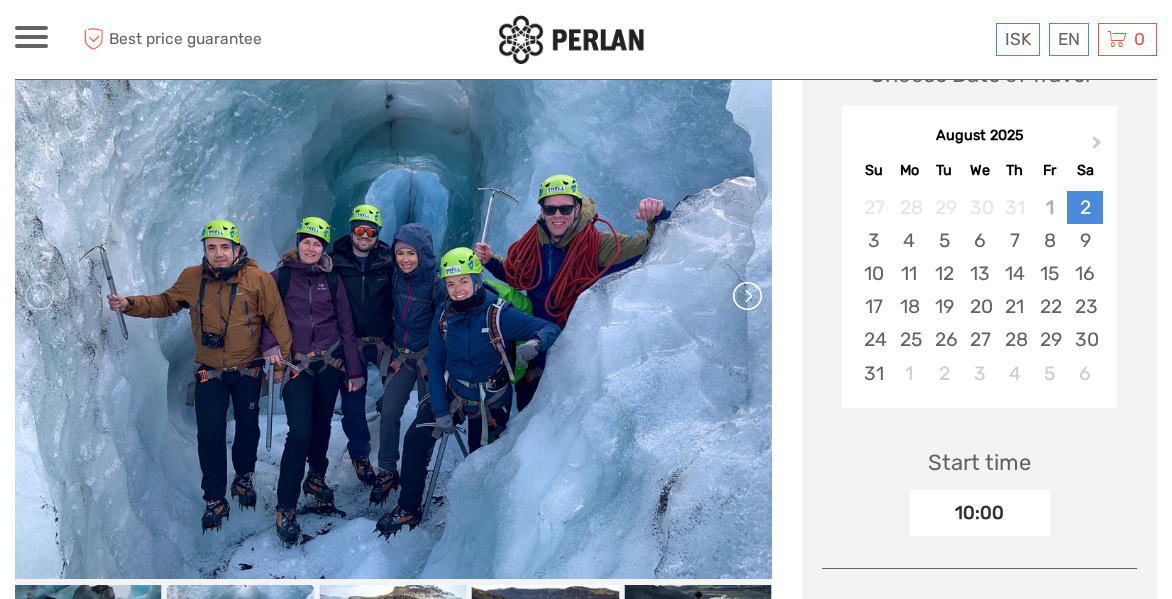 click at bounding box center [746, 296] 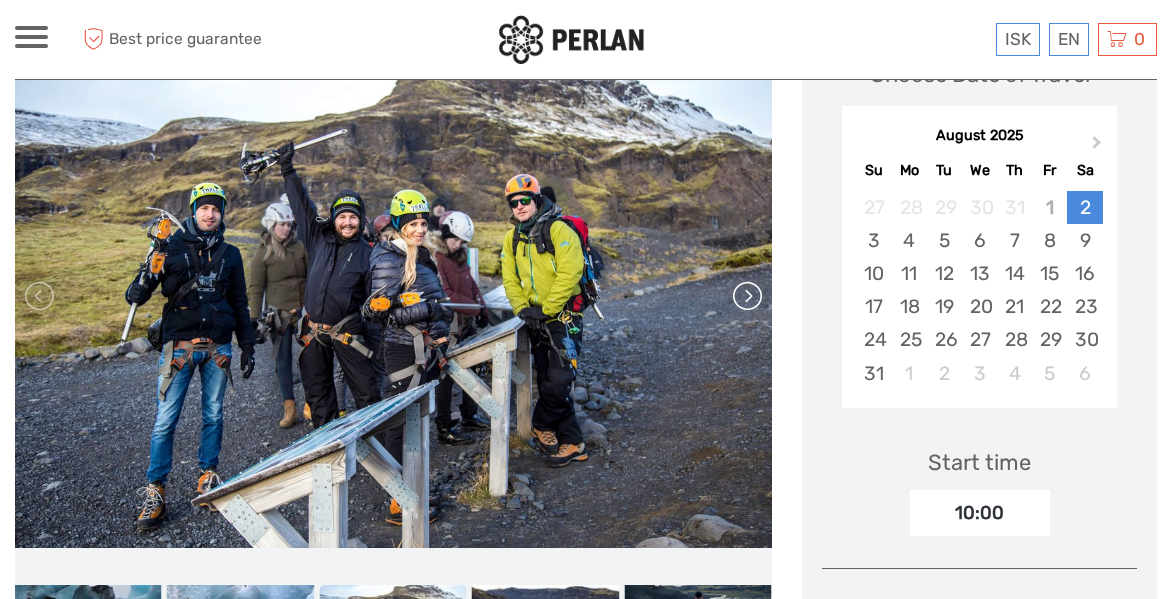 click at bounding box center (746, 296) 